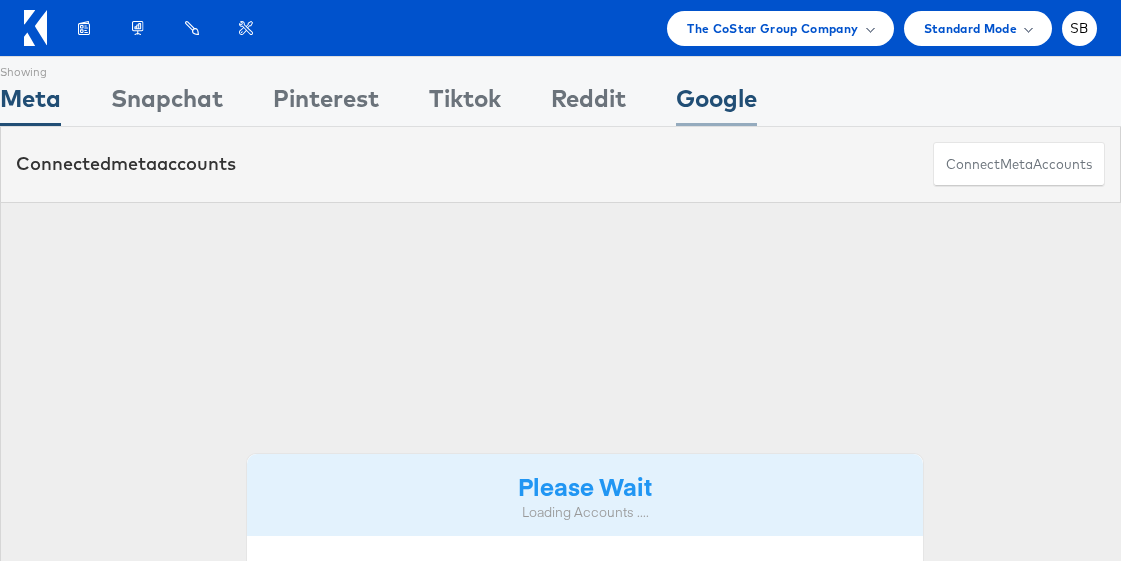 scroll, scrollTop: 0, scrollLeft: 0, axis: both 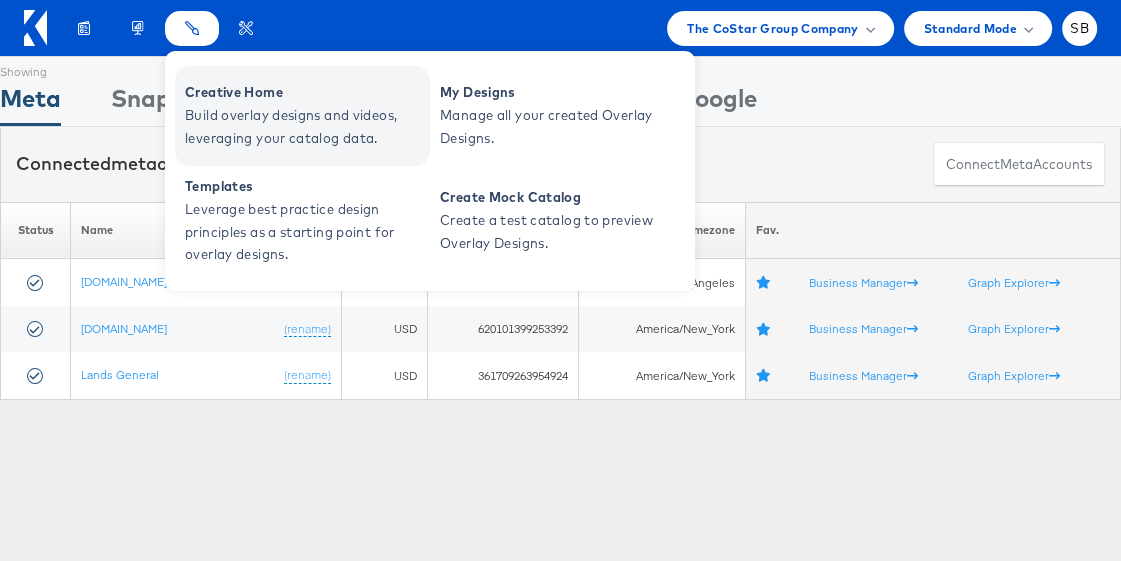click on "Creative Home" at bounding box center (305, 92) 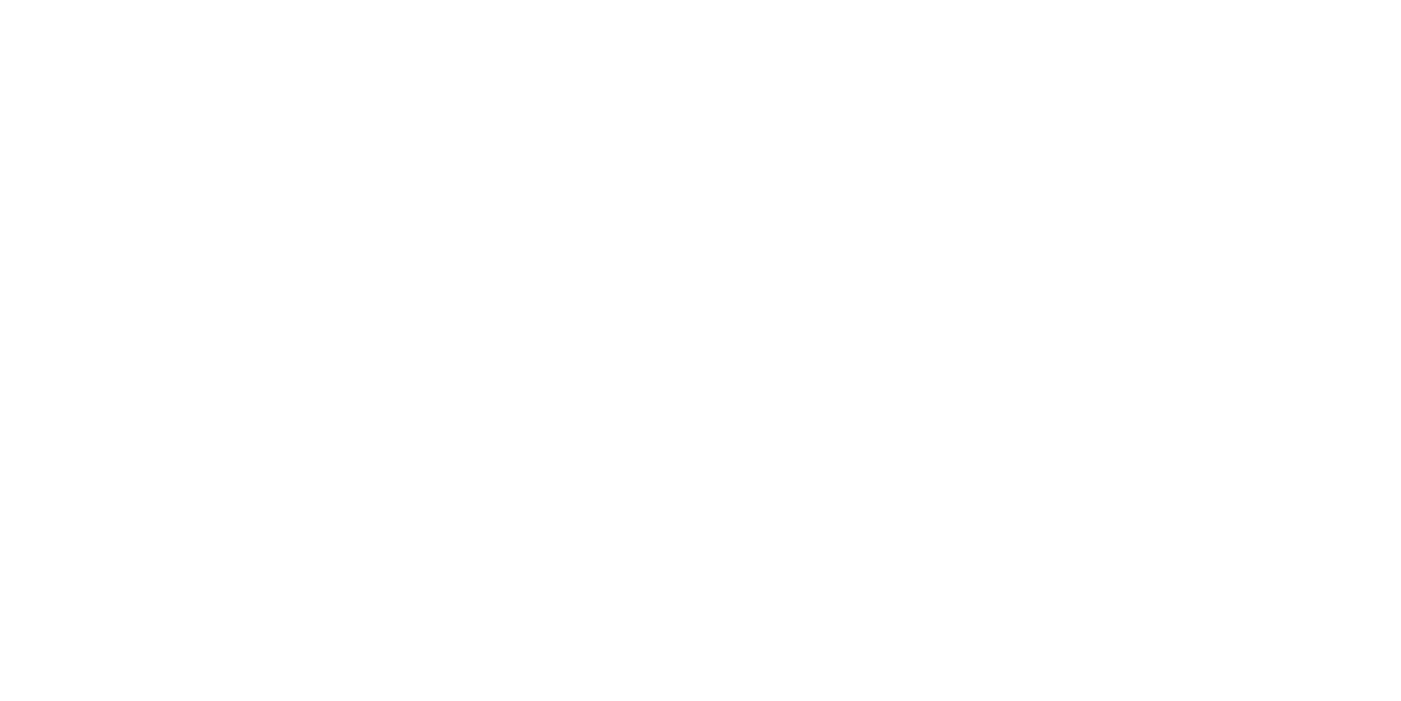 scroll, scrollTop: 0, scrollLeft: 0, axis: both 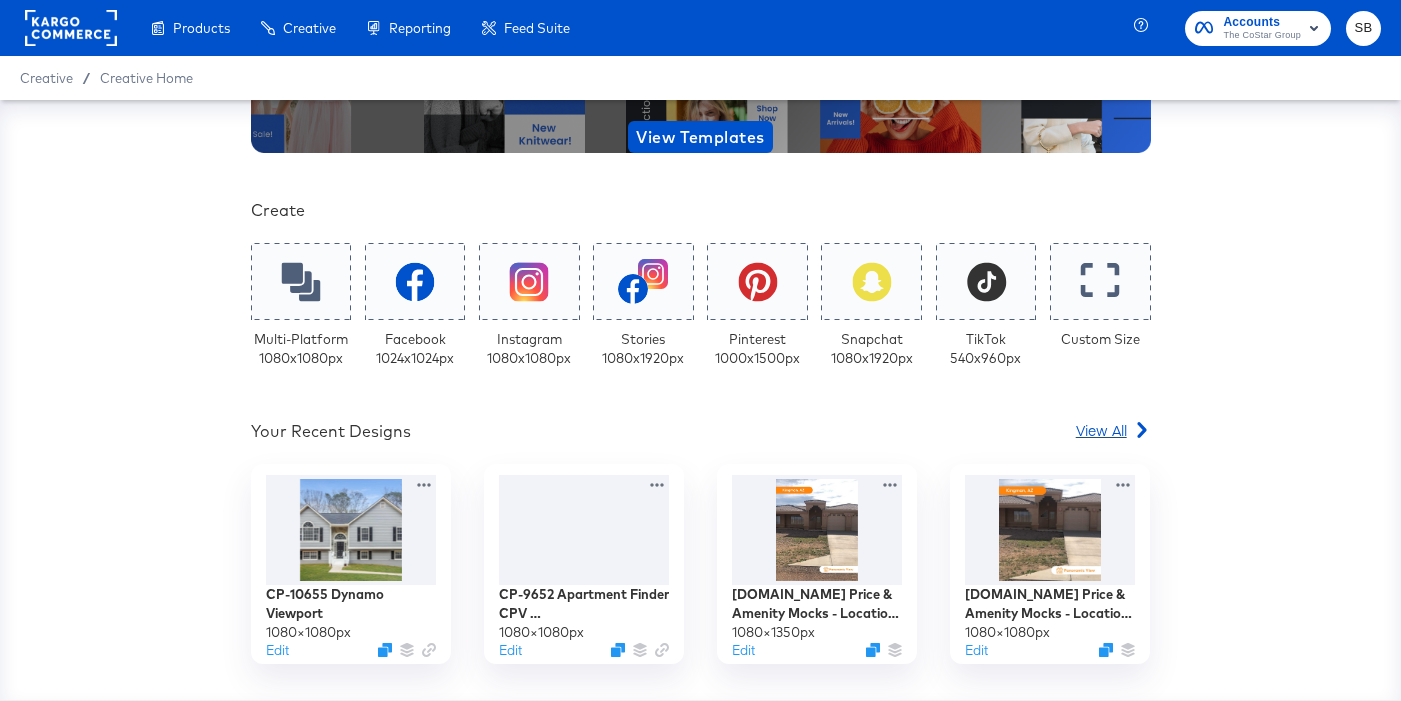click on "View All" at bounding box center [1101, 430] 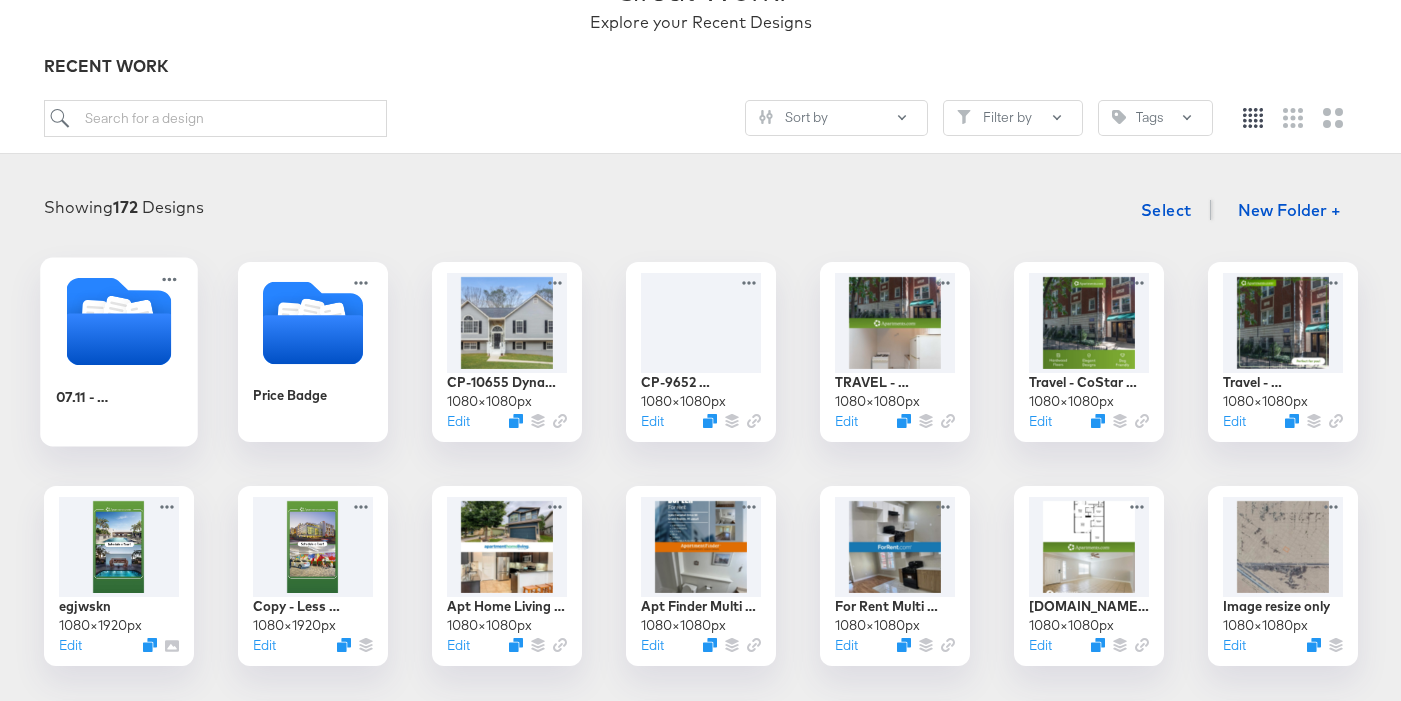 click 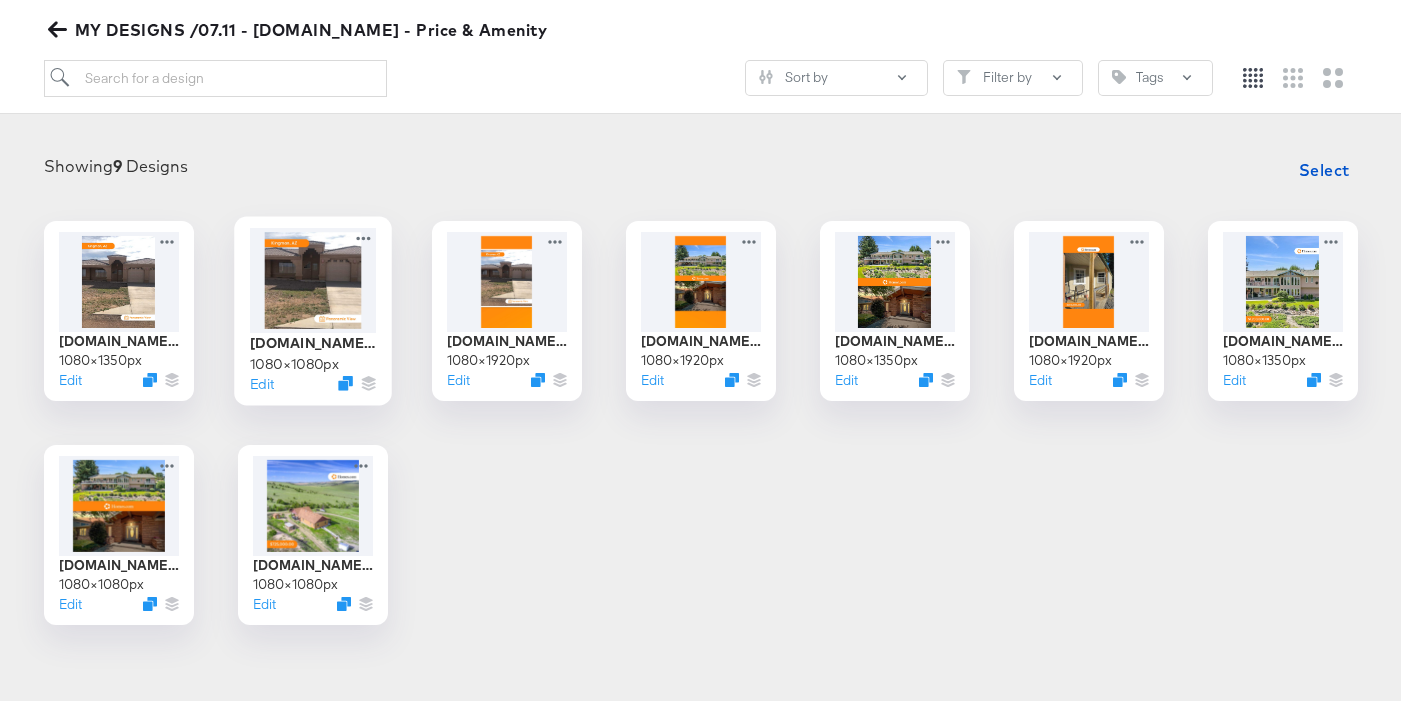 scroll, scrollTop: 218, scrollLeft: 0, axis: vertical 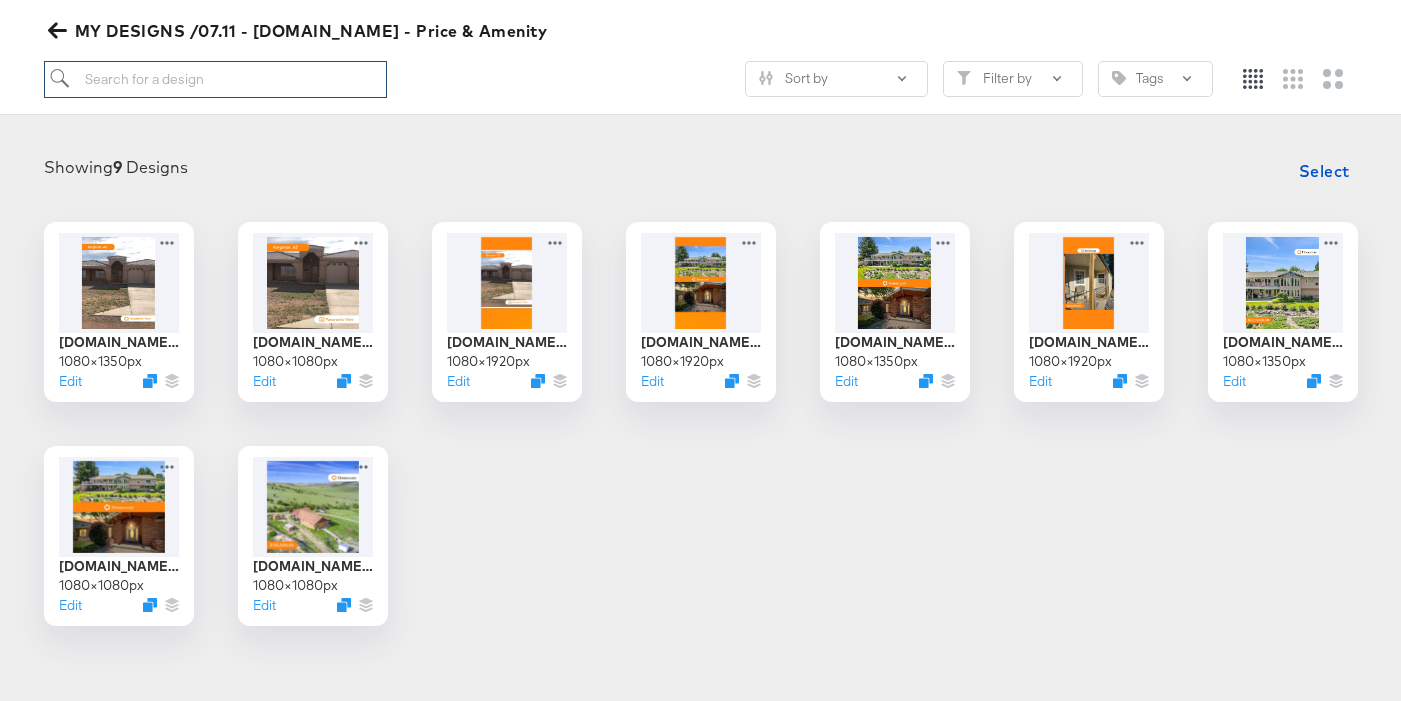 click at bounding box center (215, 79) 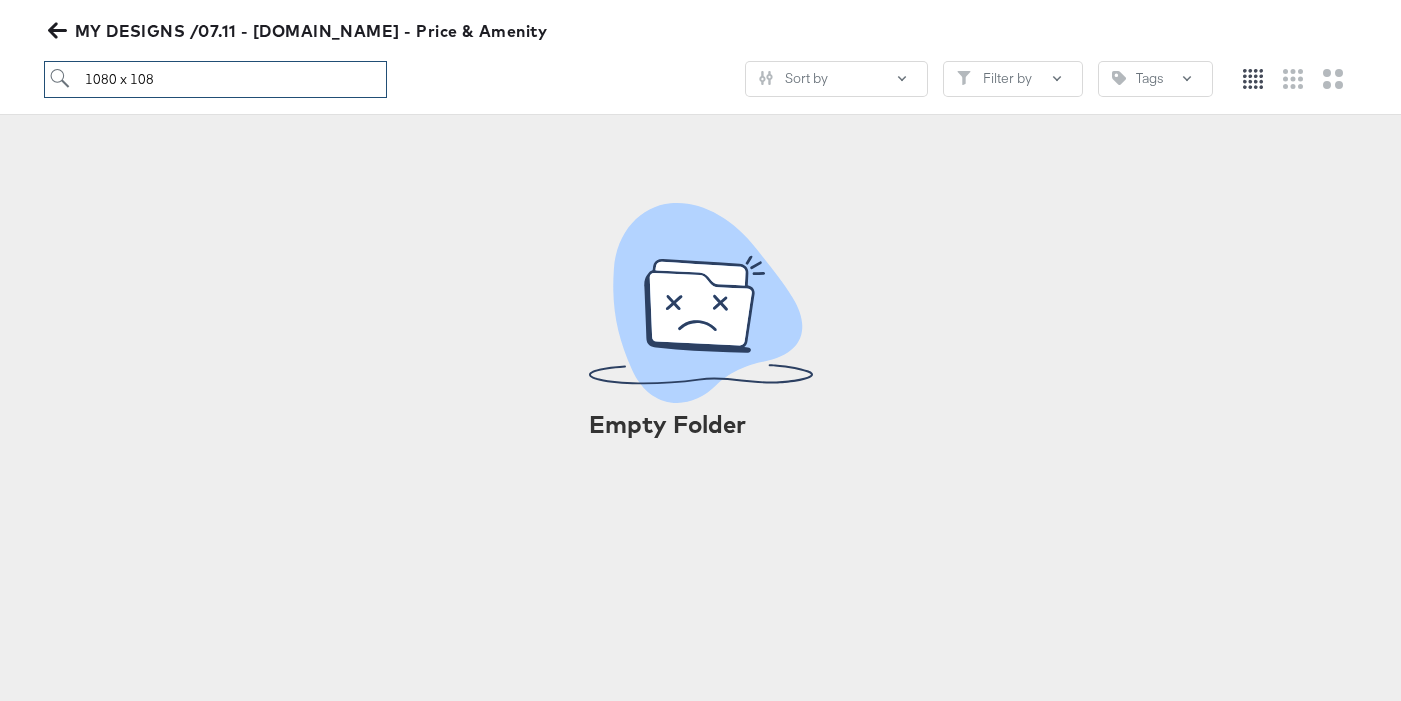 type on "1080 x 1080" 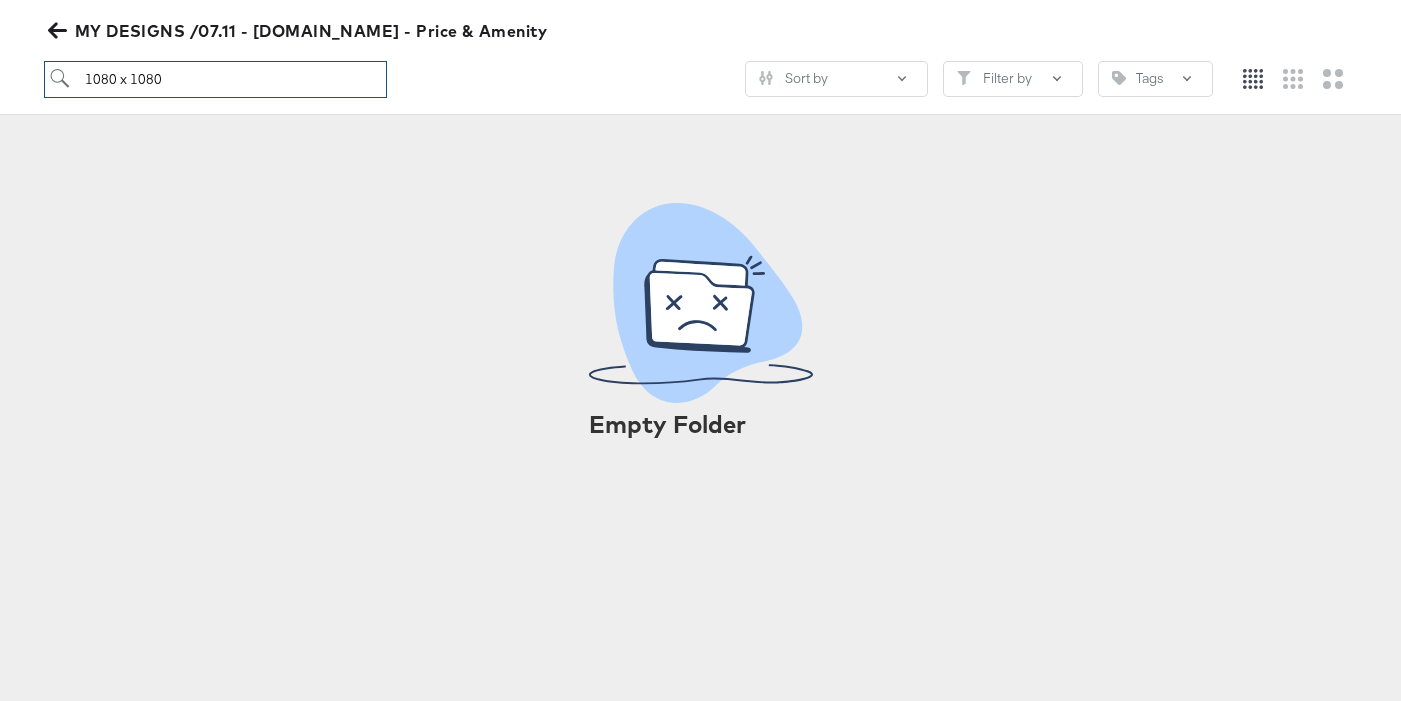 drag, startPoint x: 106, startPoint y: 68, endPoint x: -20, endPoint y: 71, distance: 126.035706 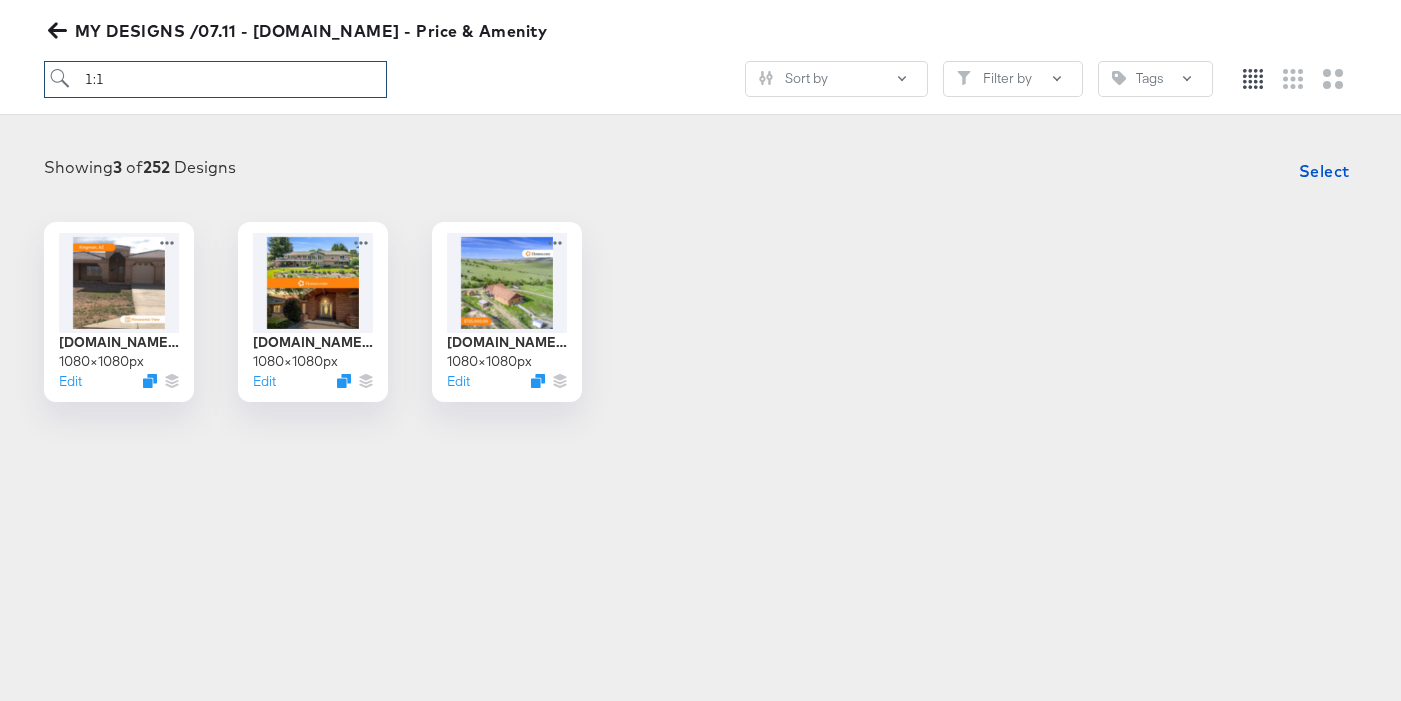 type on "1:1" 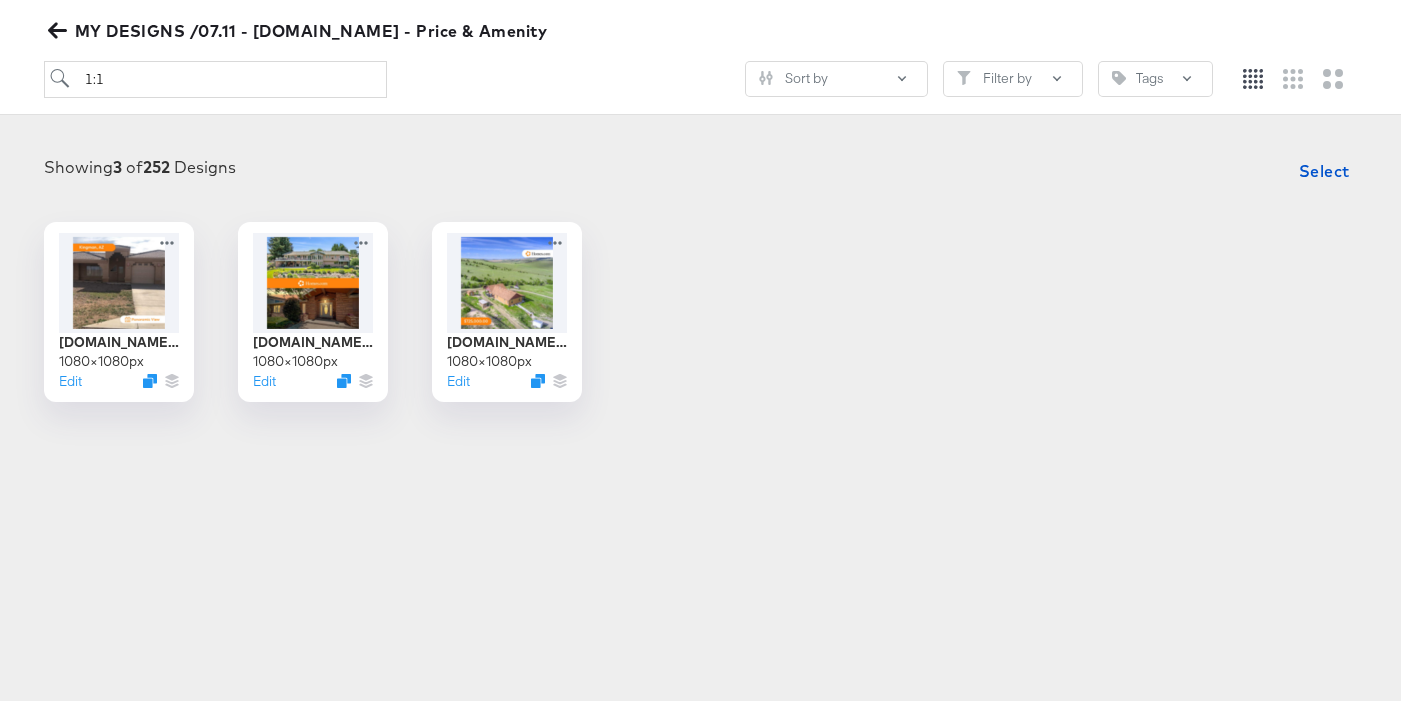 click on "Products Creative Reporting Feed Suite Accounts The CoStar Group SB Creative / Creative Home Great Work! Explore your Recent Designs MY DESIGNS /07.11 - Homes.com - Price & Amenity 1:1 Sort by Filter by Tags Showing  3   of  252   Designs Select Homes.com Price & Amenity Mocks - Location + Amenity - 1:1 1080  ×  1080  px Edit Homes.com Price & Amenity Mocks - Multi Image - Logo - 1:1 1080  ×  1080  px Edit Homes.com Price & Amenity Mocks - Single Image - Logo + price - 1:1 1080  ×  1080  px Edit Medium Grid View" at bounding box center (700, 308) 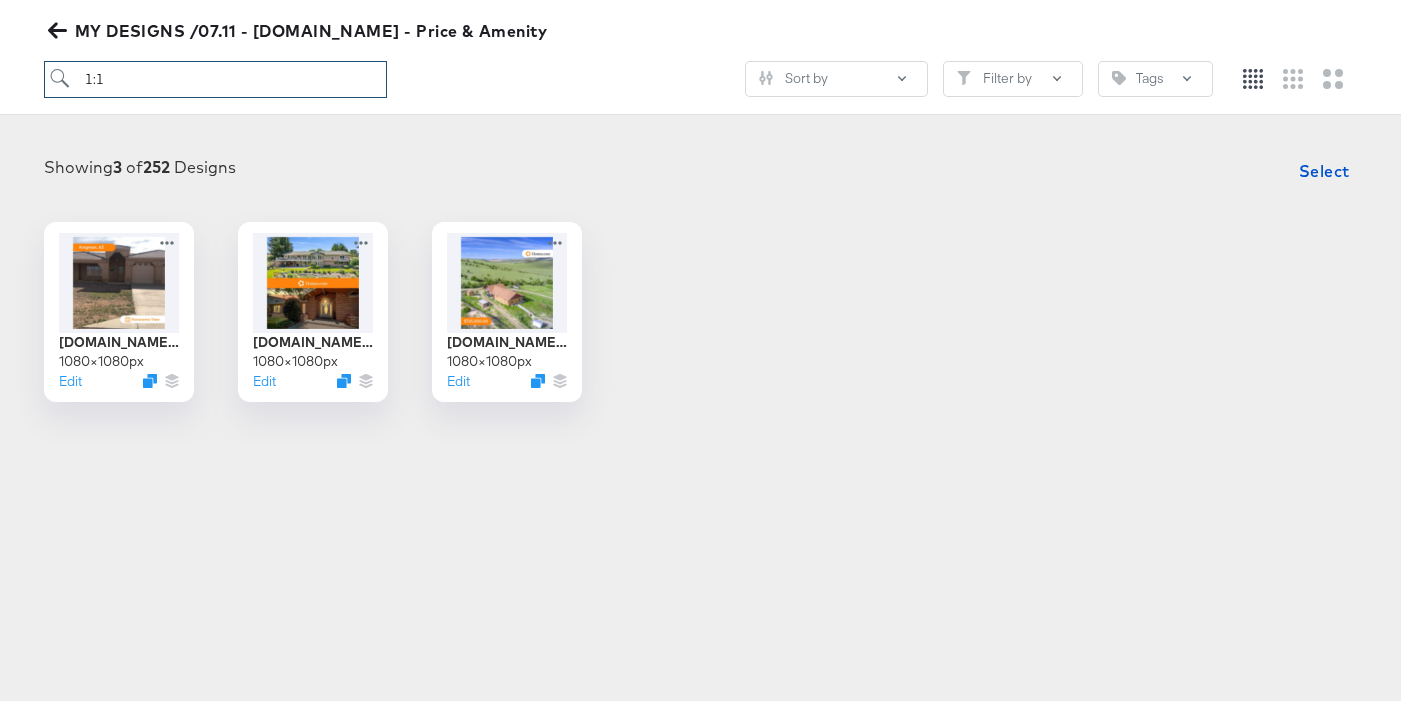 click on "1:1" at bounding box center (215, 79) 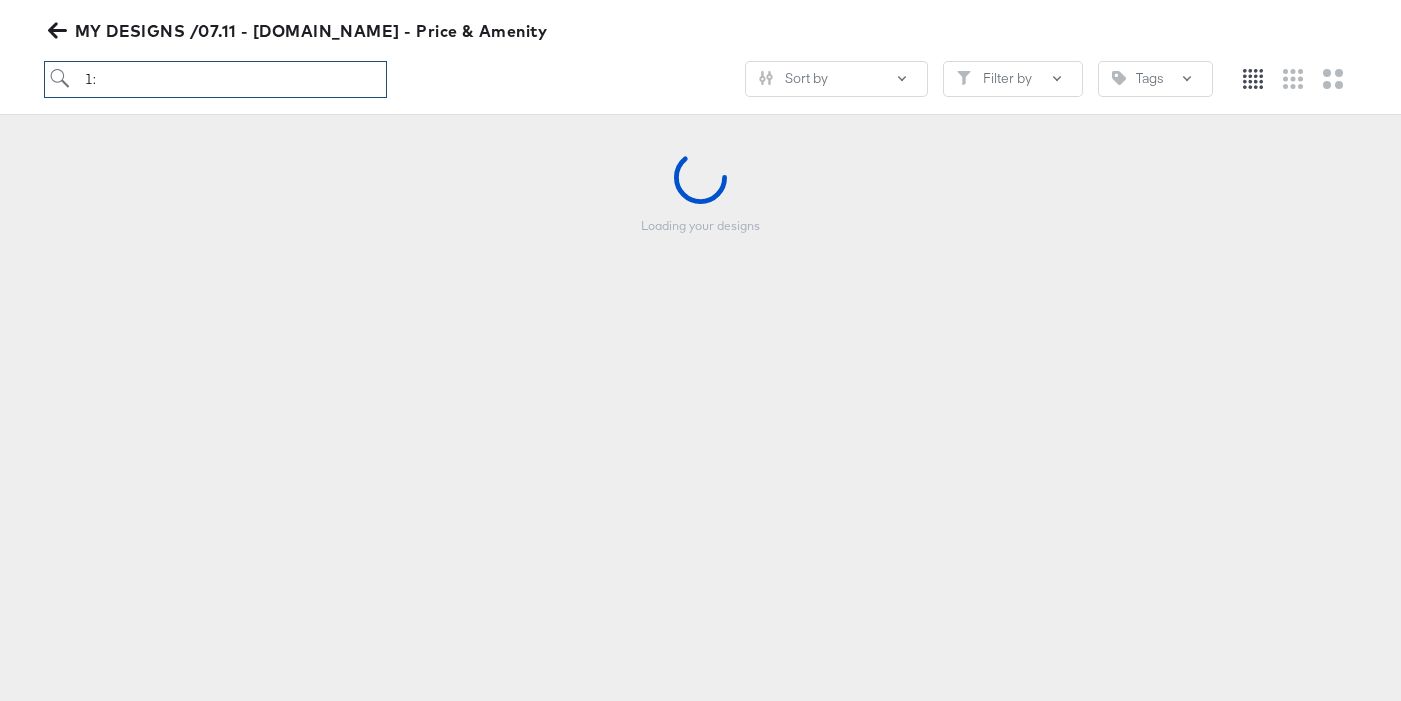 type on "1:1" 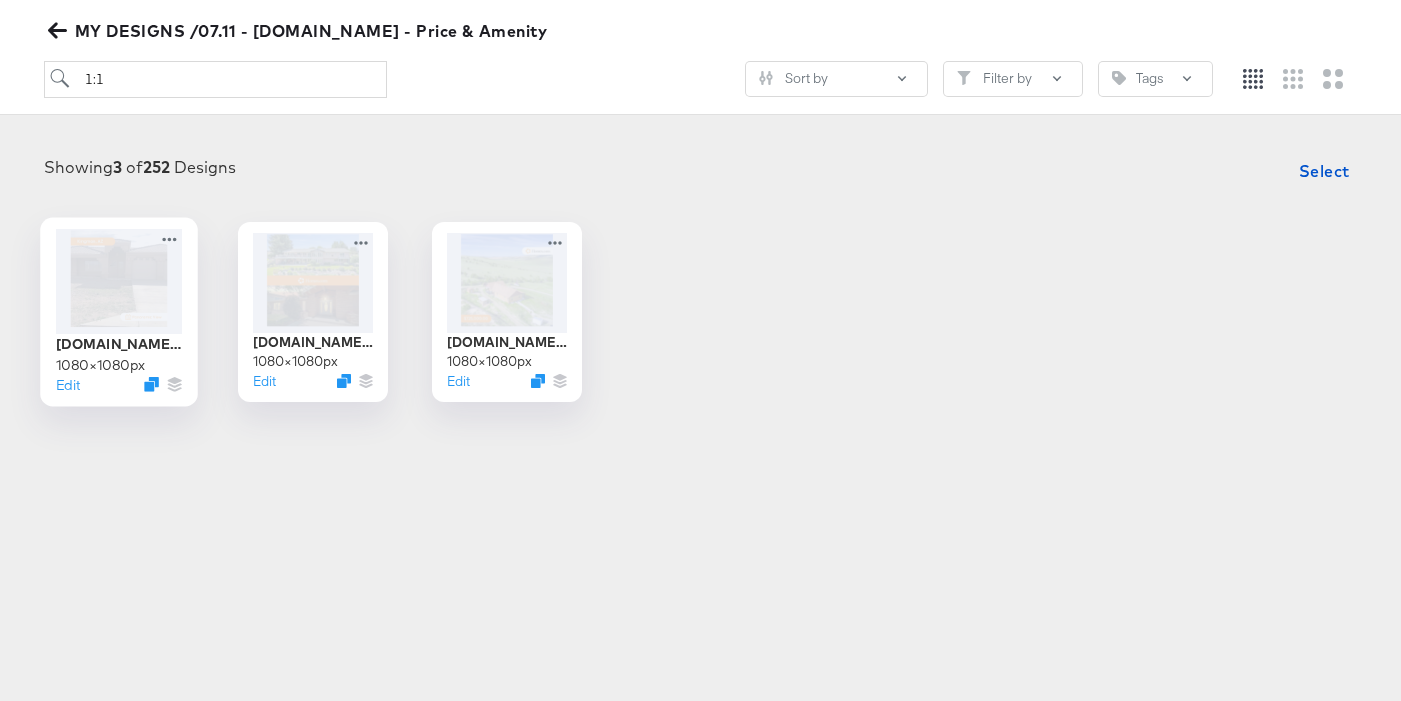 click at bounding box center [119, 281] 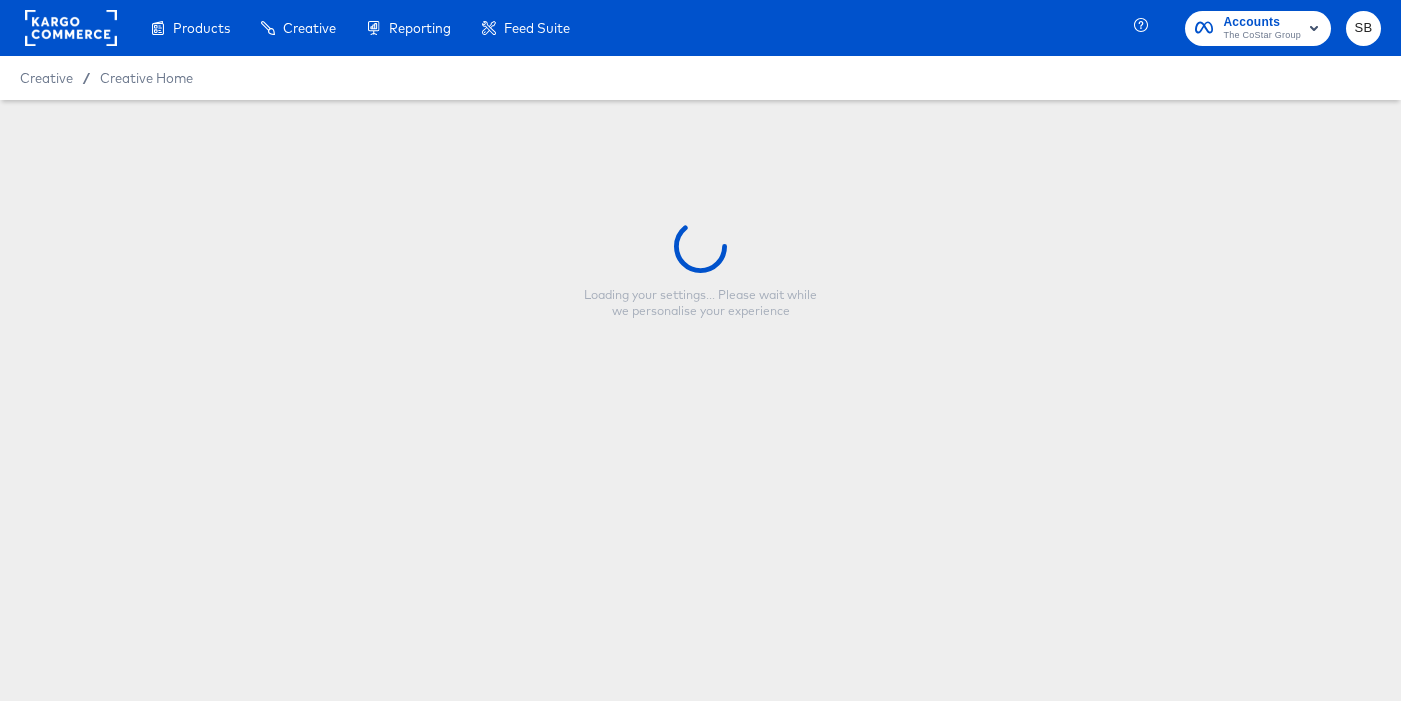type on "[DOMAIN_NAME] Price & Amenity Mocks - Location + Amenity - 1:1" 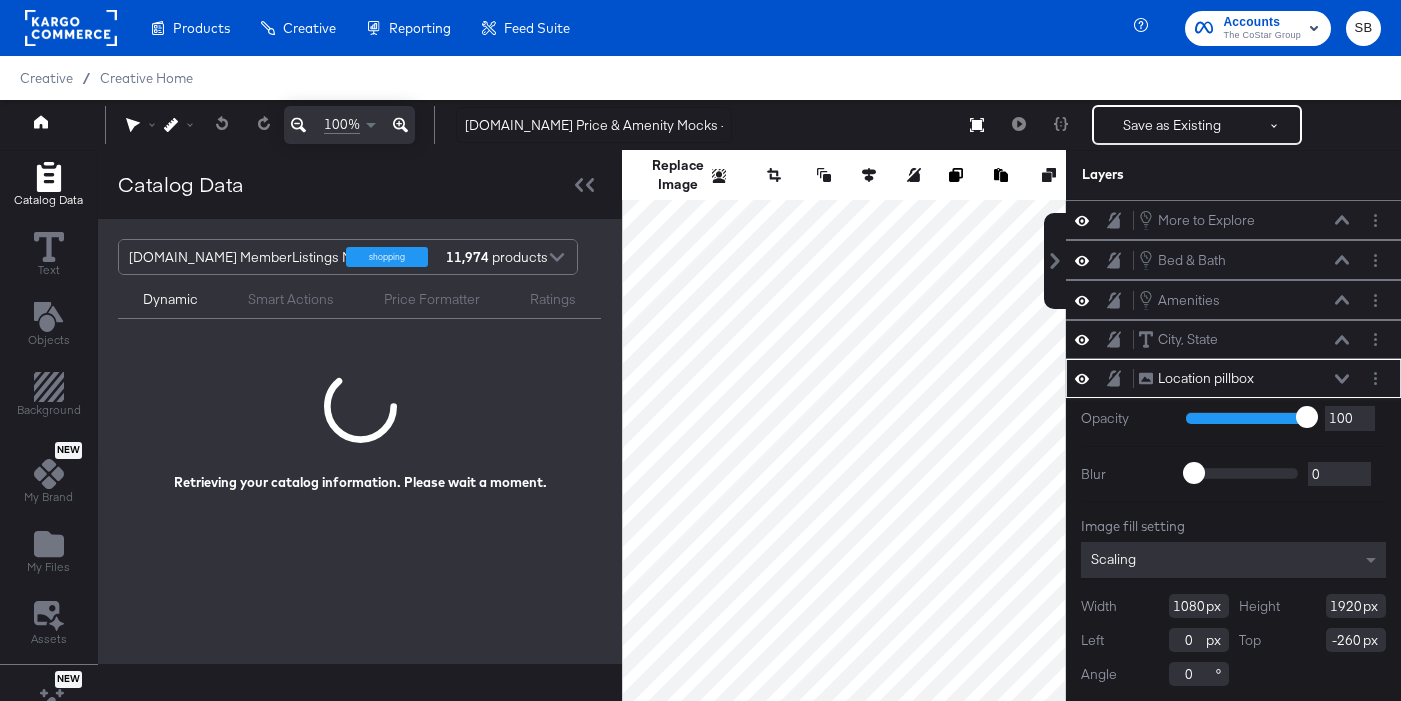 scroll, scrollTop: 2, scrollLeft: 0, axis: vertical 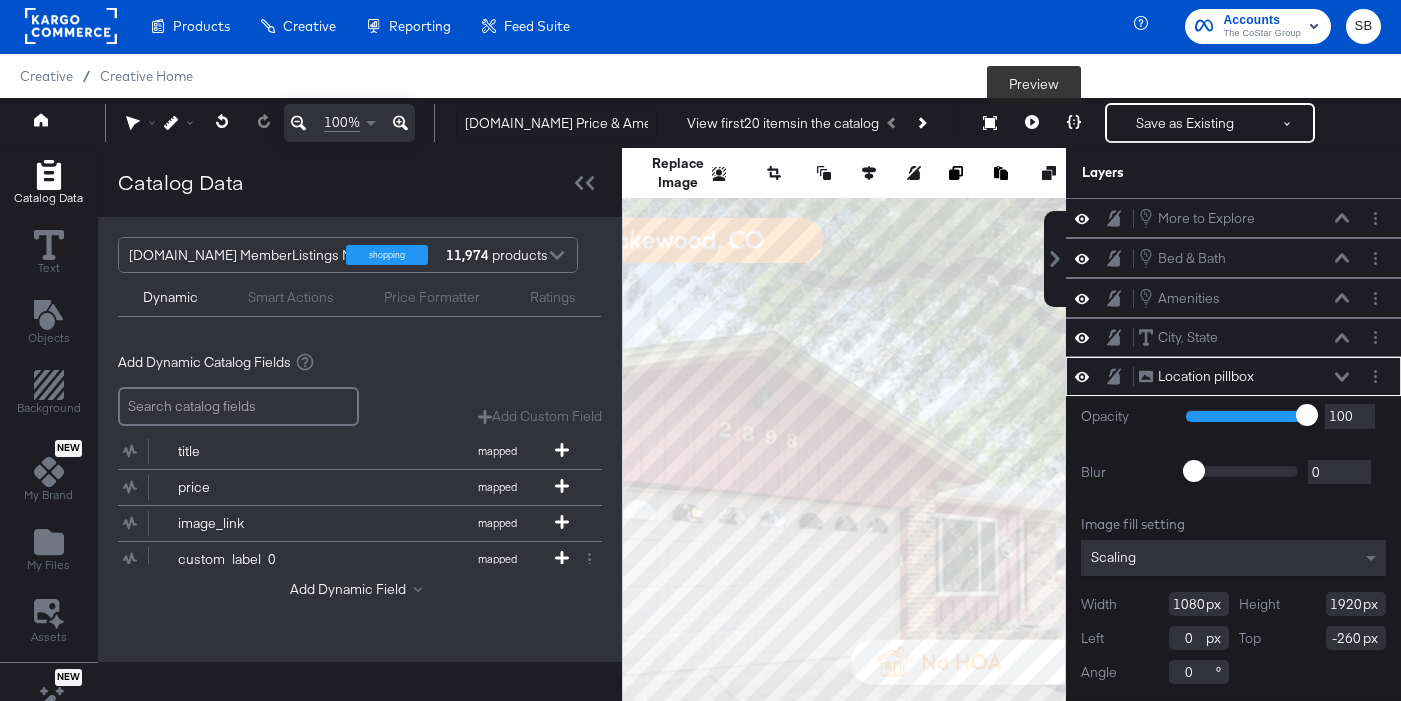 click 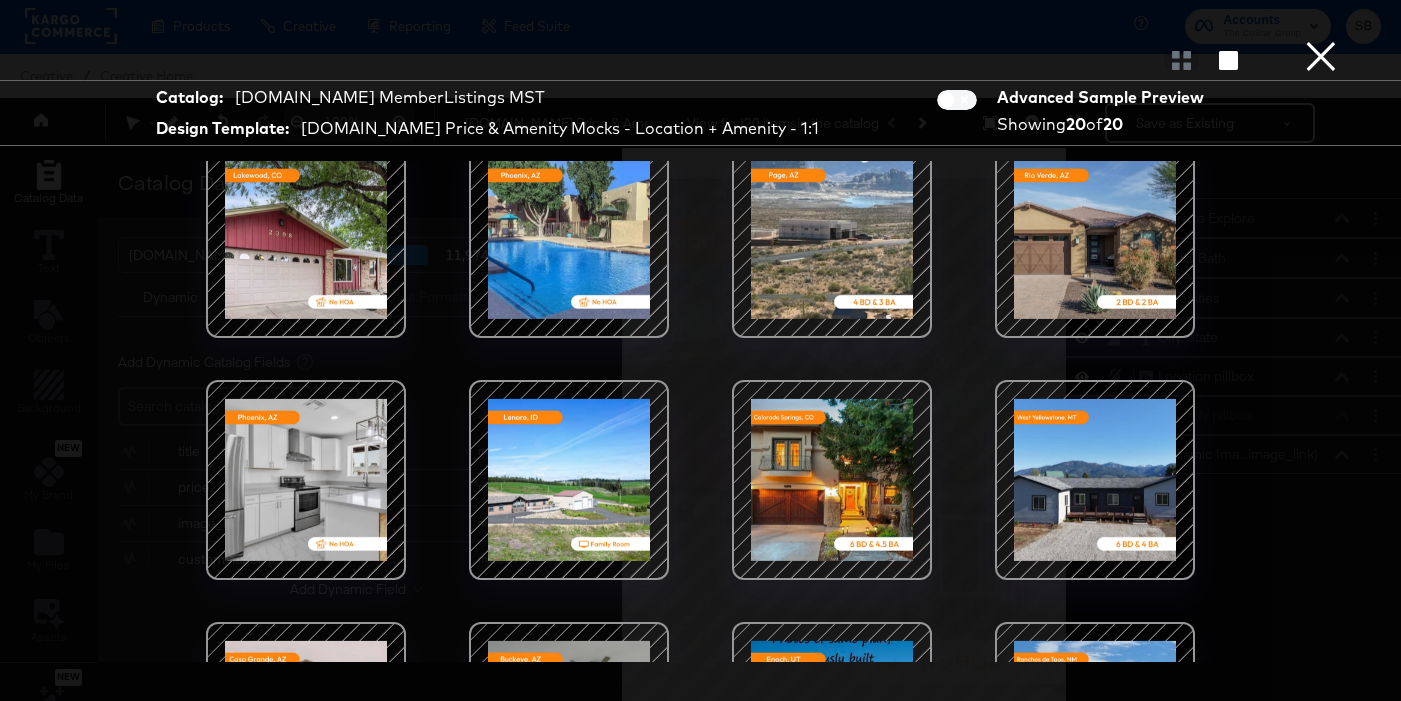 scroll, scrollTop: 0, scrollLeft: 0, axis: both 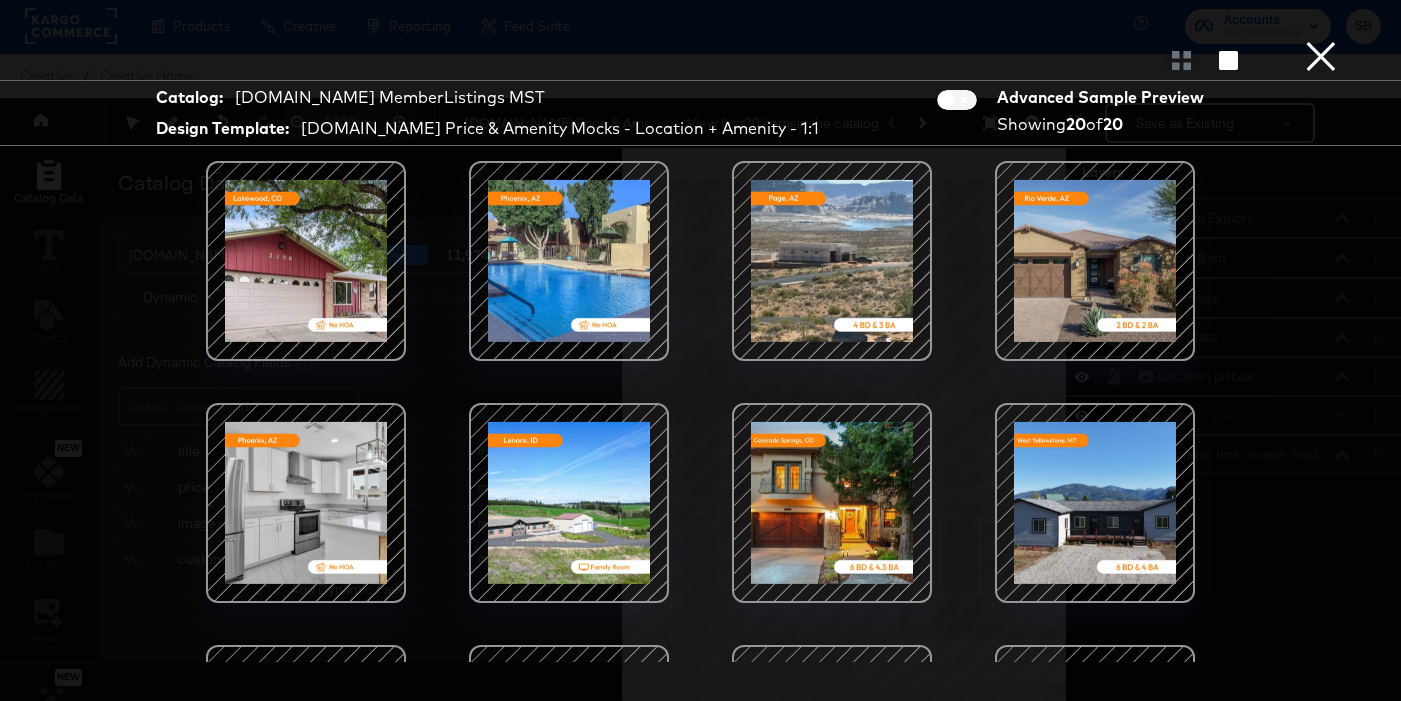 click at bounding box center (832, 261) 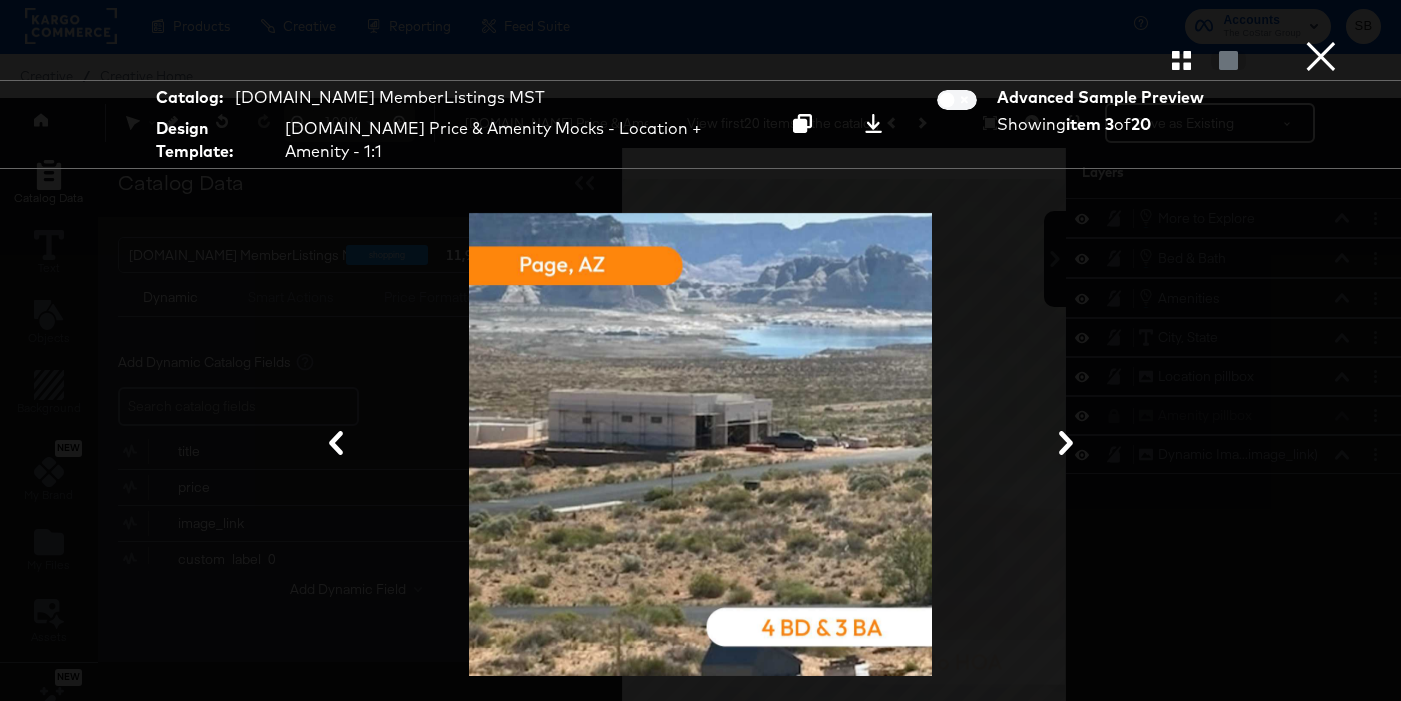 scroll, scrollTop: 117, scrollLeft: 0, axis: vertical 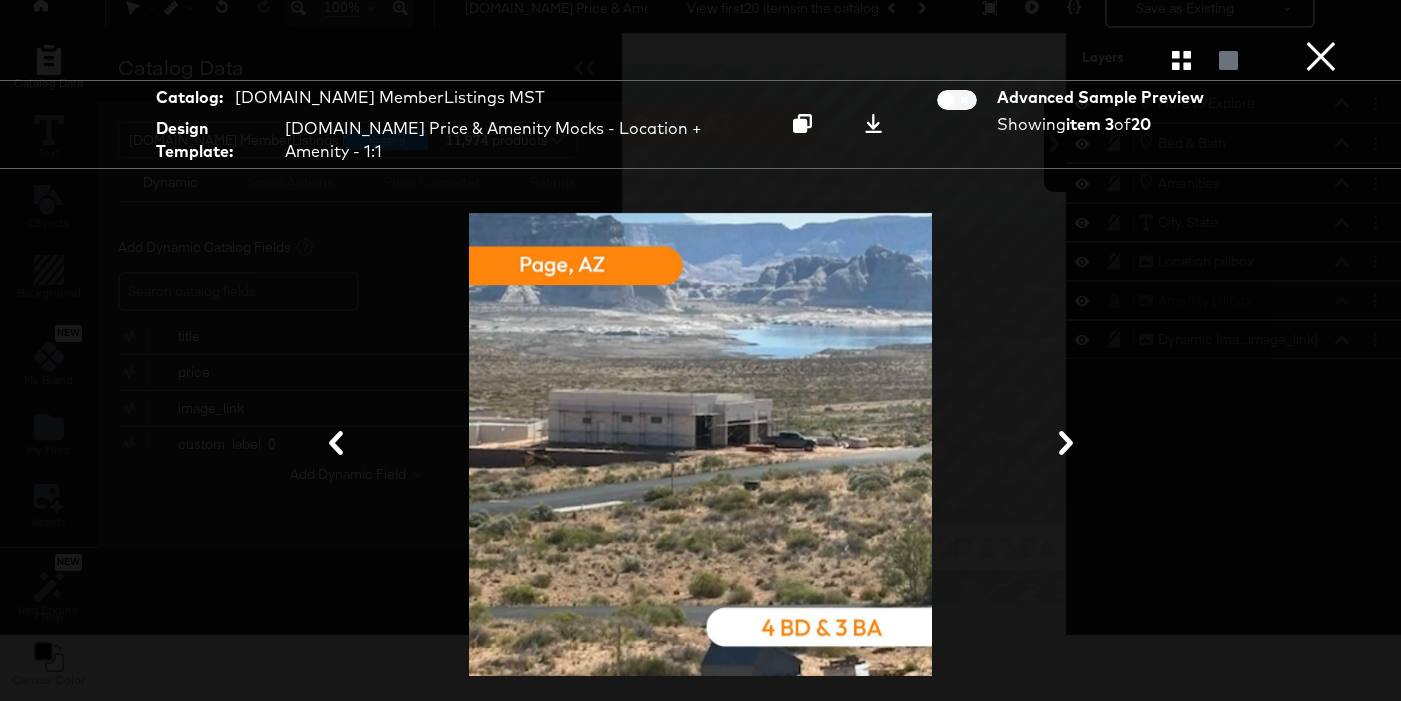 click on "×" at bounding box center [1321, 20] 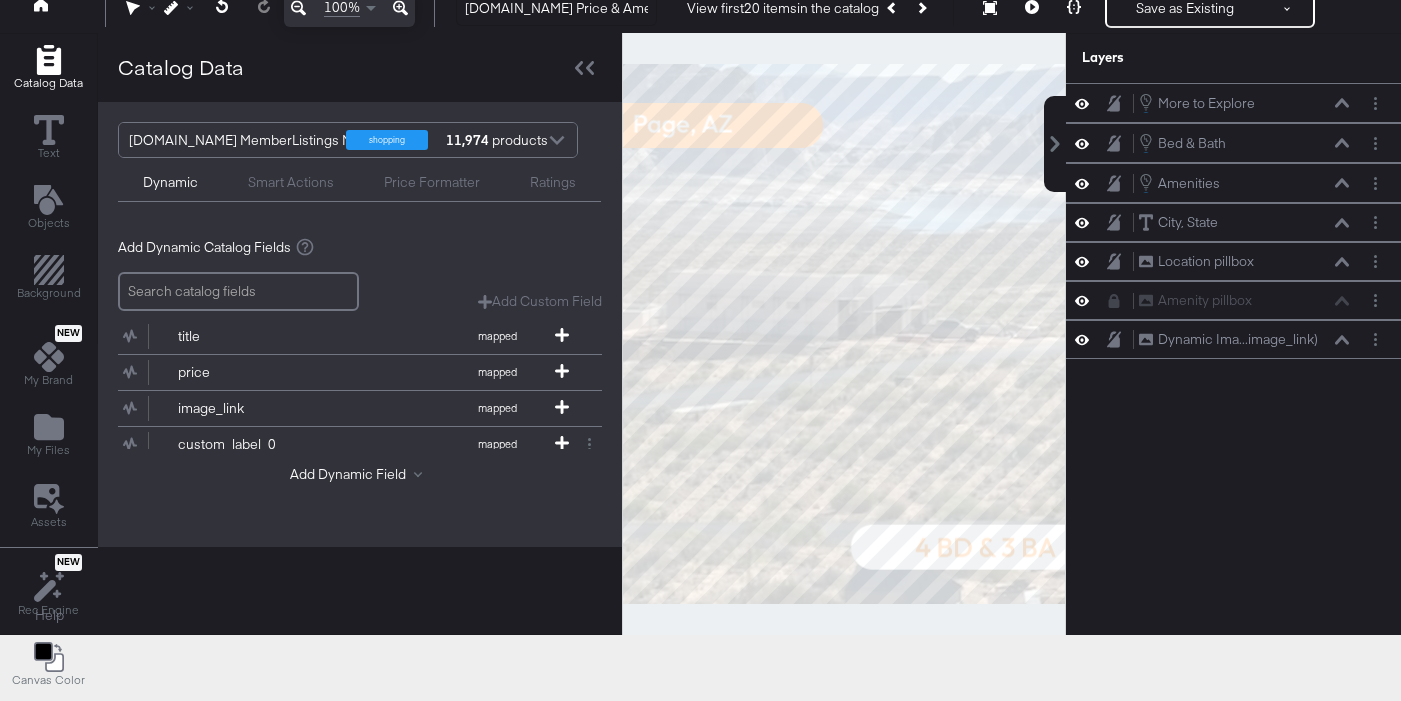 scroll, scrollTop: 60, scrollLeft: 0, axis: vertical 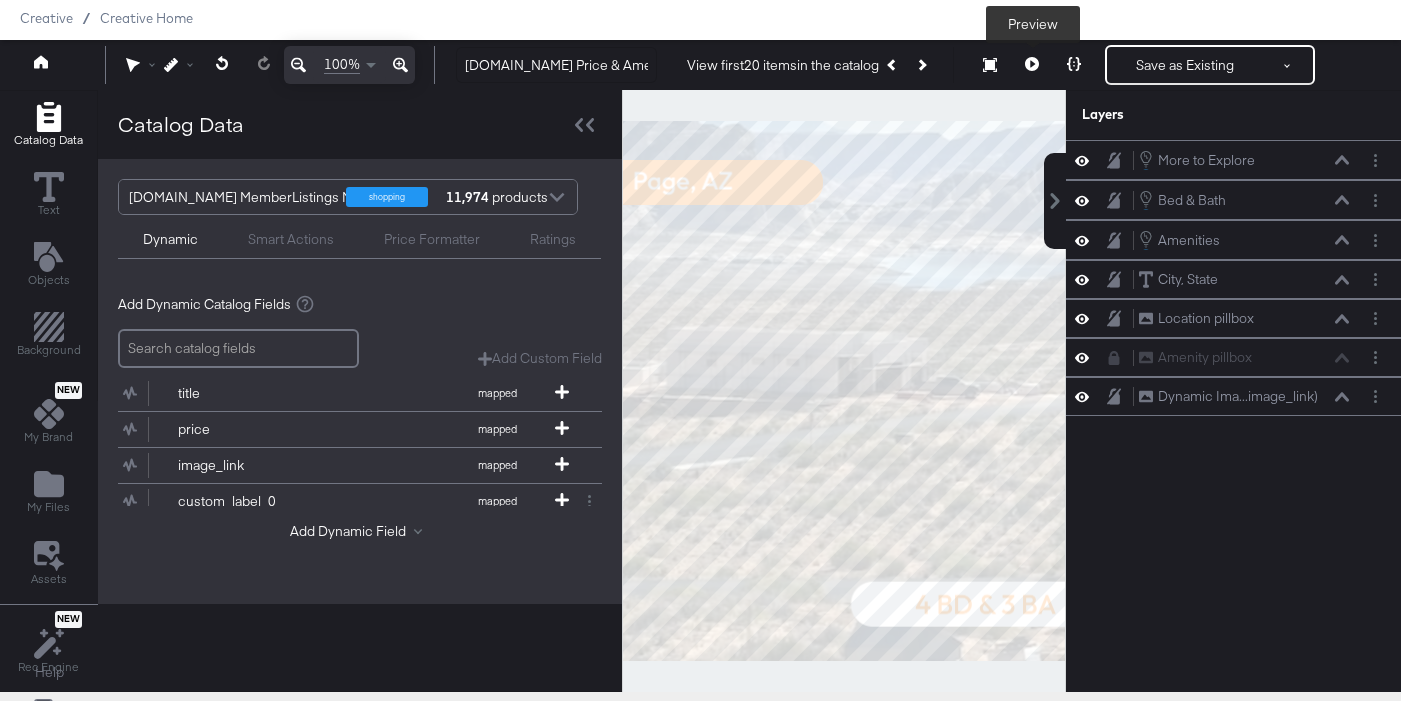click at bounding box center [1032, 65] 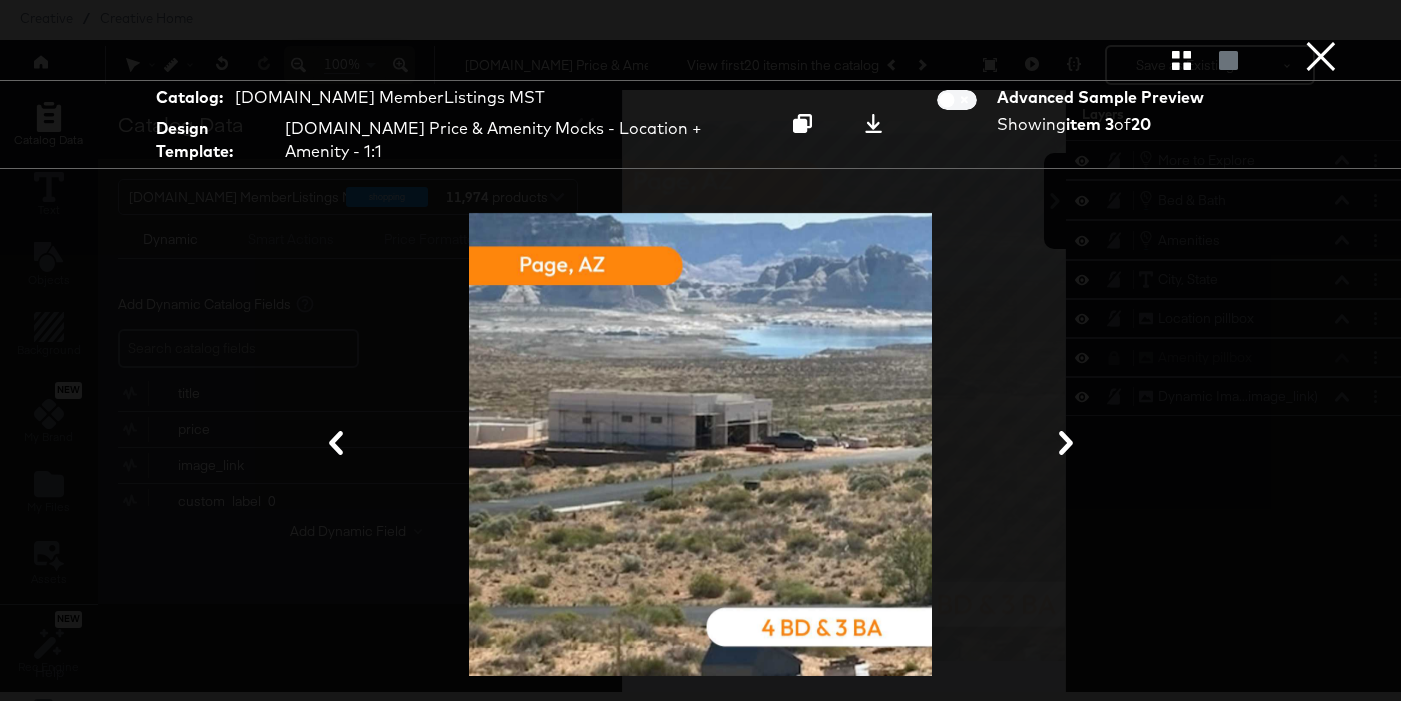scroll, scrollTop: 117, scrollLeft: 0, axis: vertical 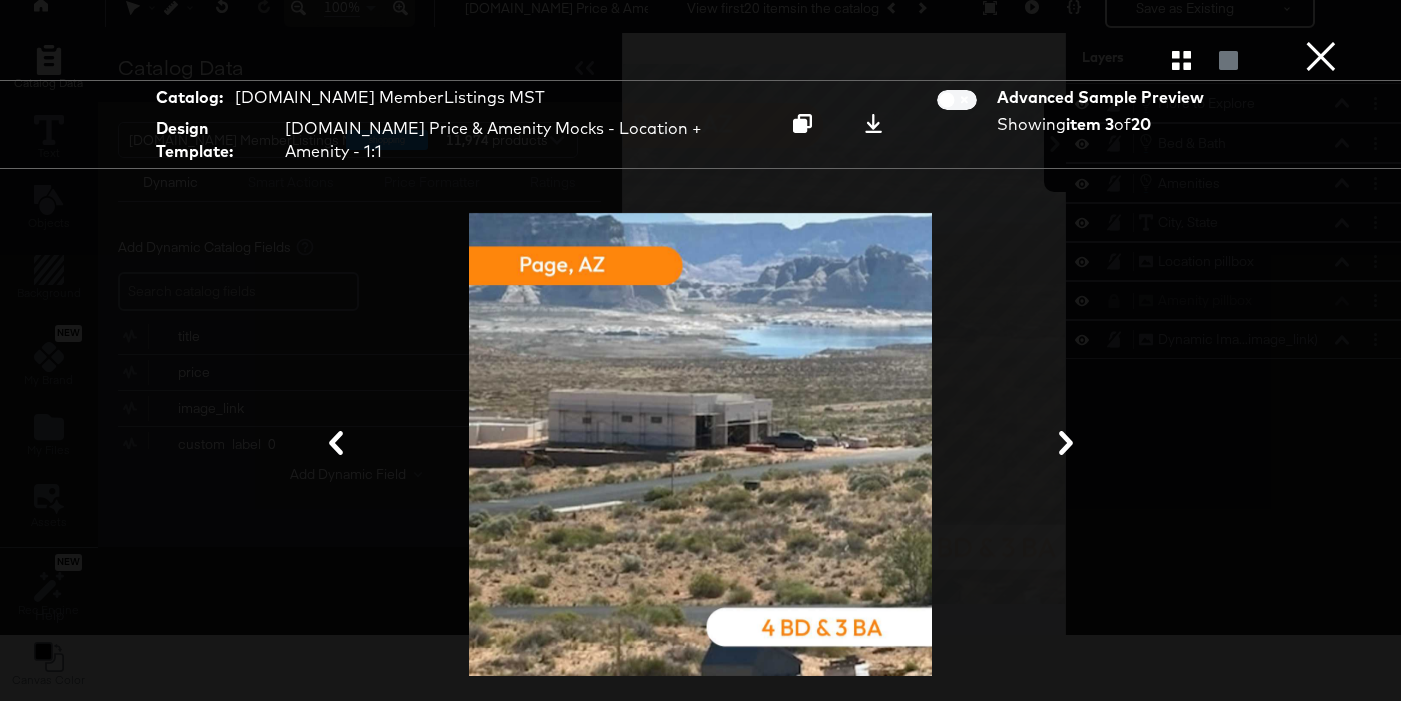 click at bounding box center [700, 60] 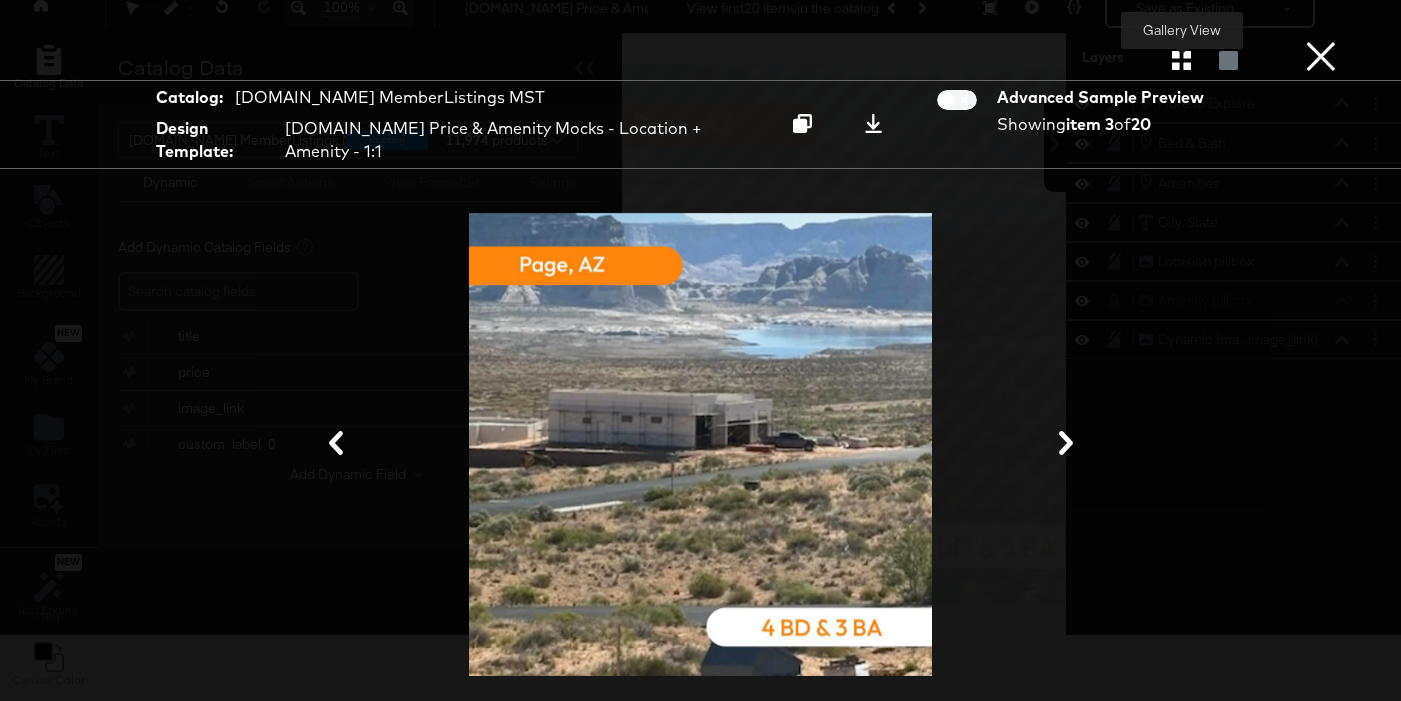 click 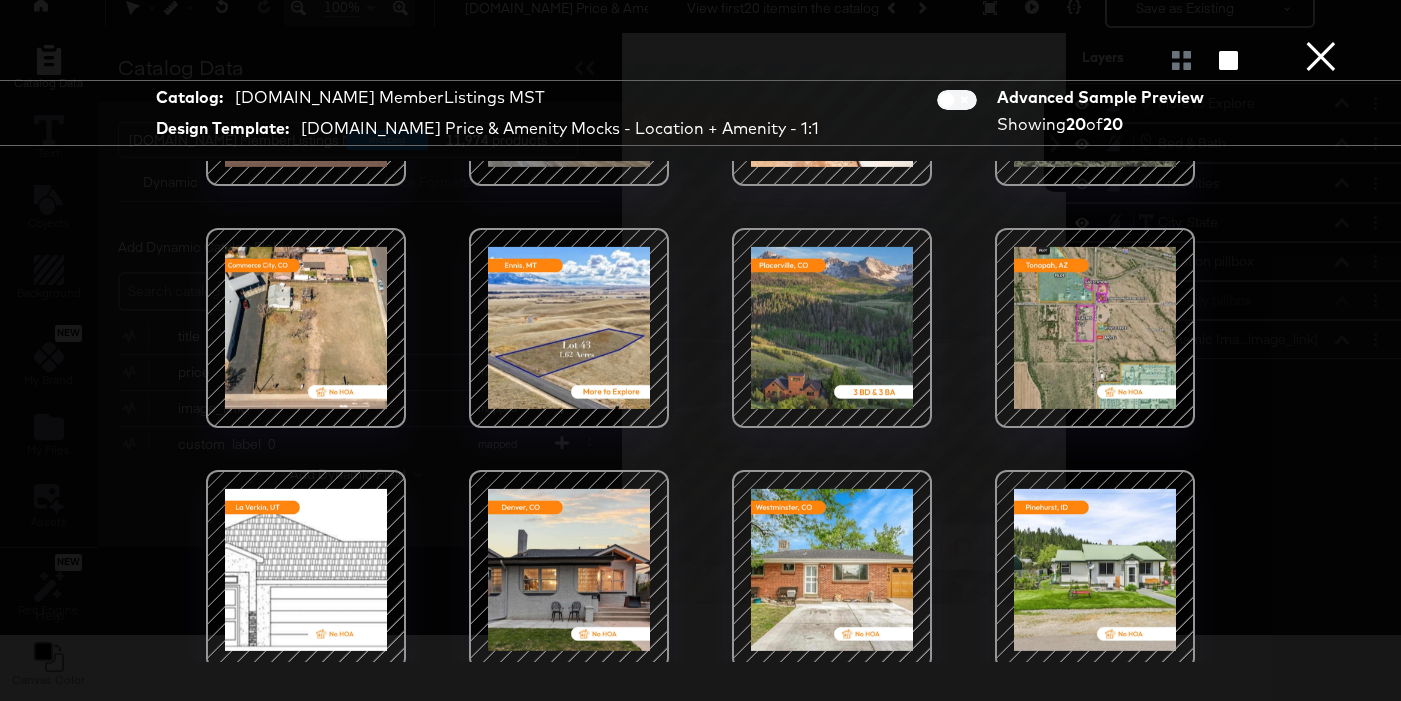 scroll, scrollTop: 667, scrollLeft: 0, axis: vertical 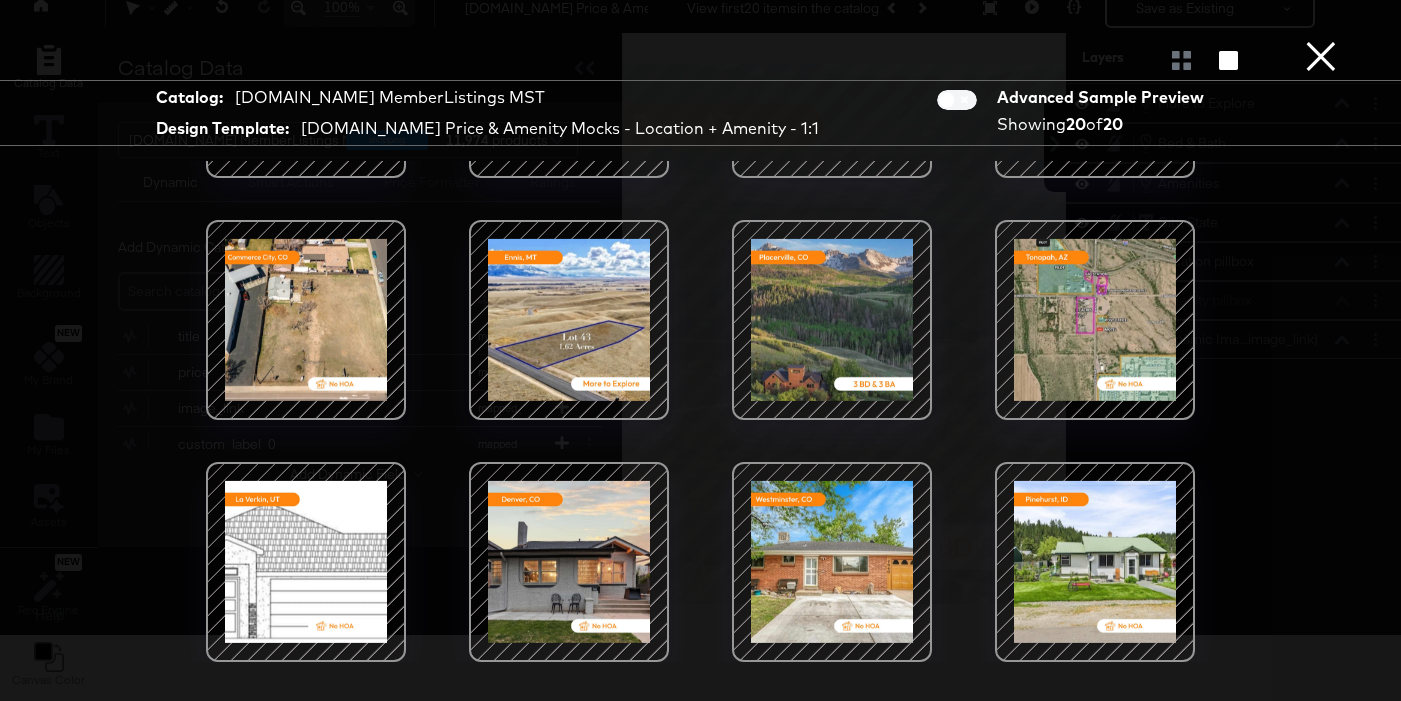 click on "Gallery View" at bounding box center (700, 60) 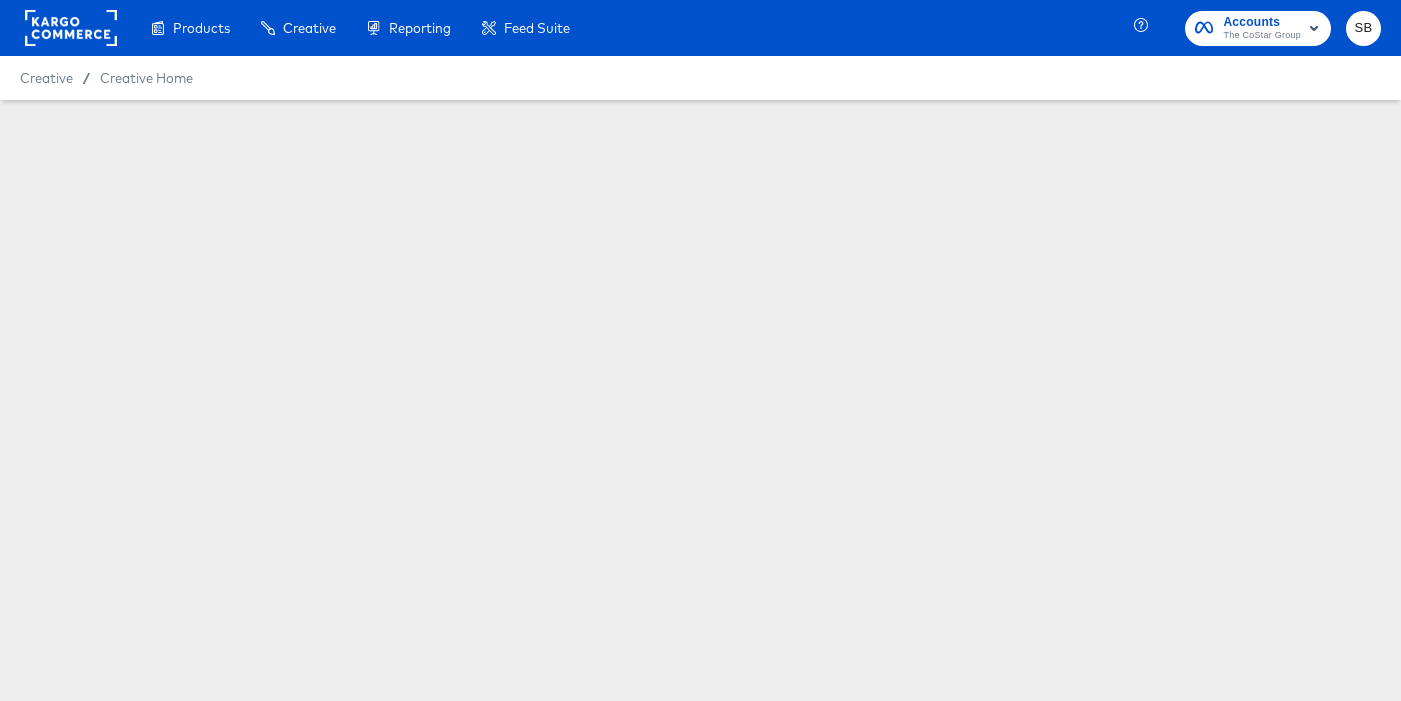 scroll, scrollTop: 0, scrollLeft: 0, axis: both 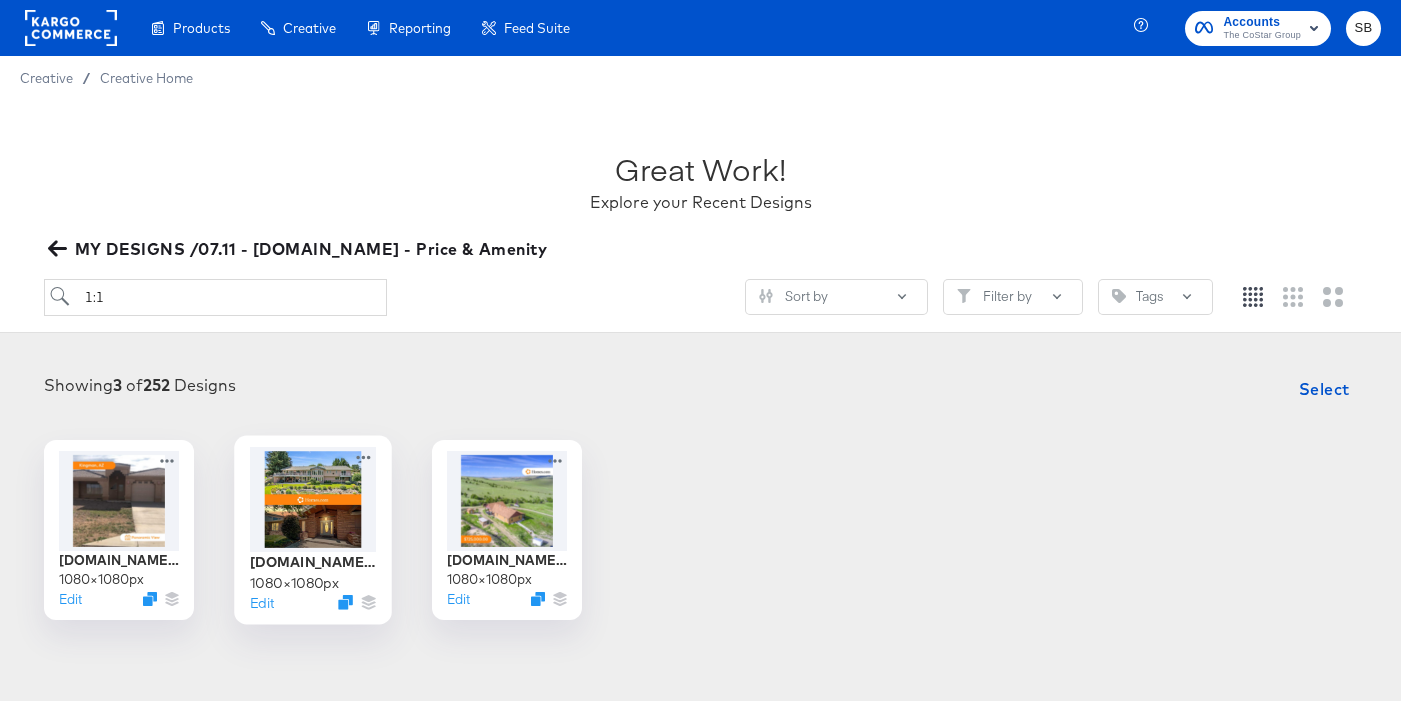 click at bounding box center [313, 499] 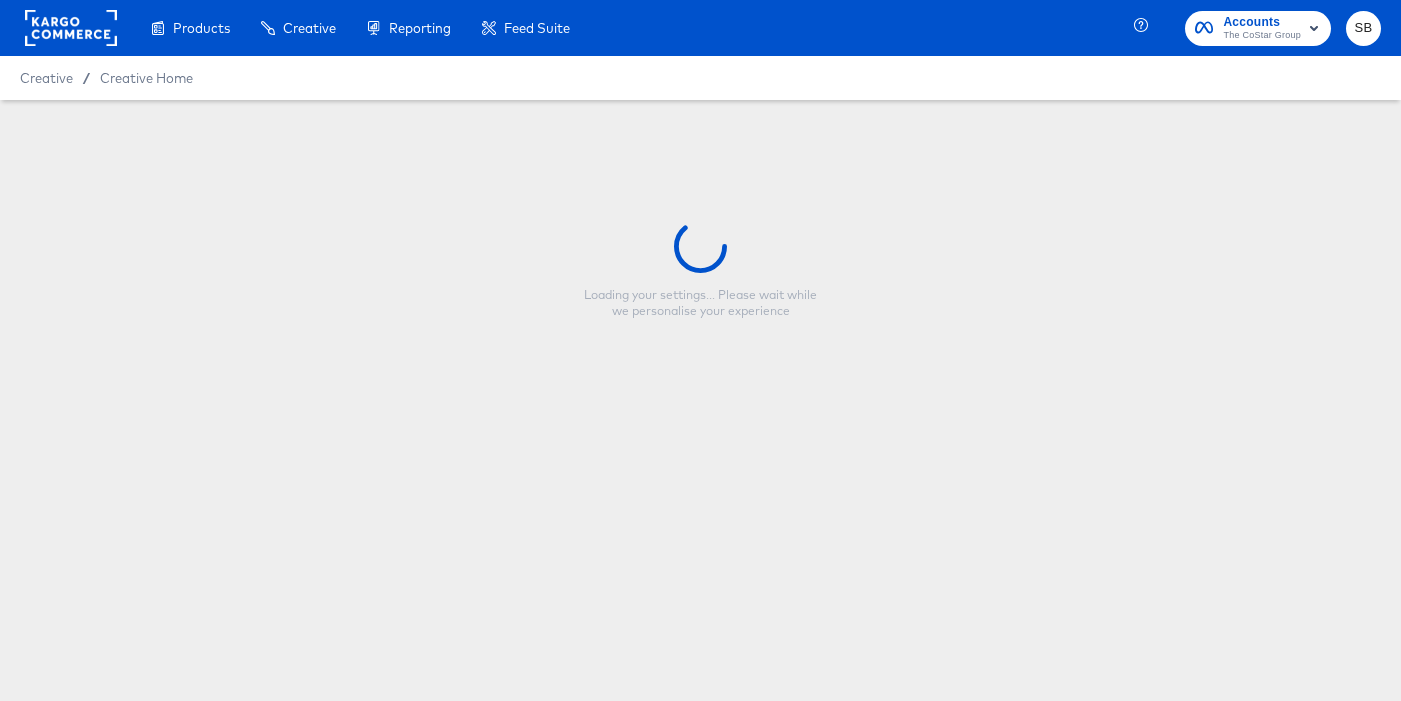 type on "[DOMAIN_NAME] Price & Amenity Mocks - Multi Image - Logo - 1:1" 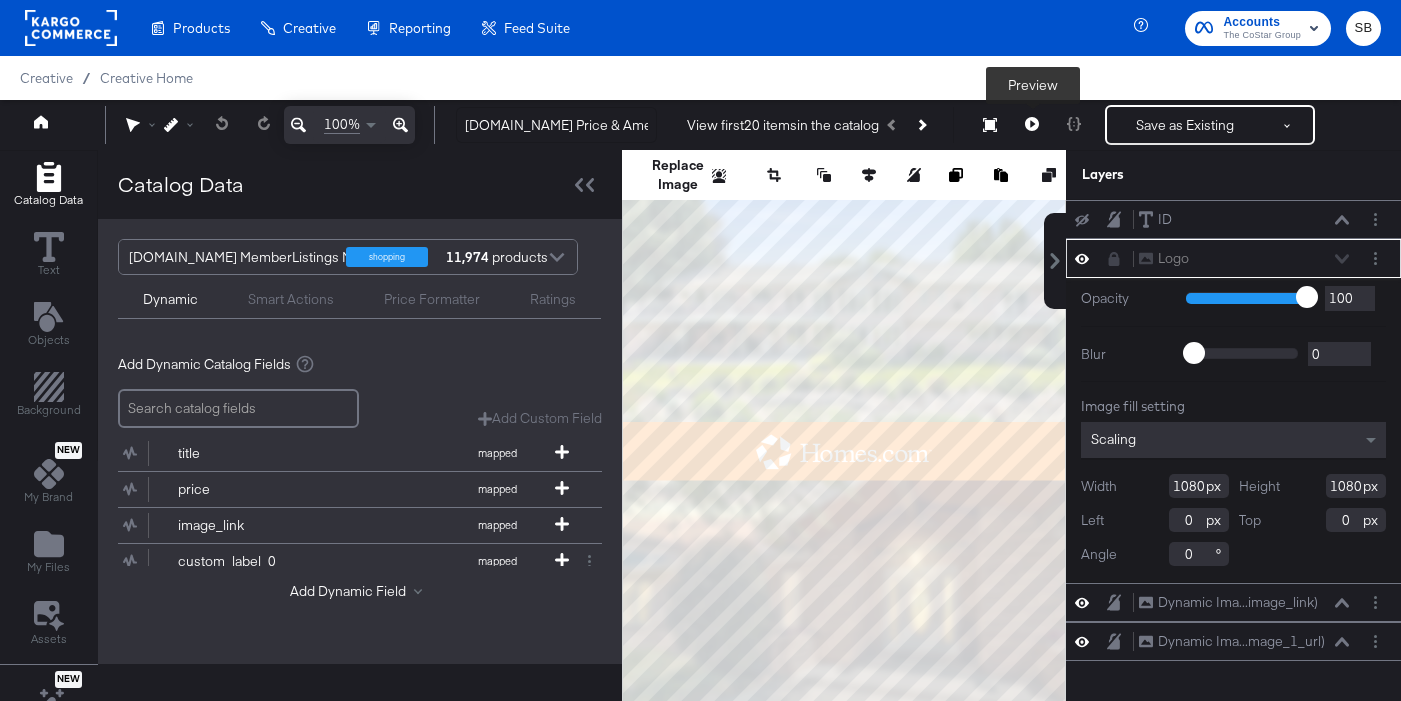 click at bounding box center [1032, 125] 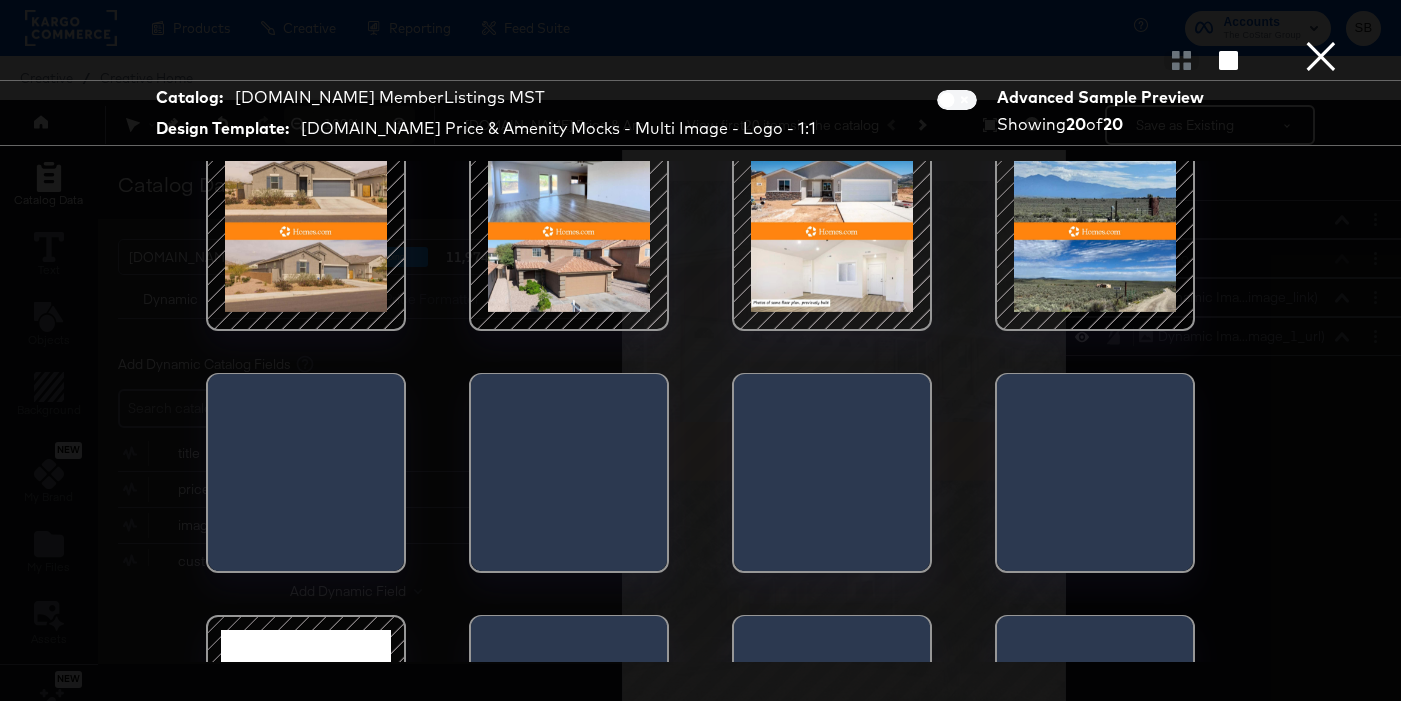 scroll, scrollTop: 0, scrollLeft: 0, axis: both 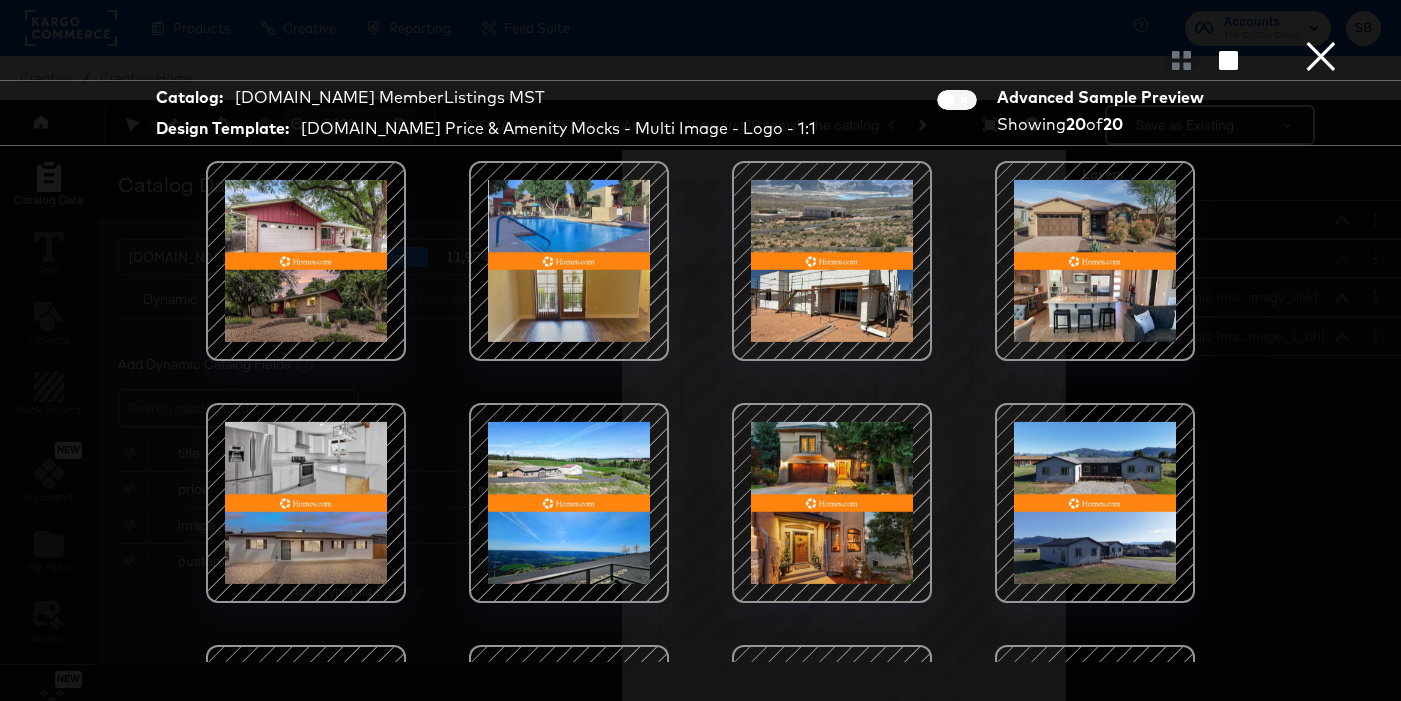 click at bounding box center [306, 261] 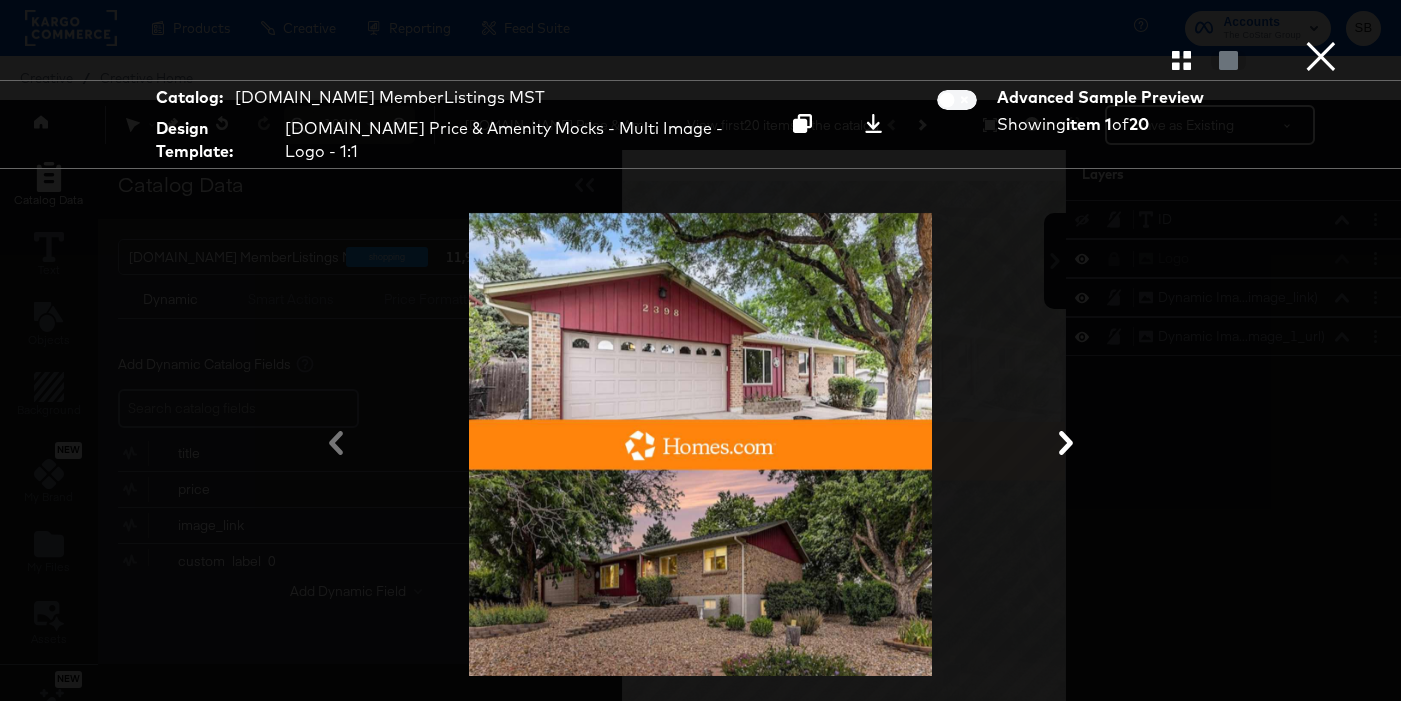 click 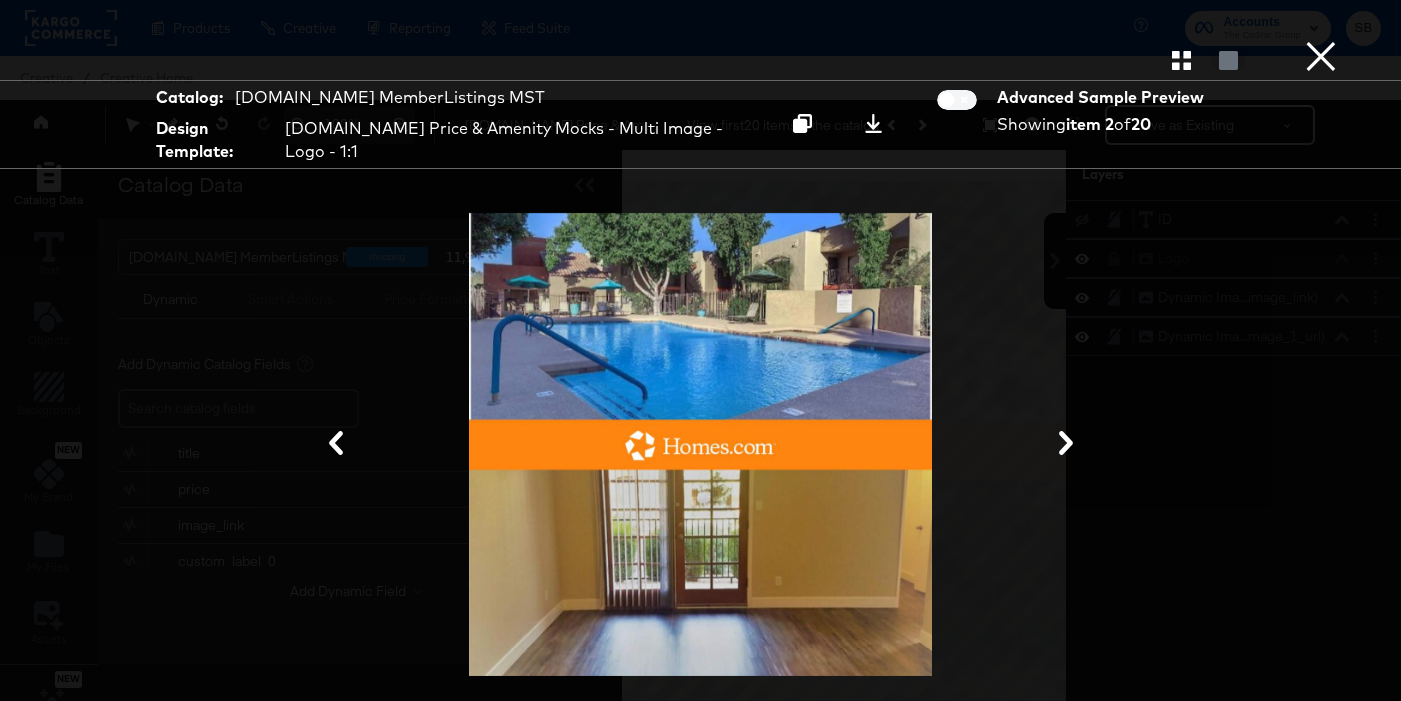 scroll, scrollTop: 117, scrollLeft: 0, axis: vertical 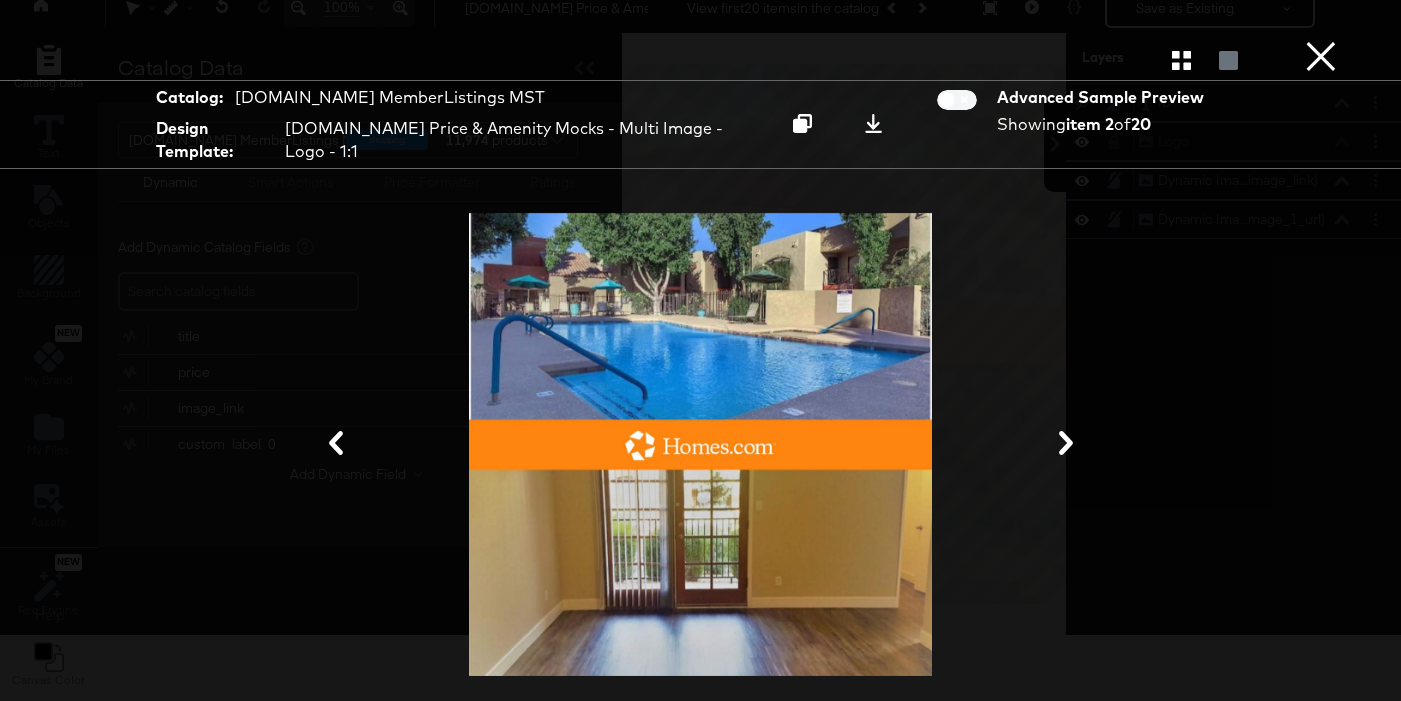 click 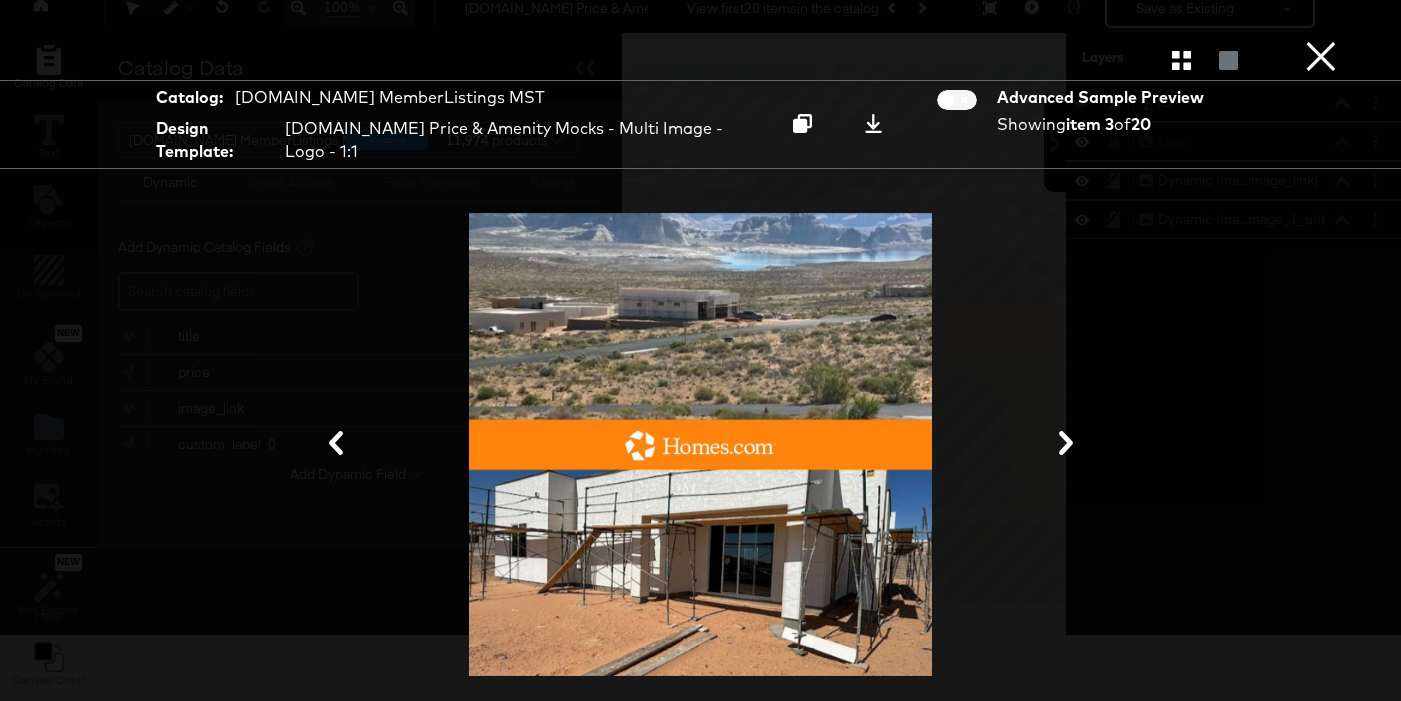click 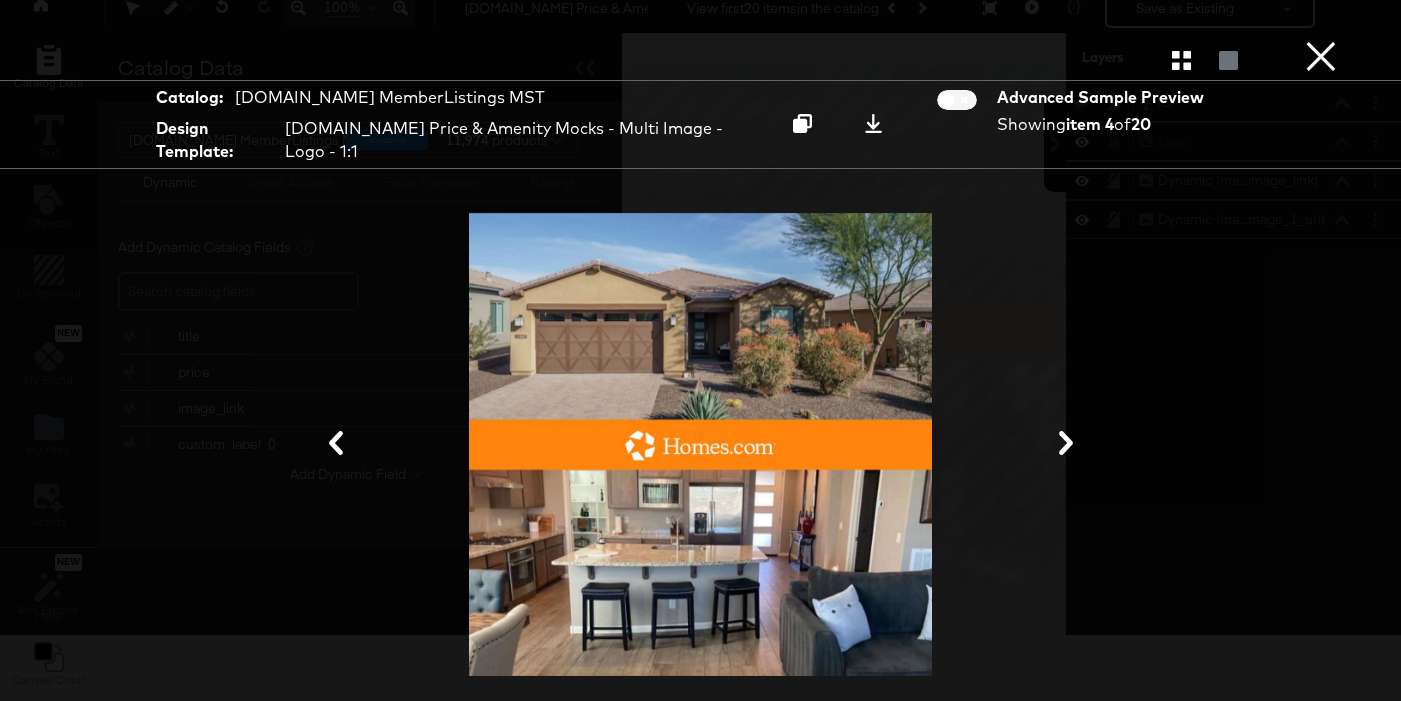 click 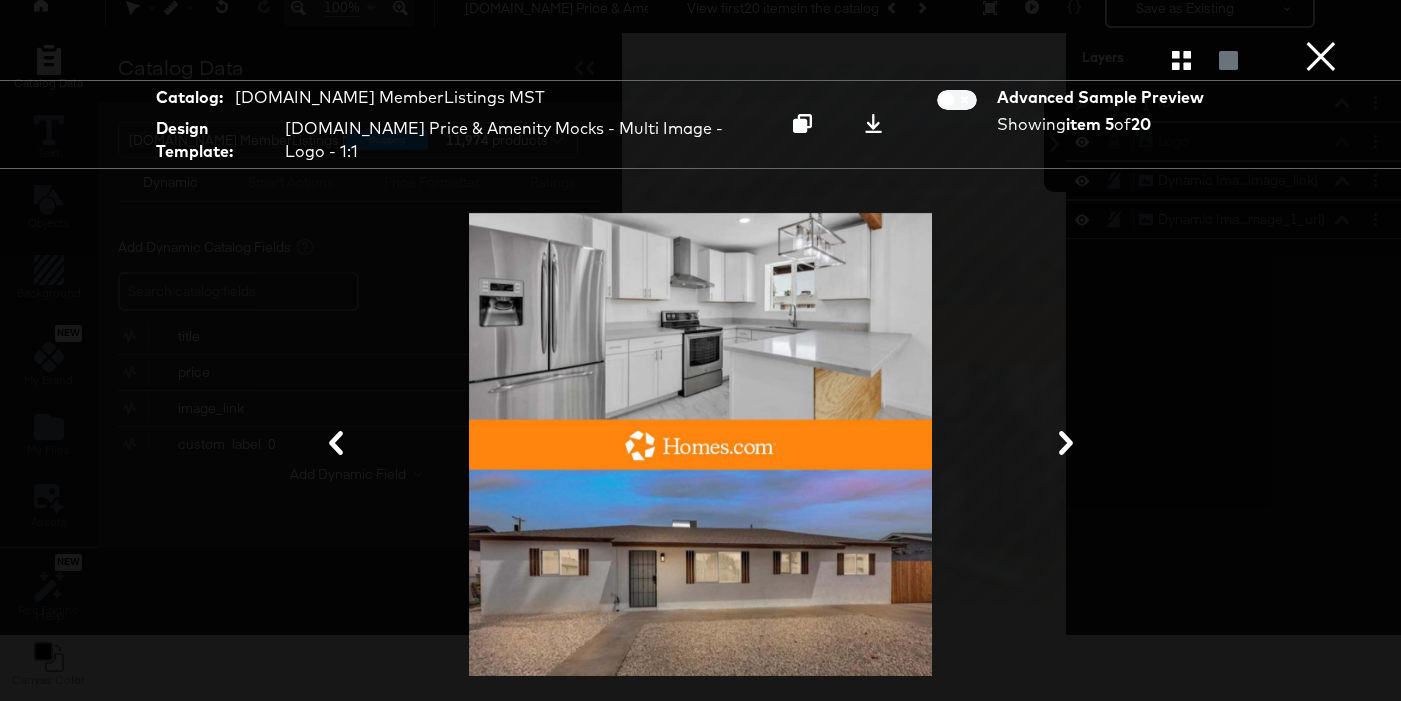 click 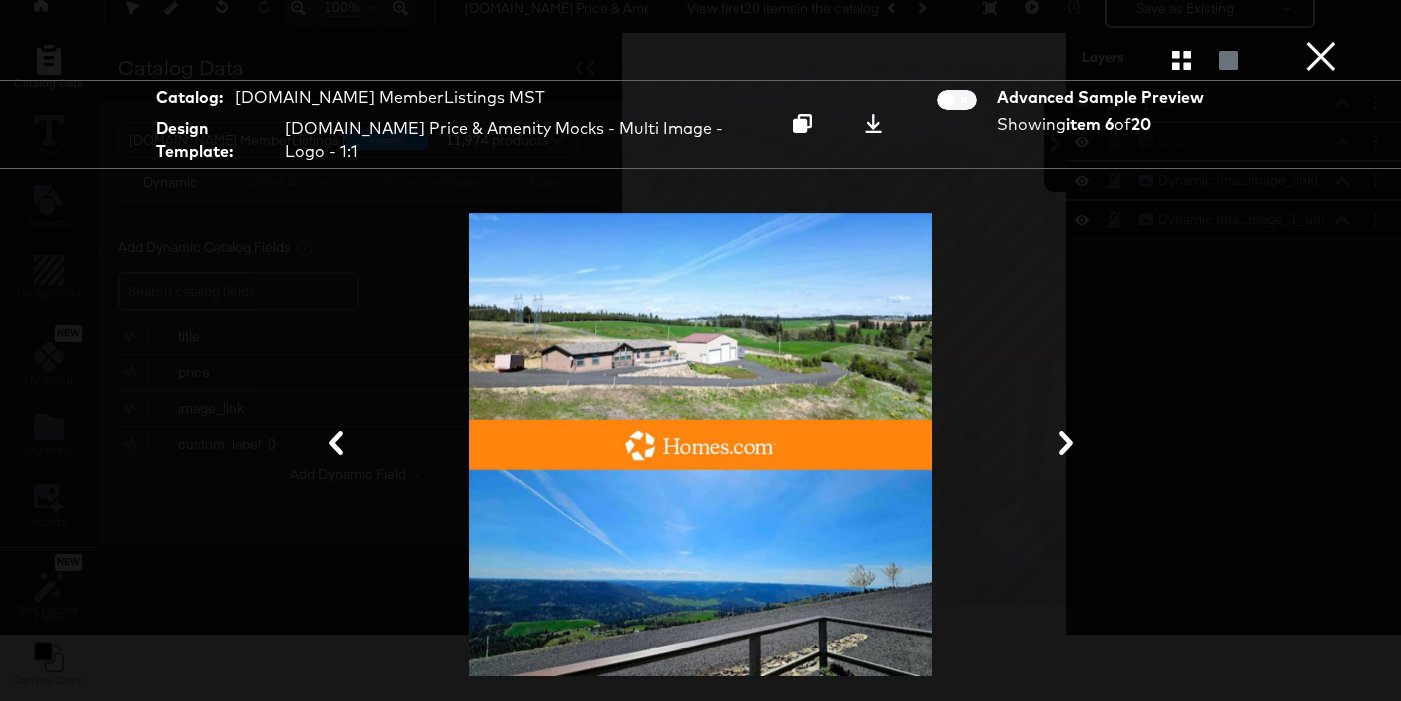 click 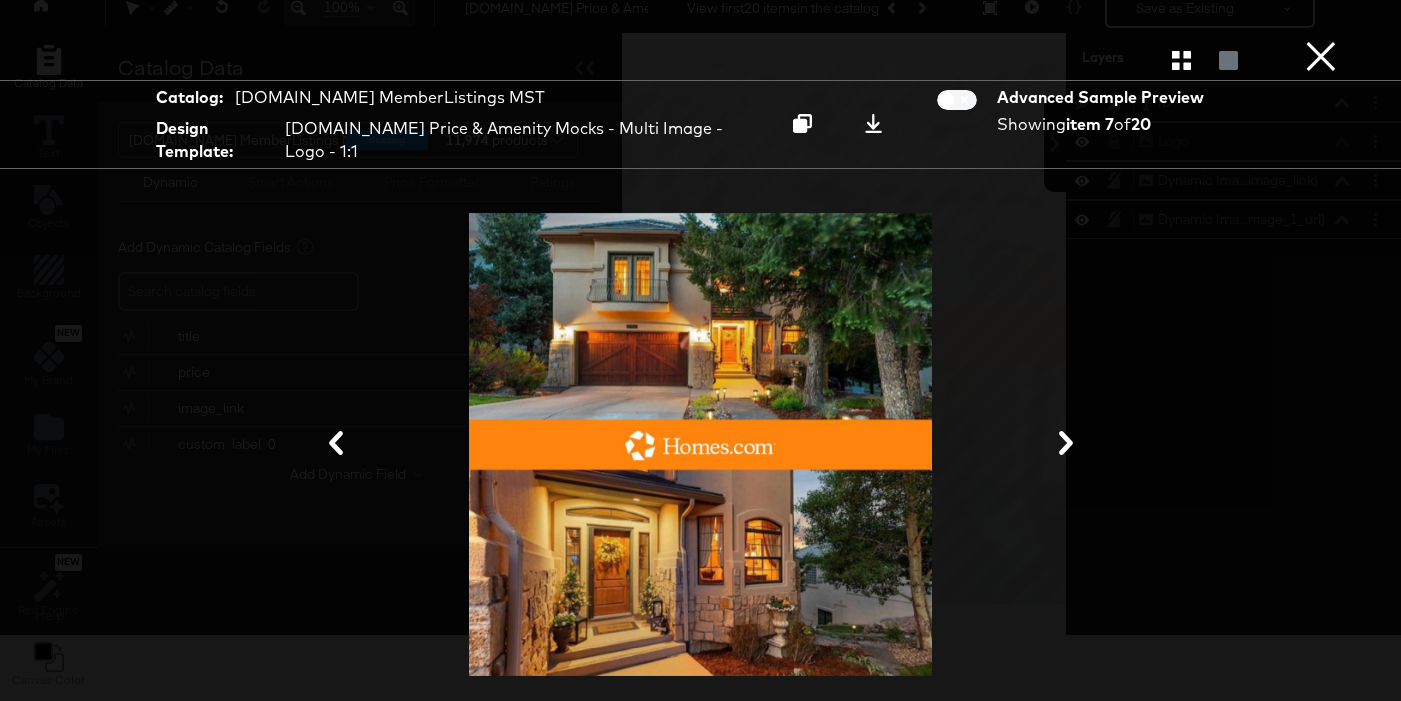 click 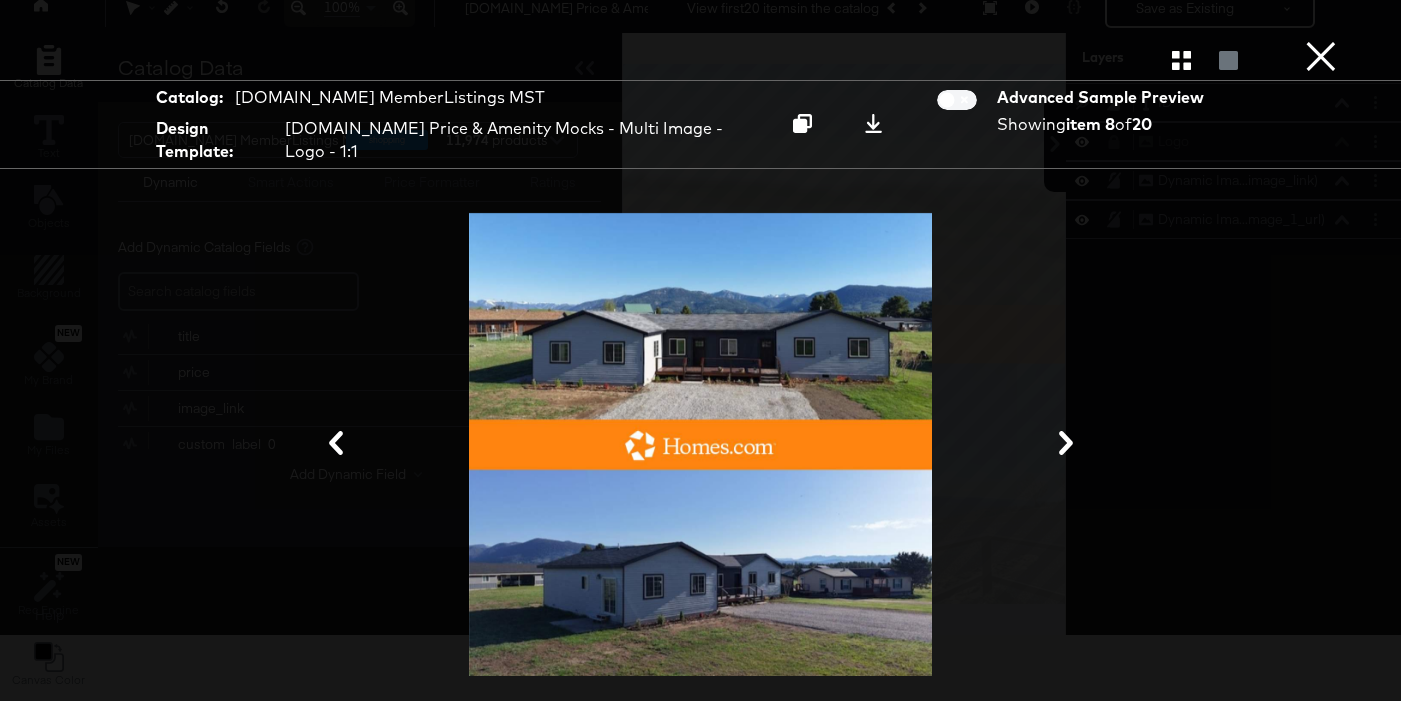 click 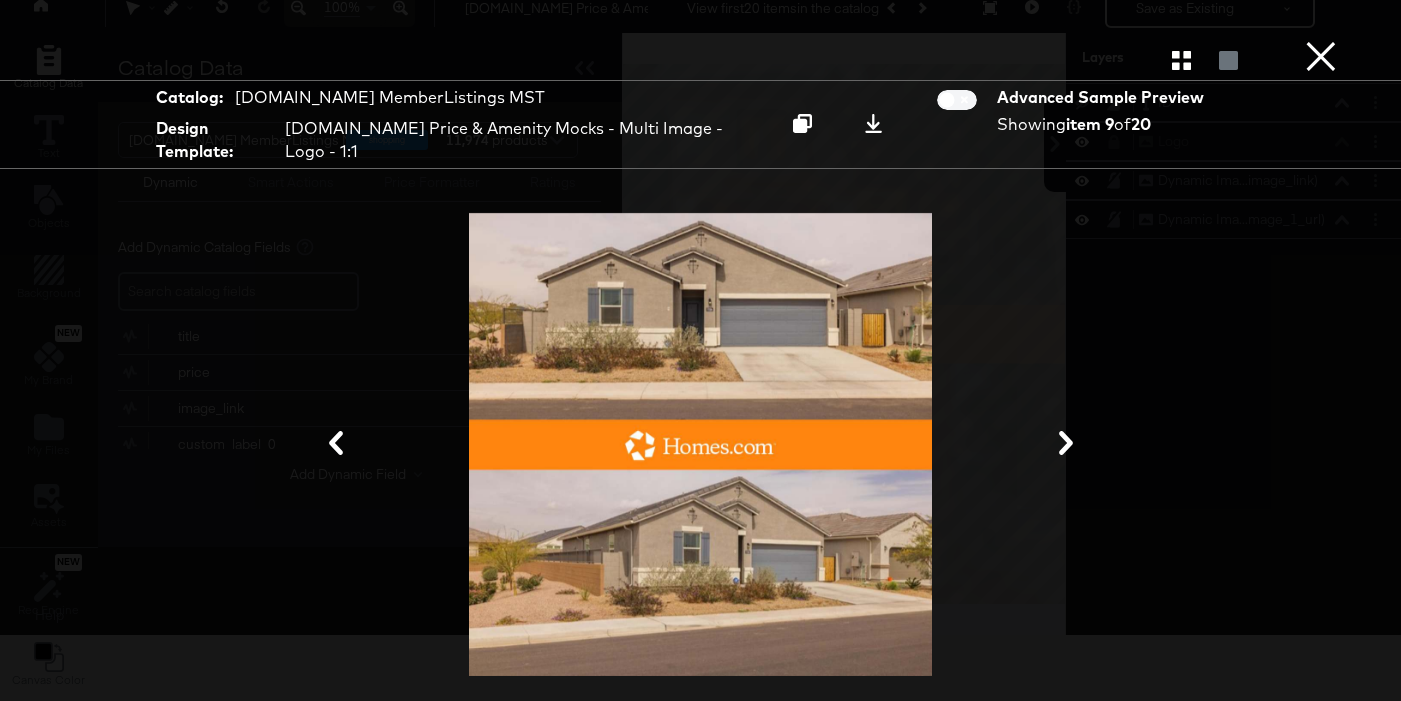 click 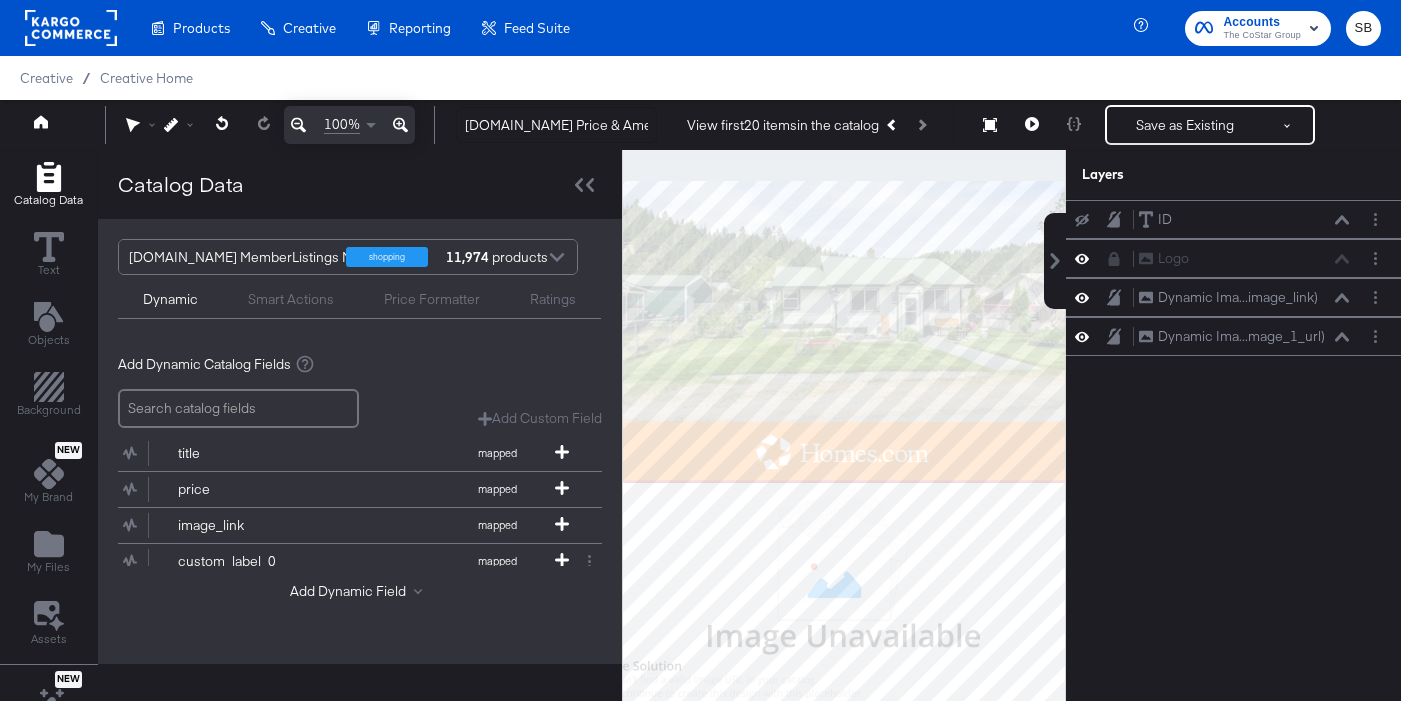 scroll, scrollTop: 117, scrollLeft: 0, axis: vertical 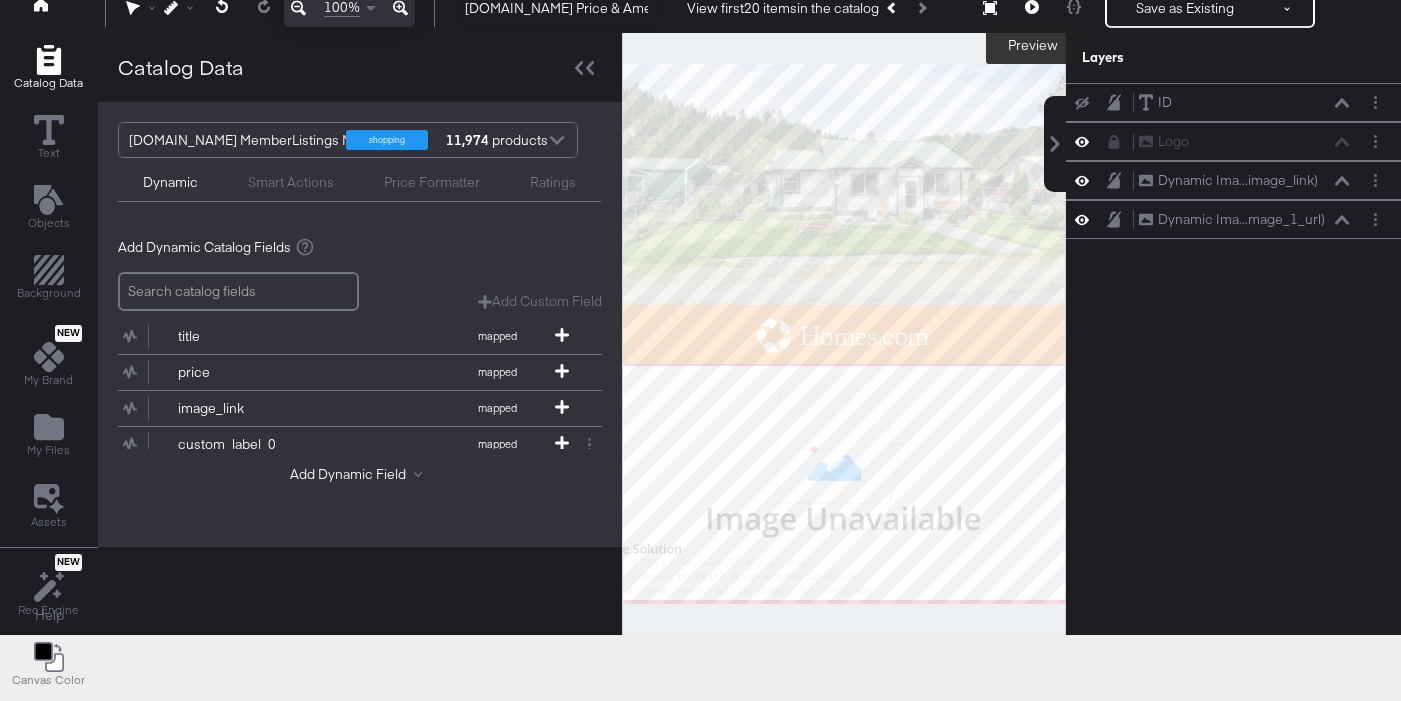 click 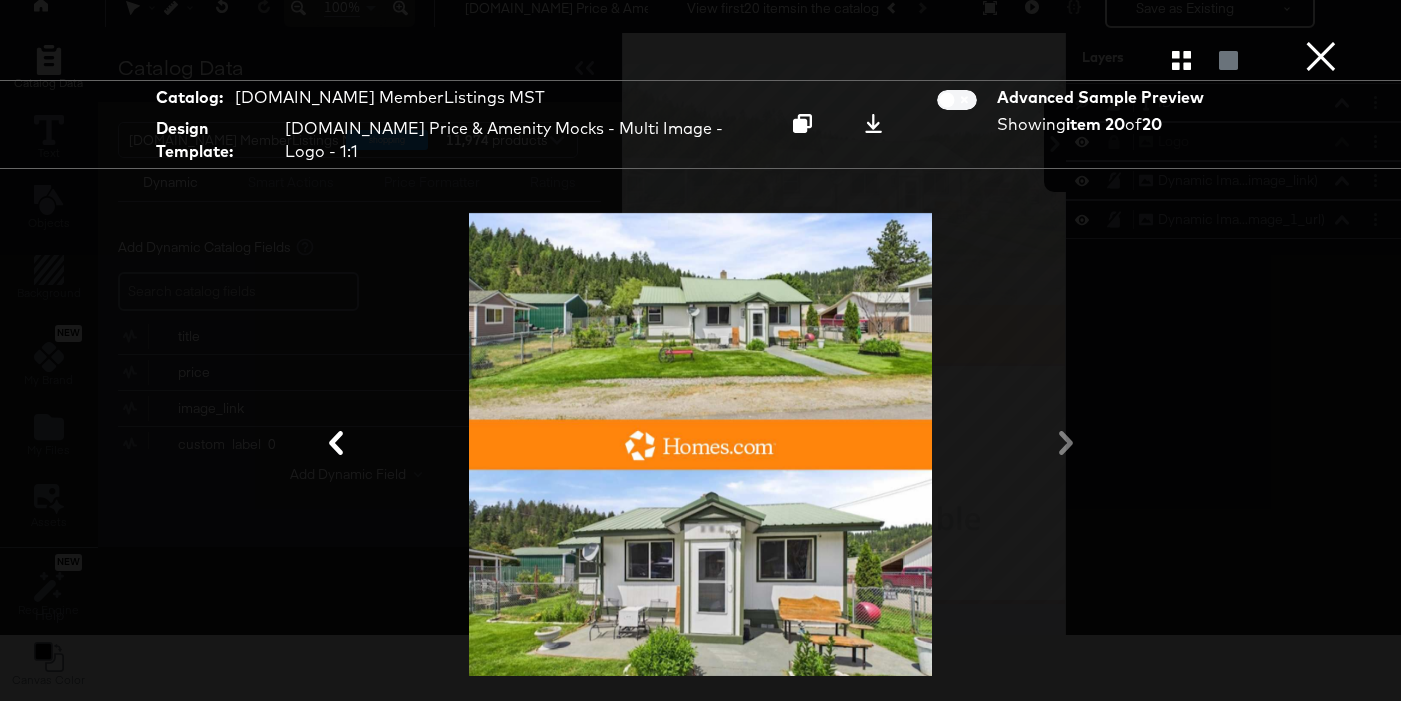 drag, startPoint x: 1046, startPoint y: 449, endPoint x: 1066, endPoint y: 442, distance: 21.189621 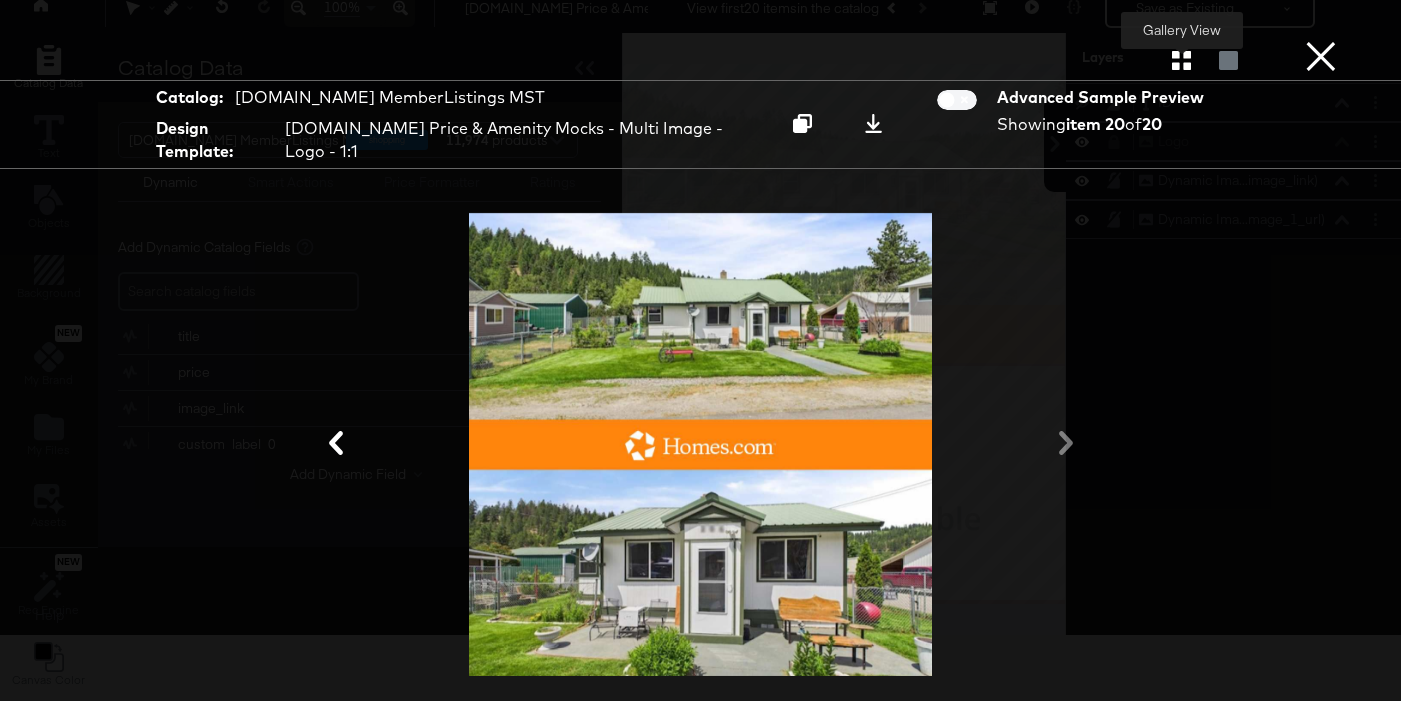 click 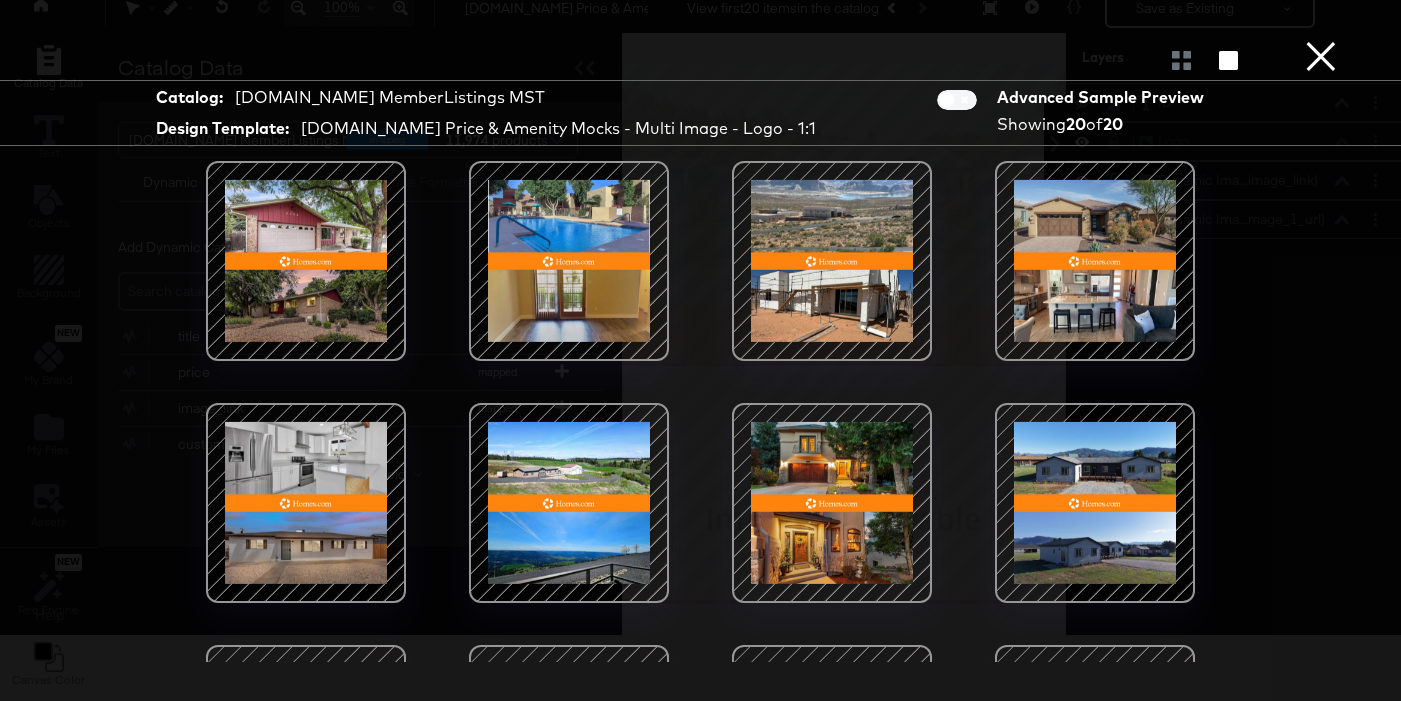 click on "×" at bounding box center (1321, 20) 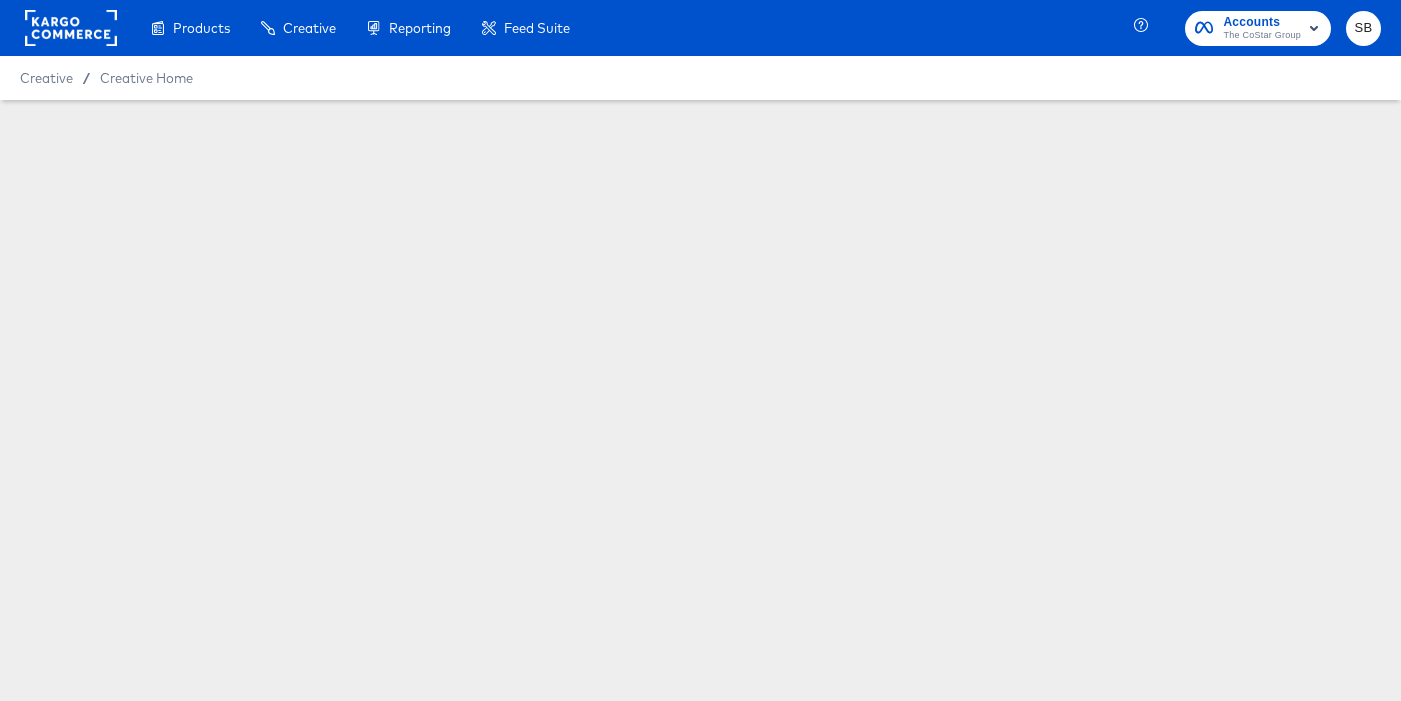 scroll, scrollTop: 0, scrollLeft: 0, axis: both 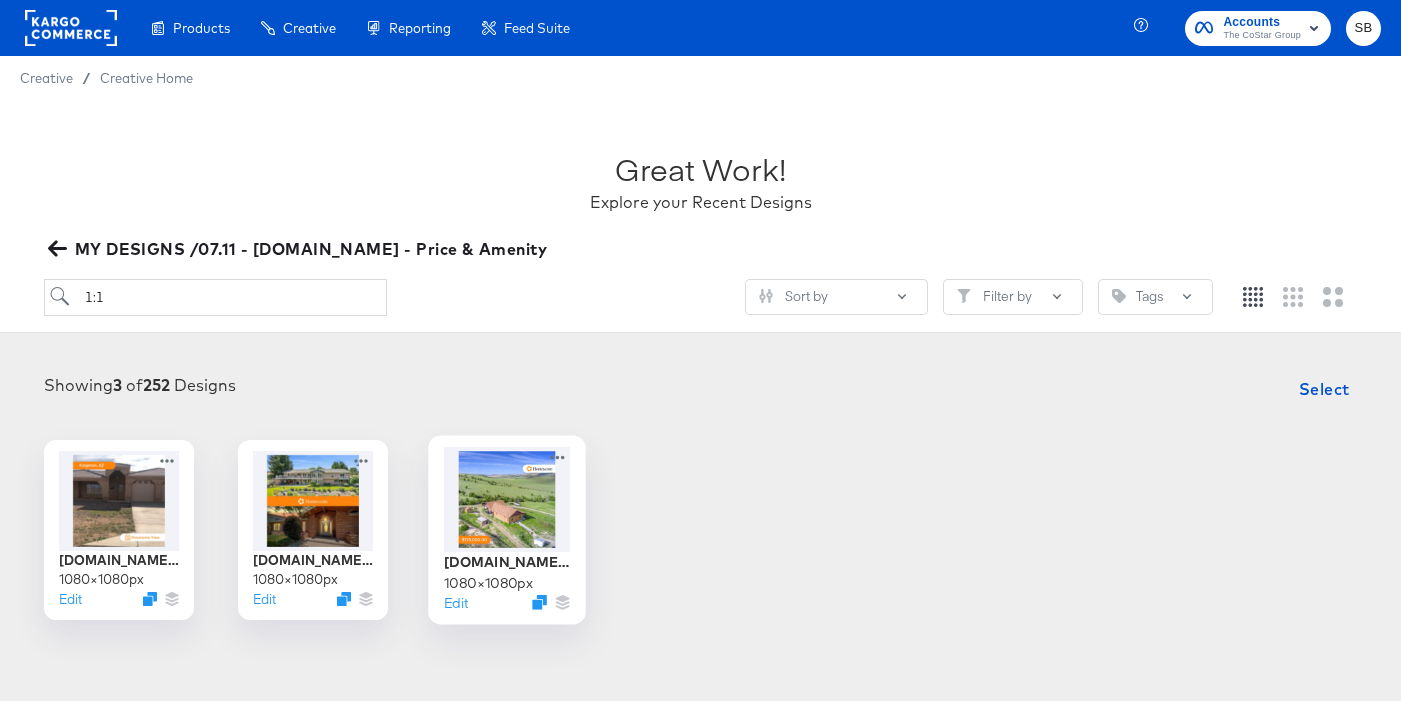 click at bounding box center [507, 499] 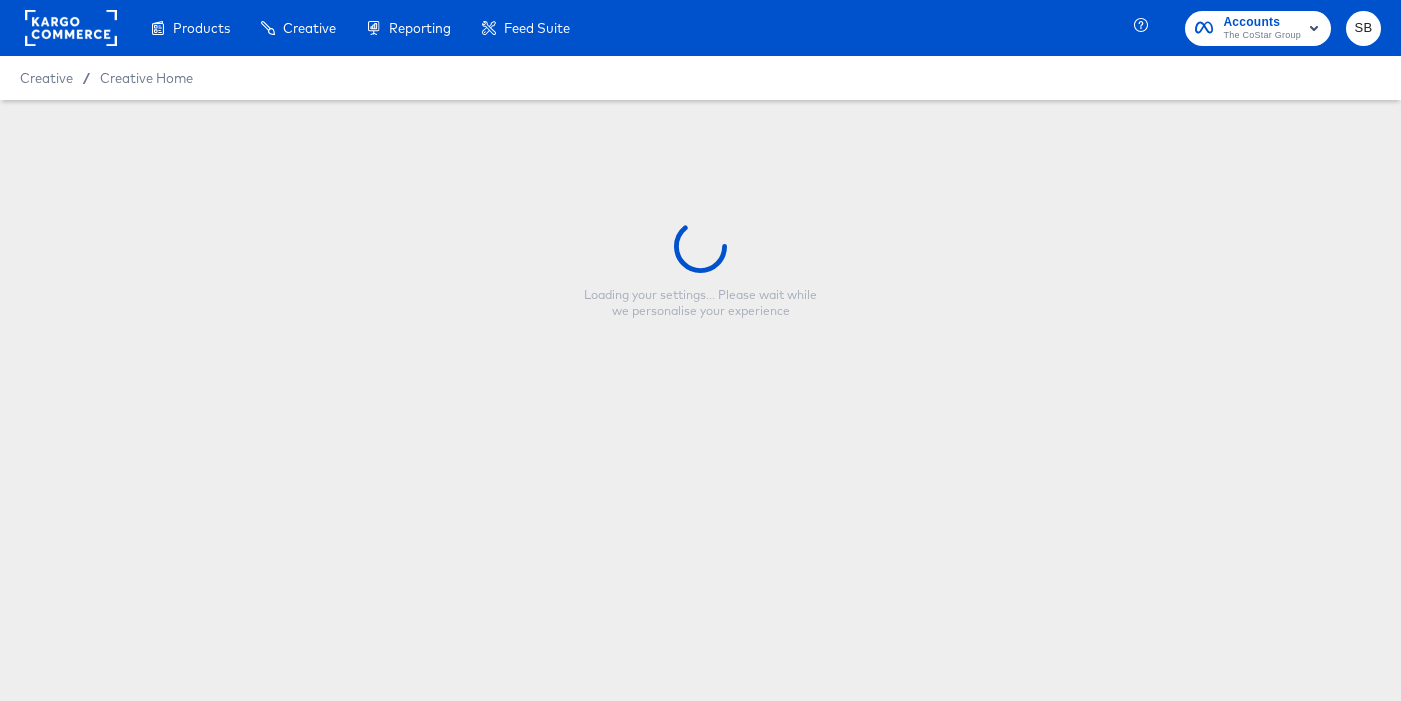 type on "[DOMAIN_NAME] Price & Amenity Mocks - Single Image - Logo + price - 1:1" 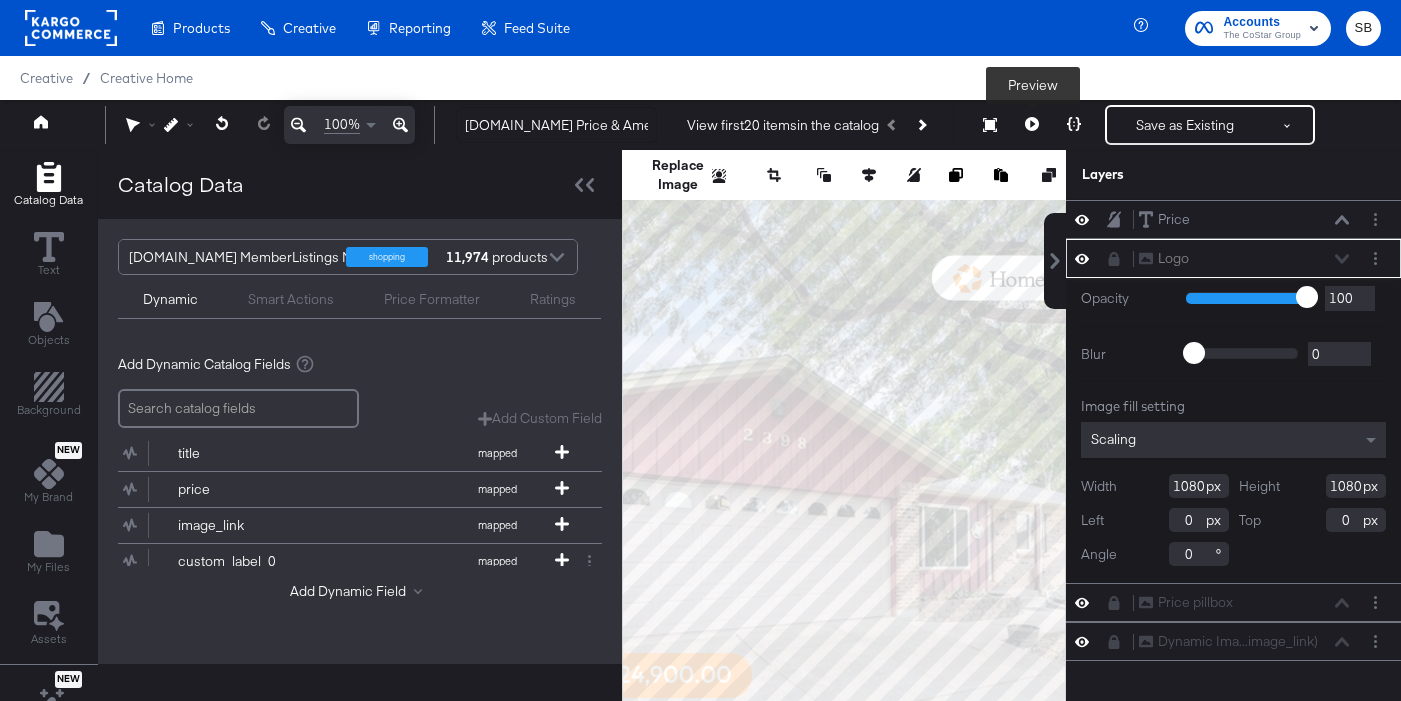click at bounding box center [1032, 125] 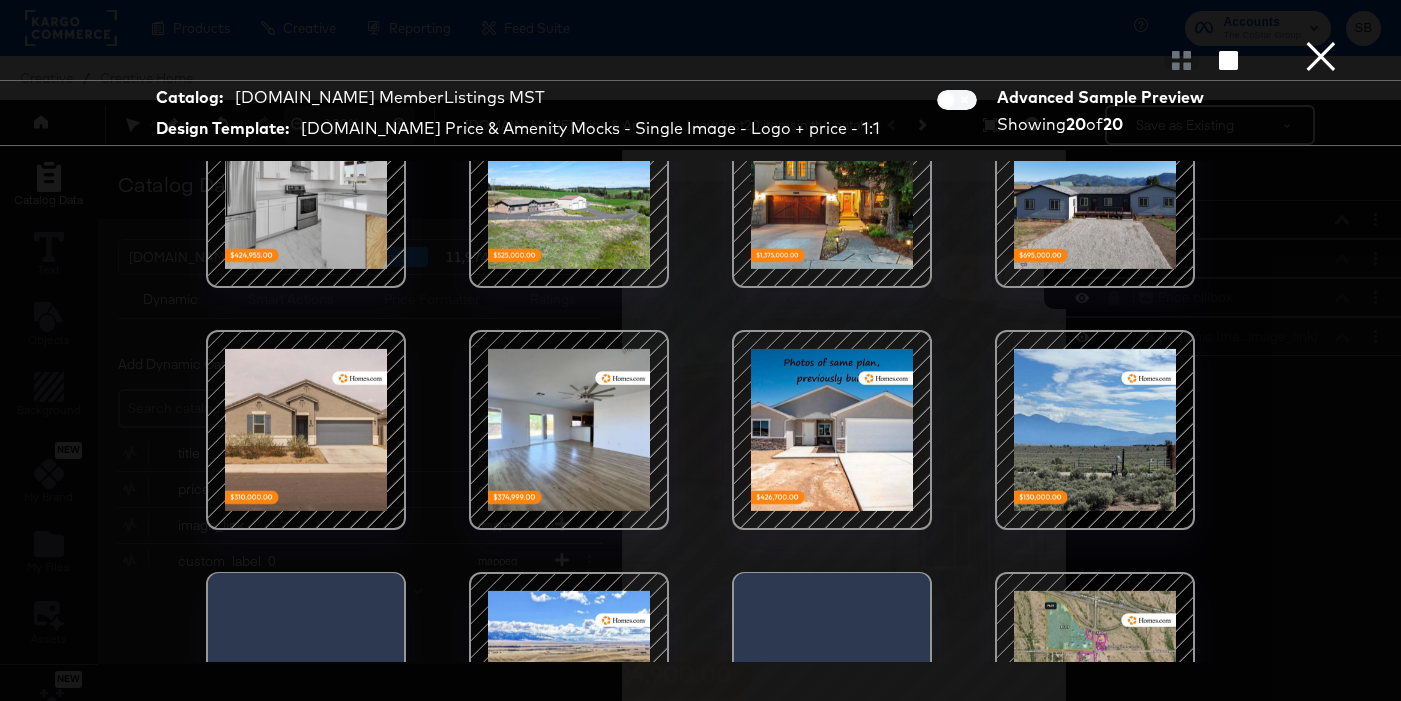 scroll, scrollTop: 269, scrollLeft: 0, axis: vertical 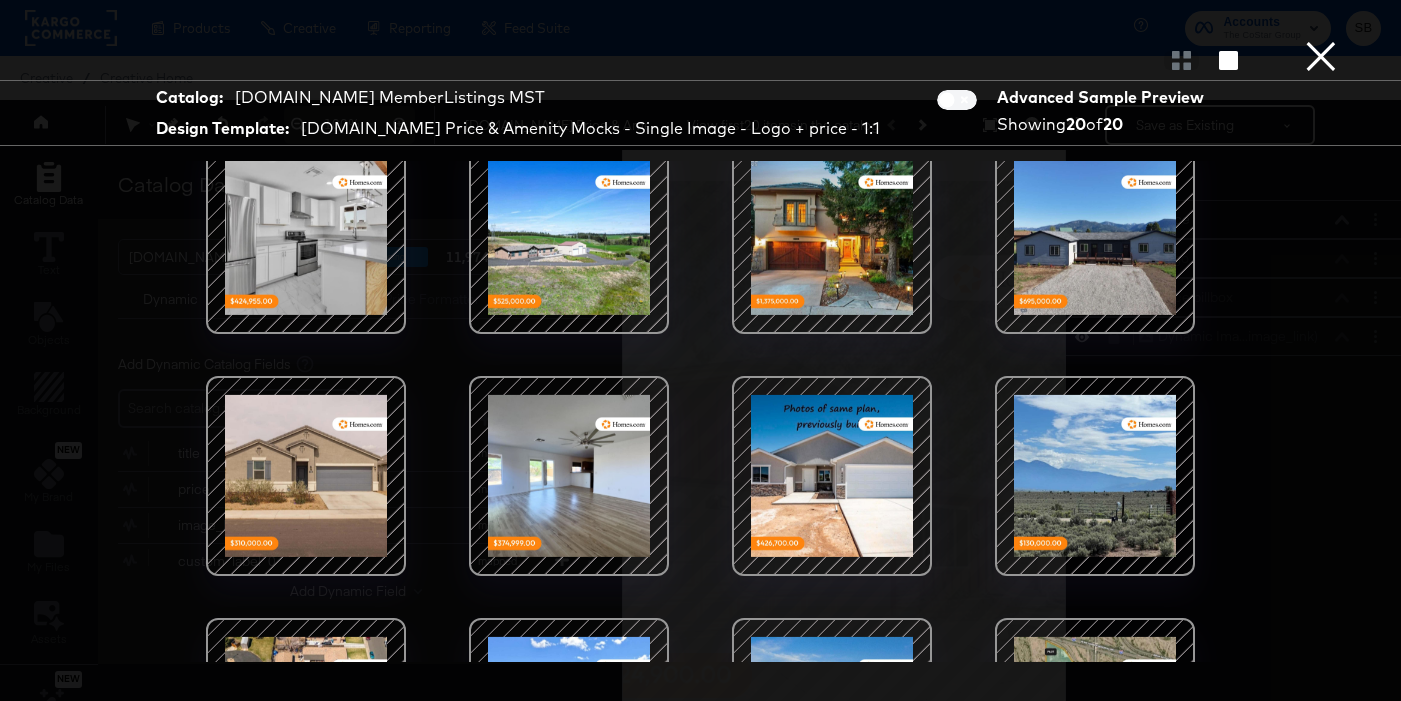 click at bounding box center (306, 234) 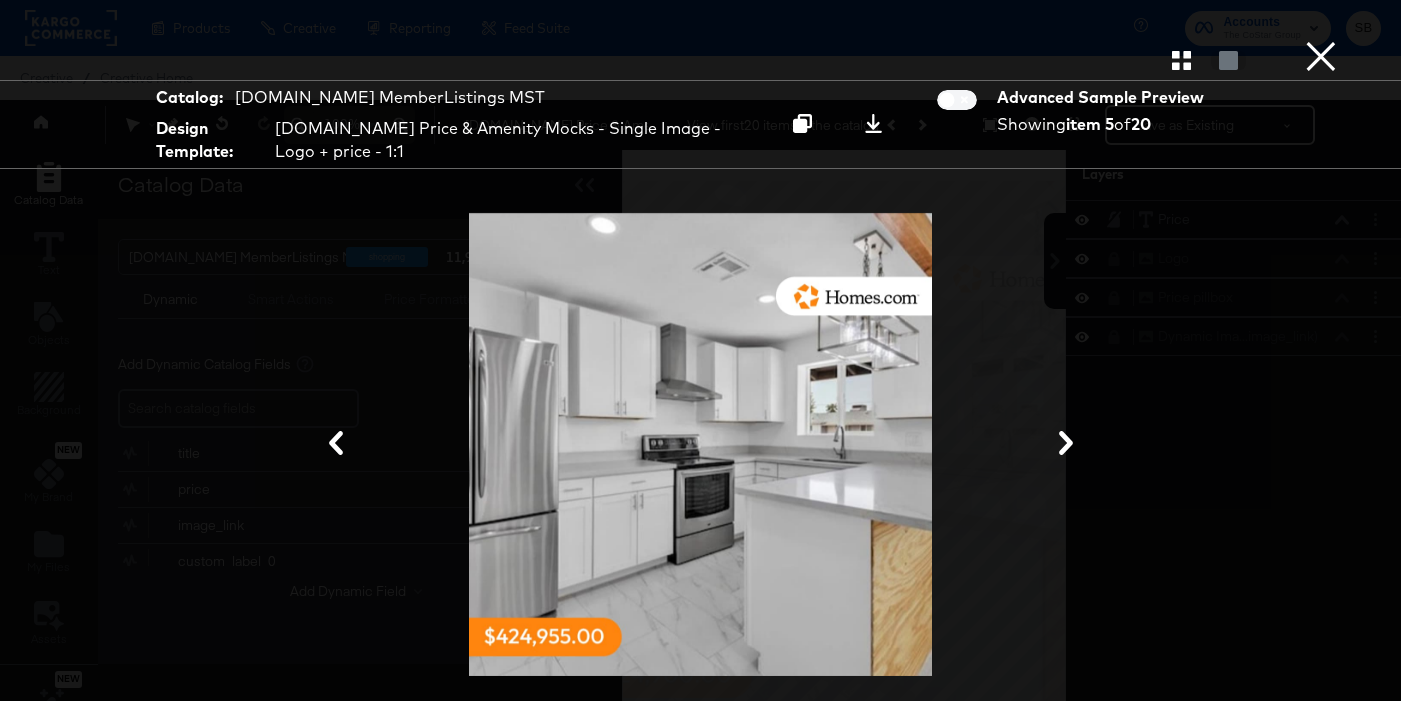 scroll, scrollTop: 53, scrollLeft: 0, axis: vertical 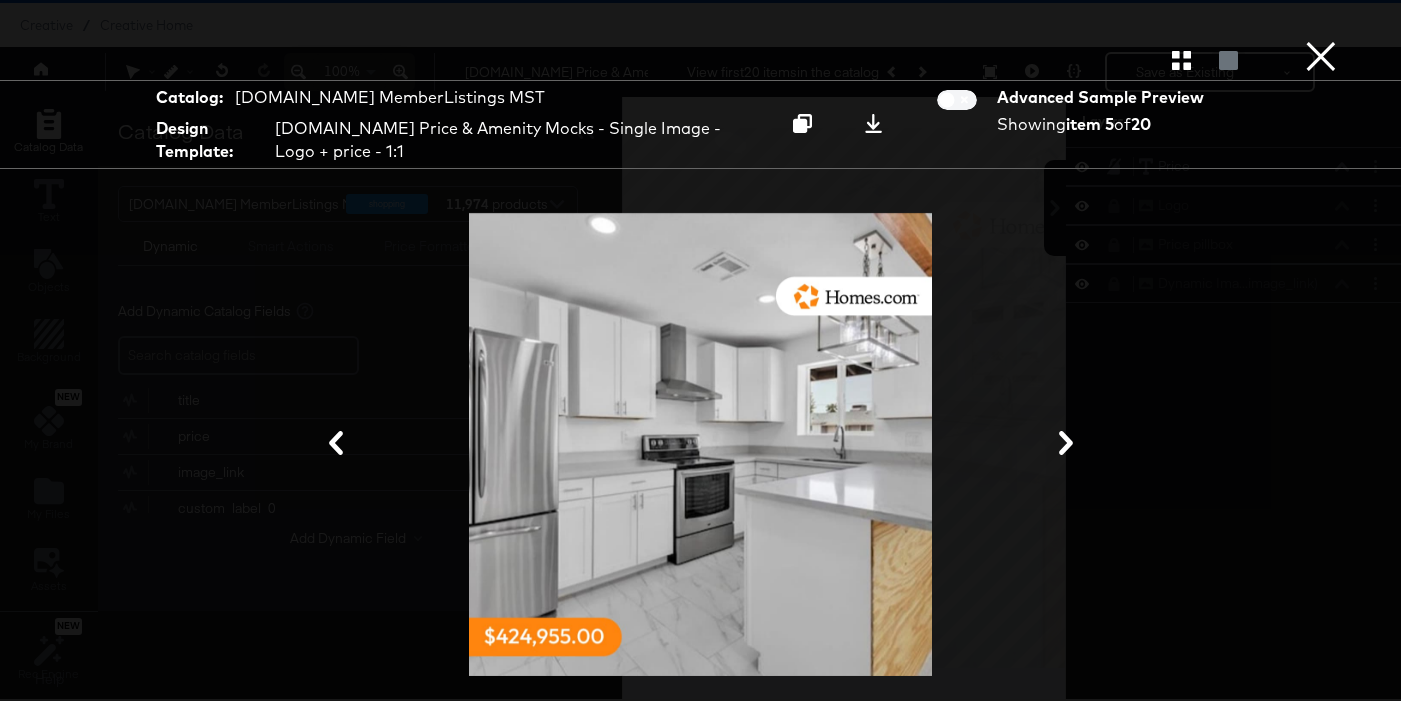 click 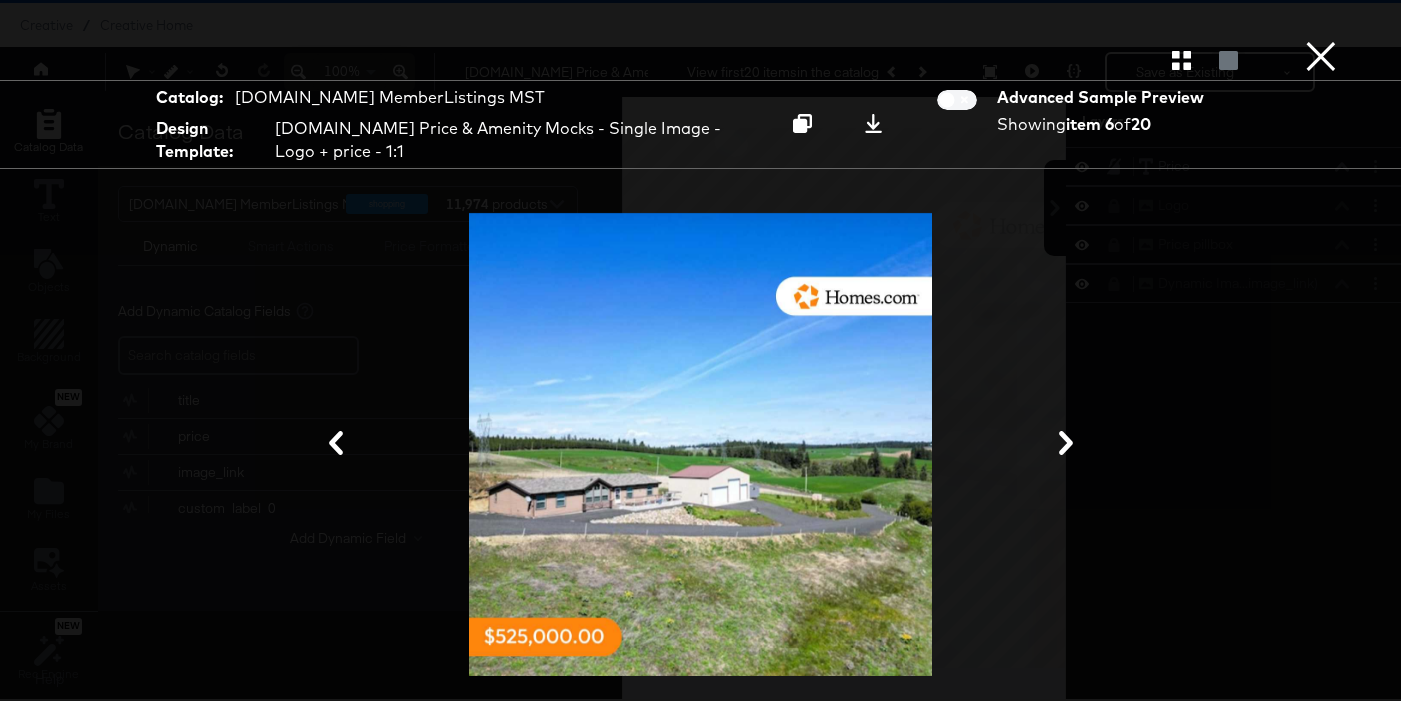 click 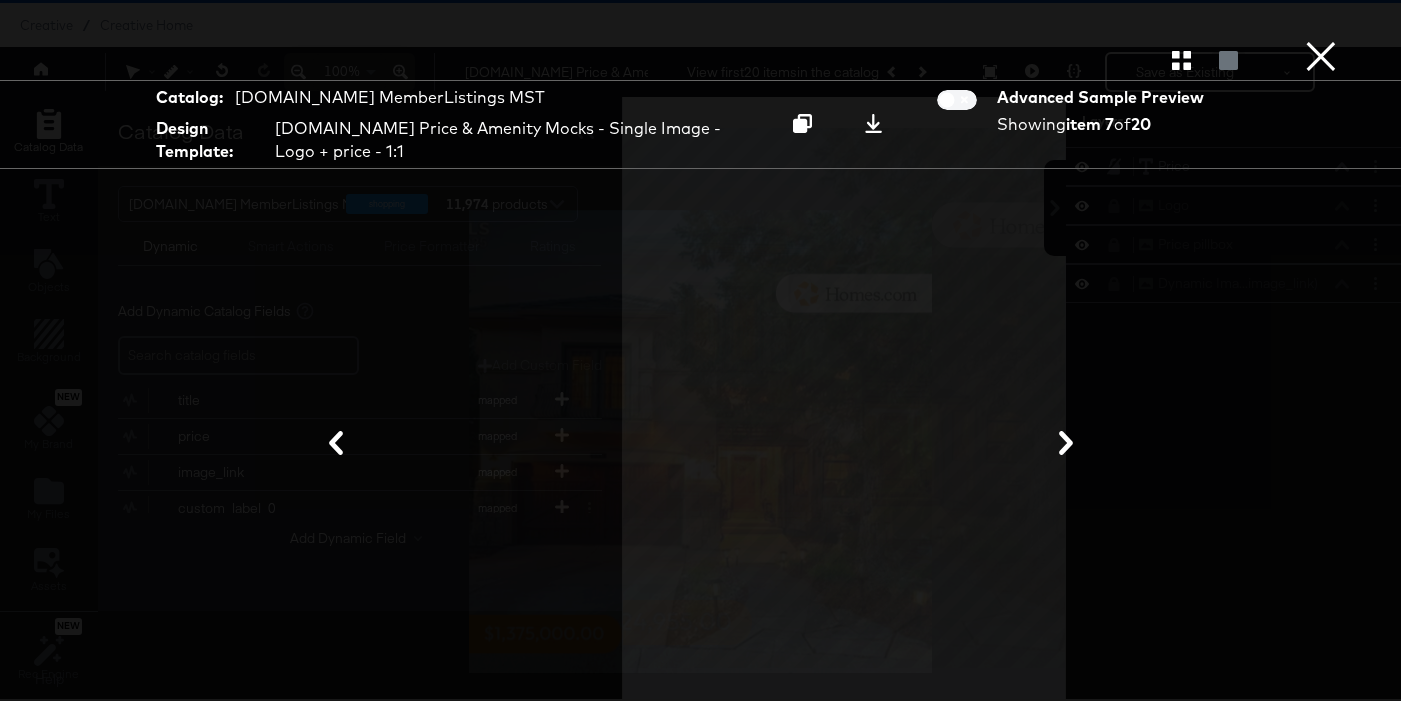 click 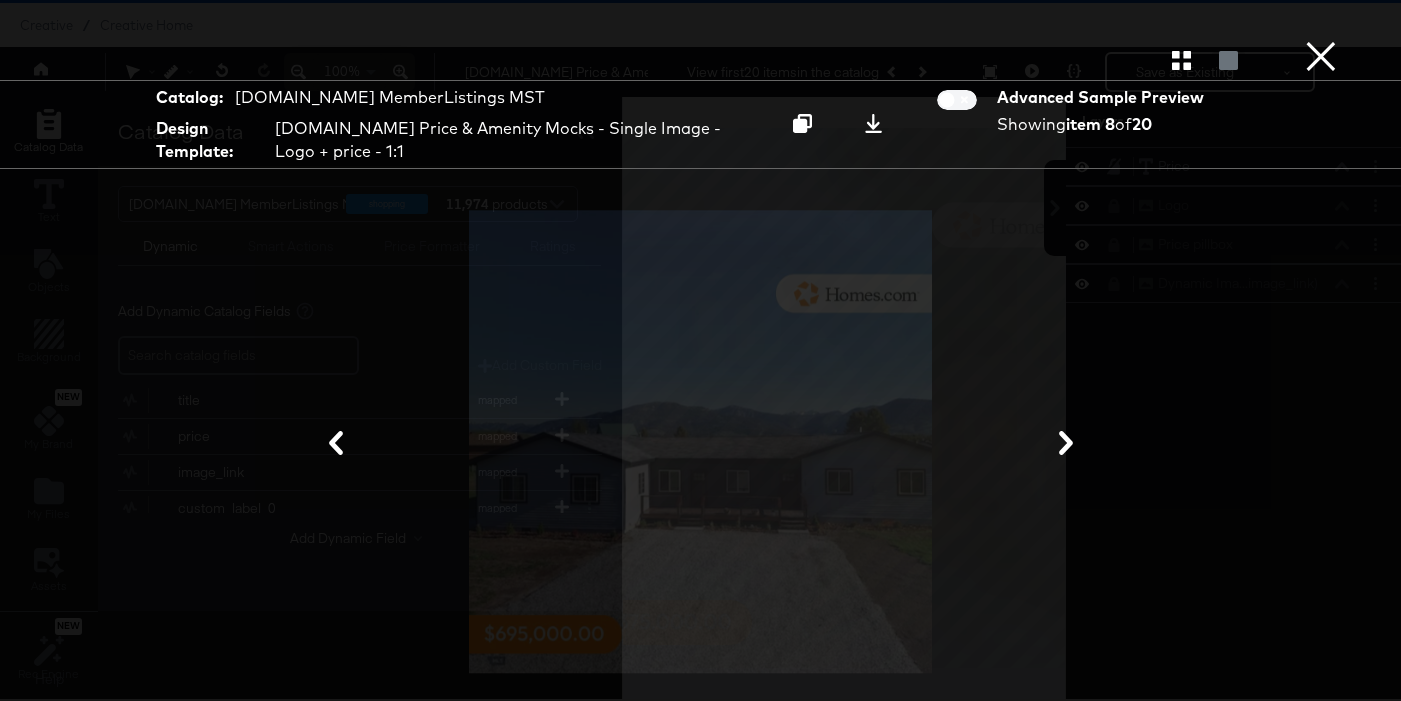 click 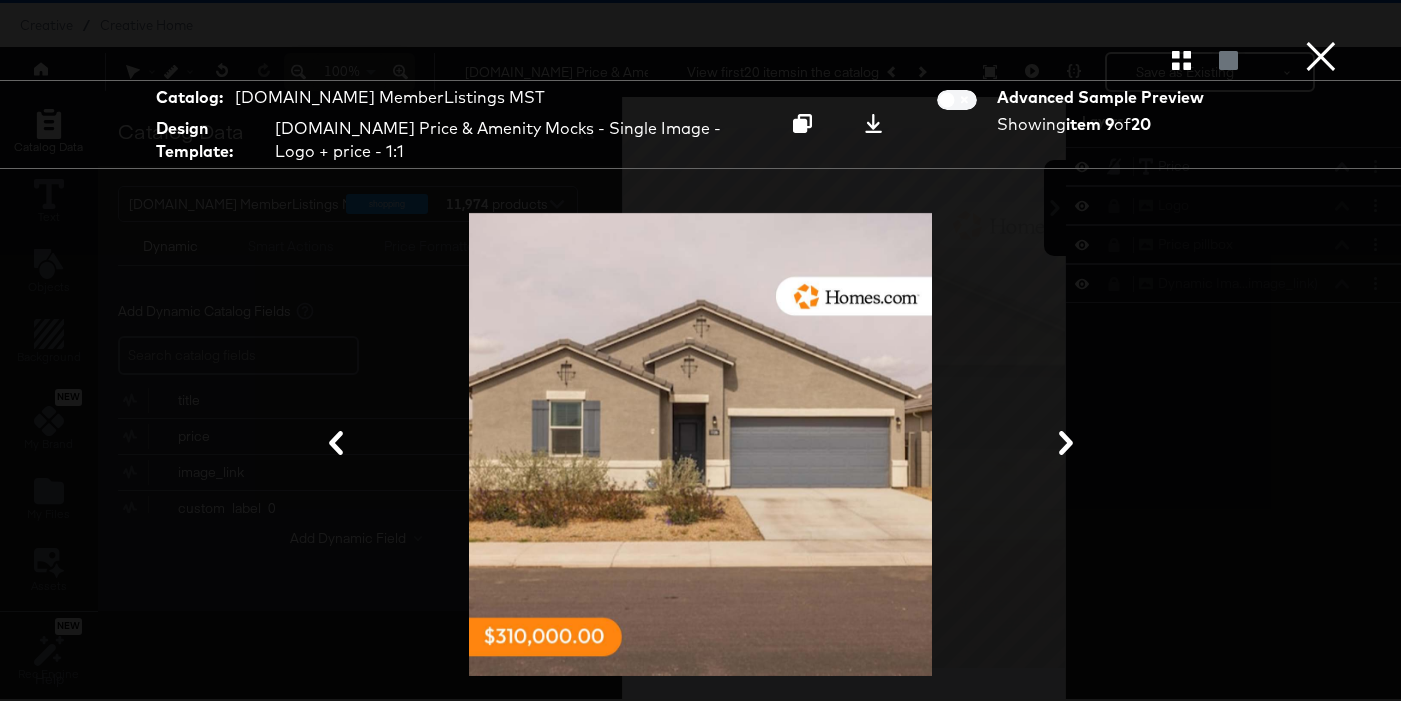 click 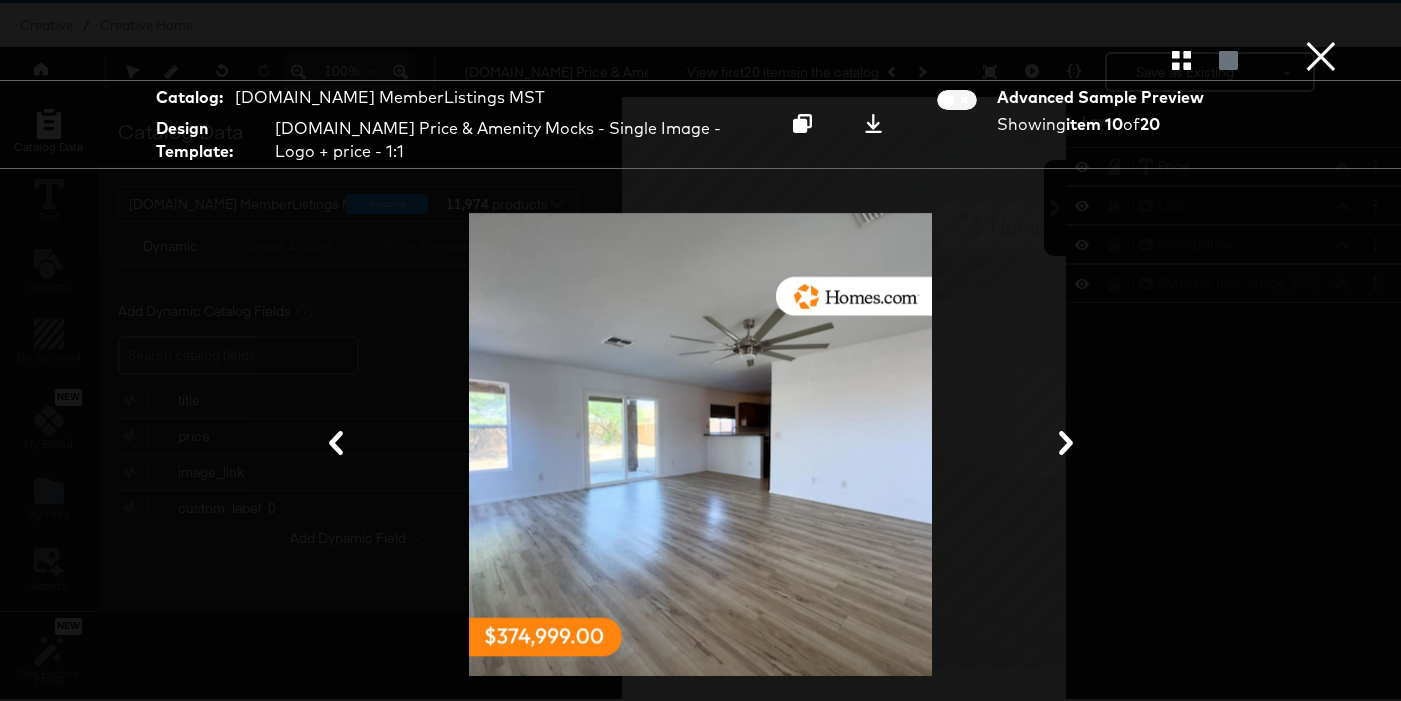 click 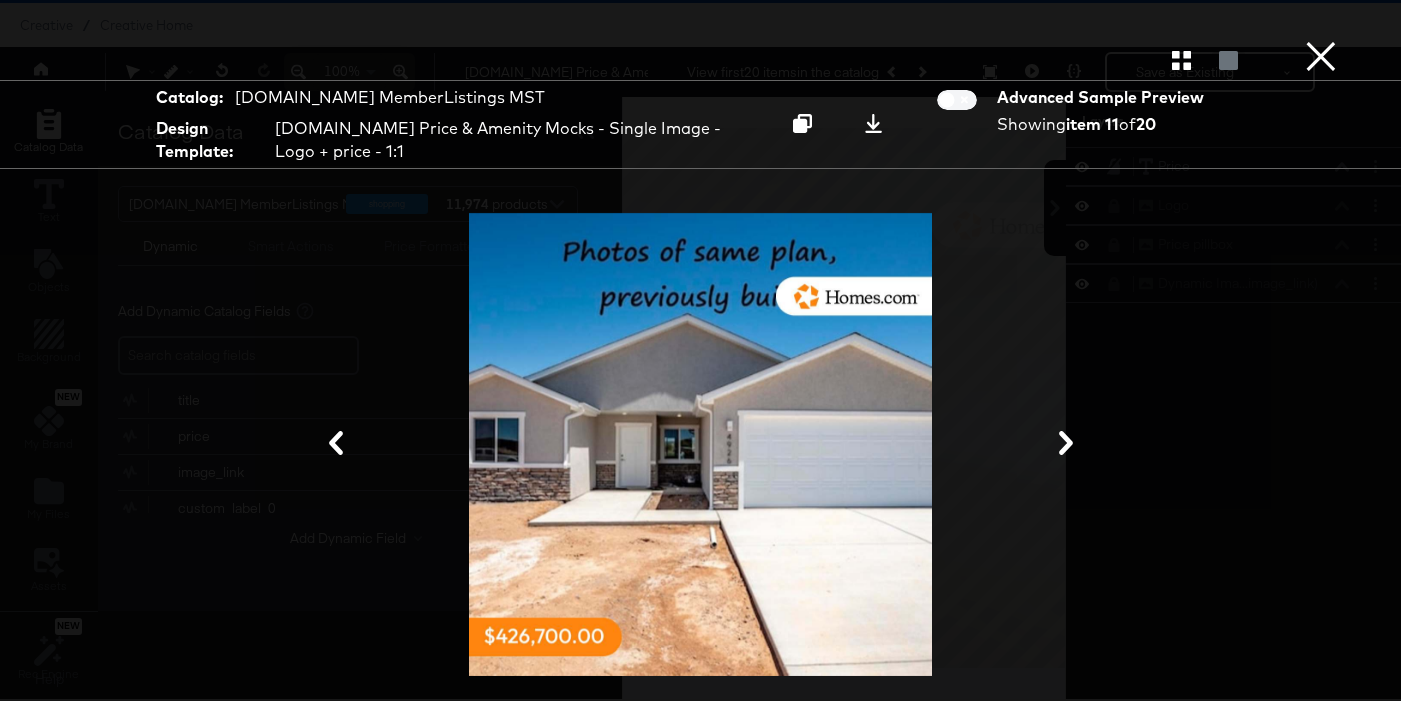 click 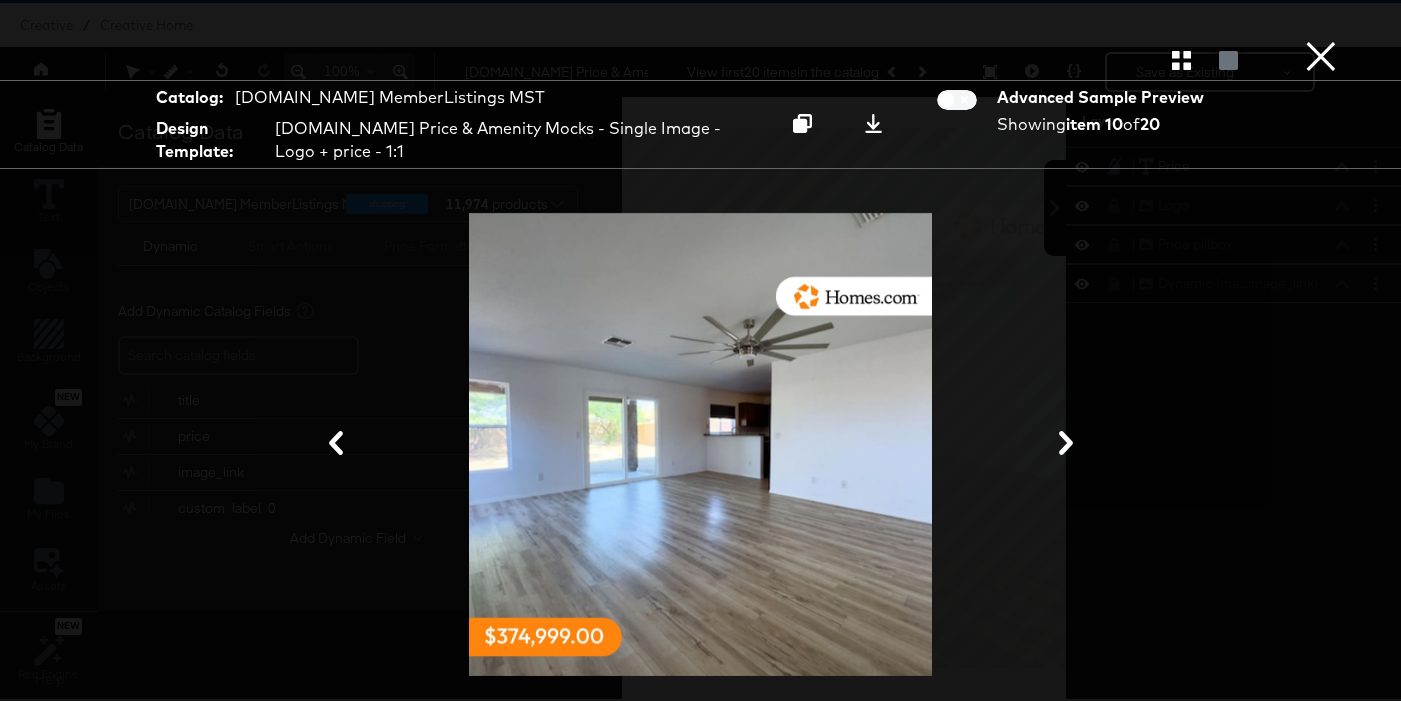 click 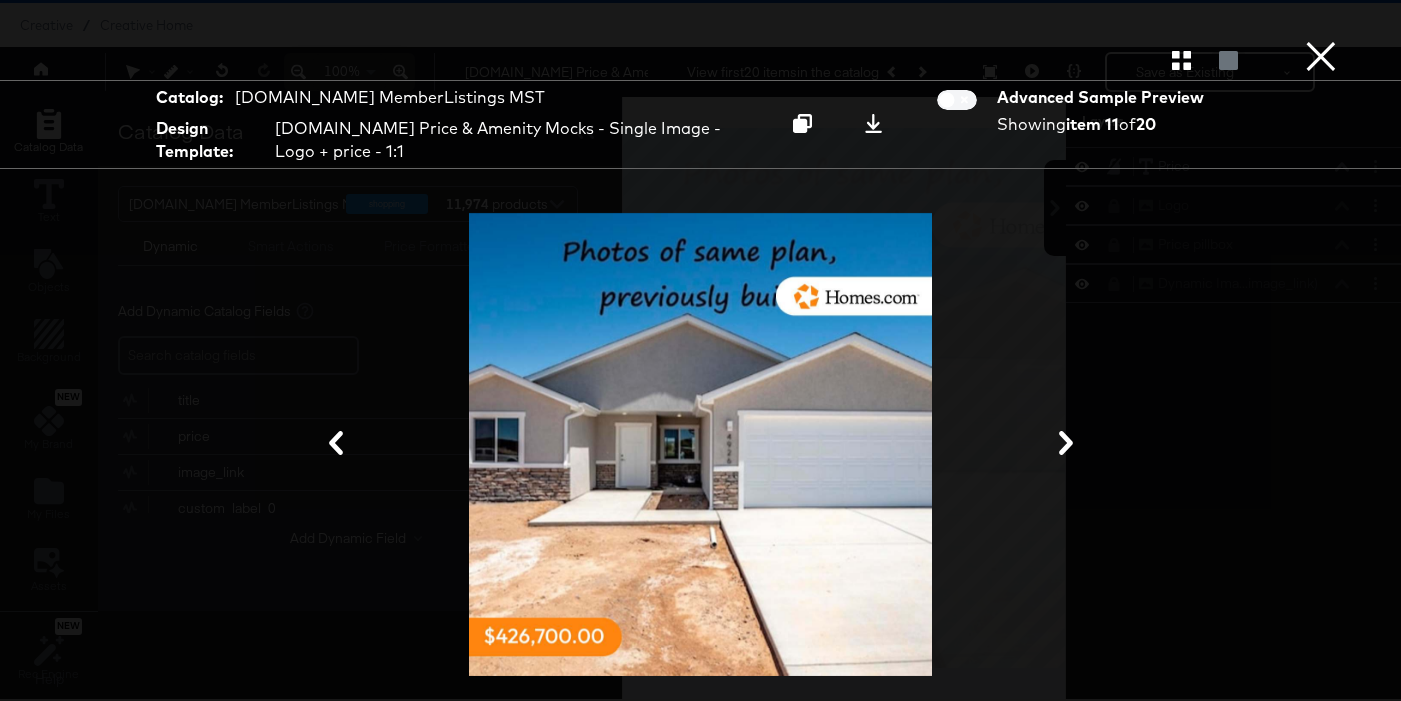 click 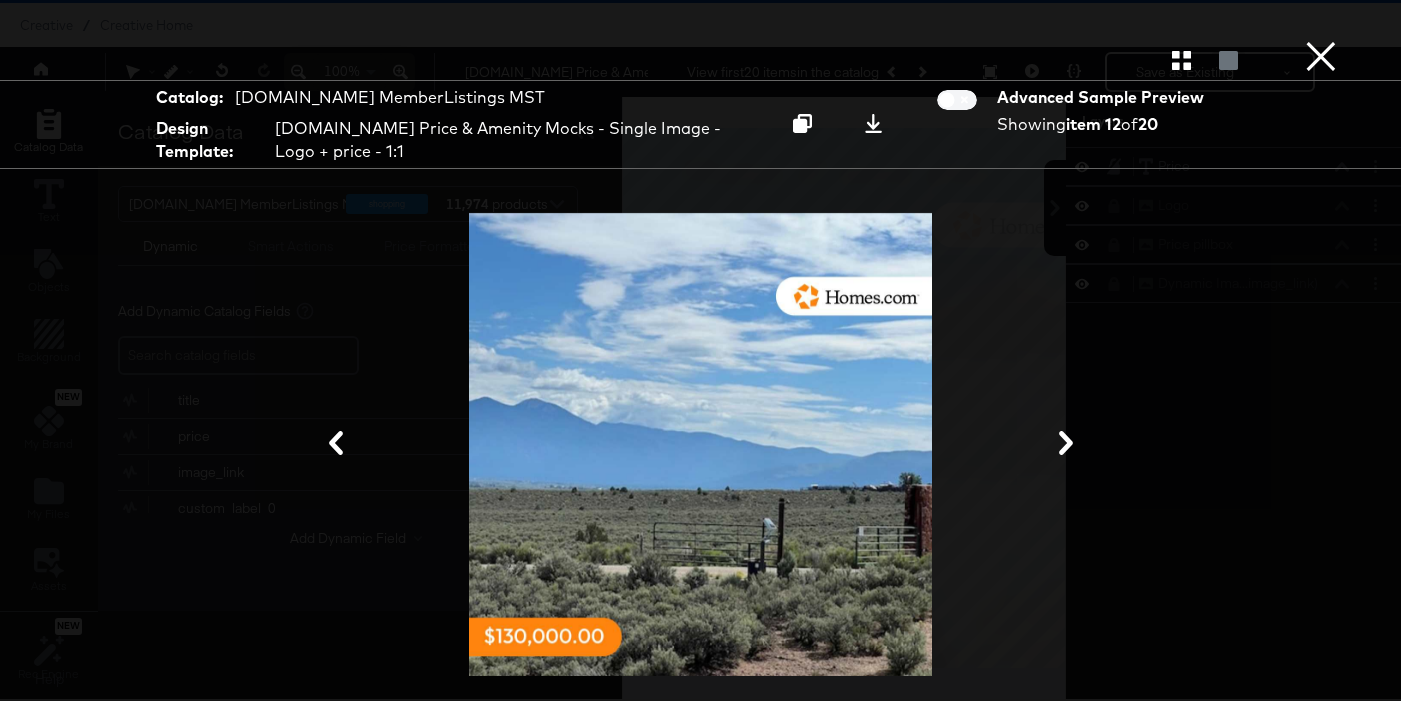 click 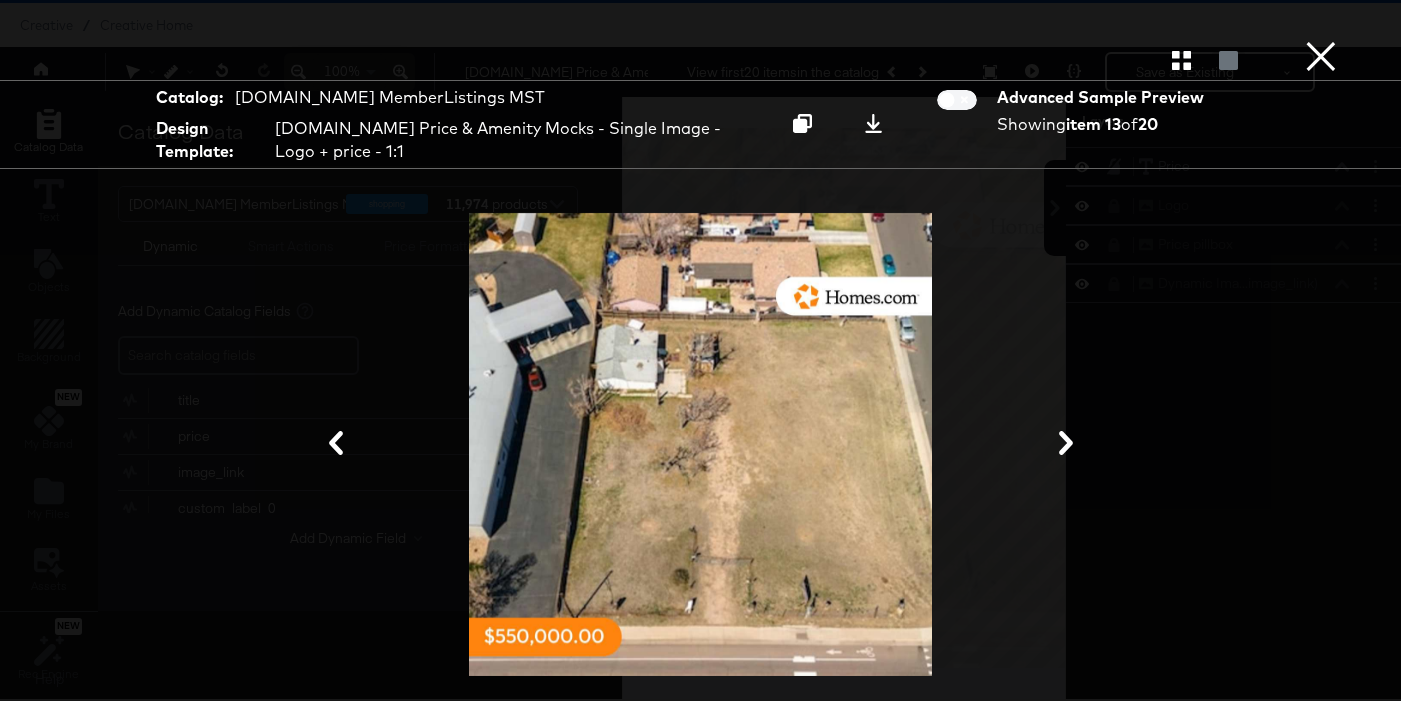 click 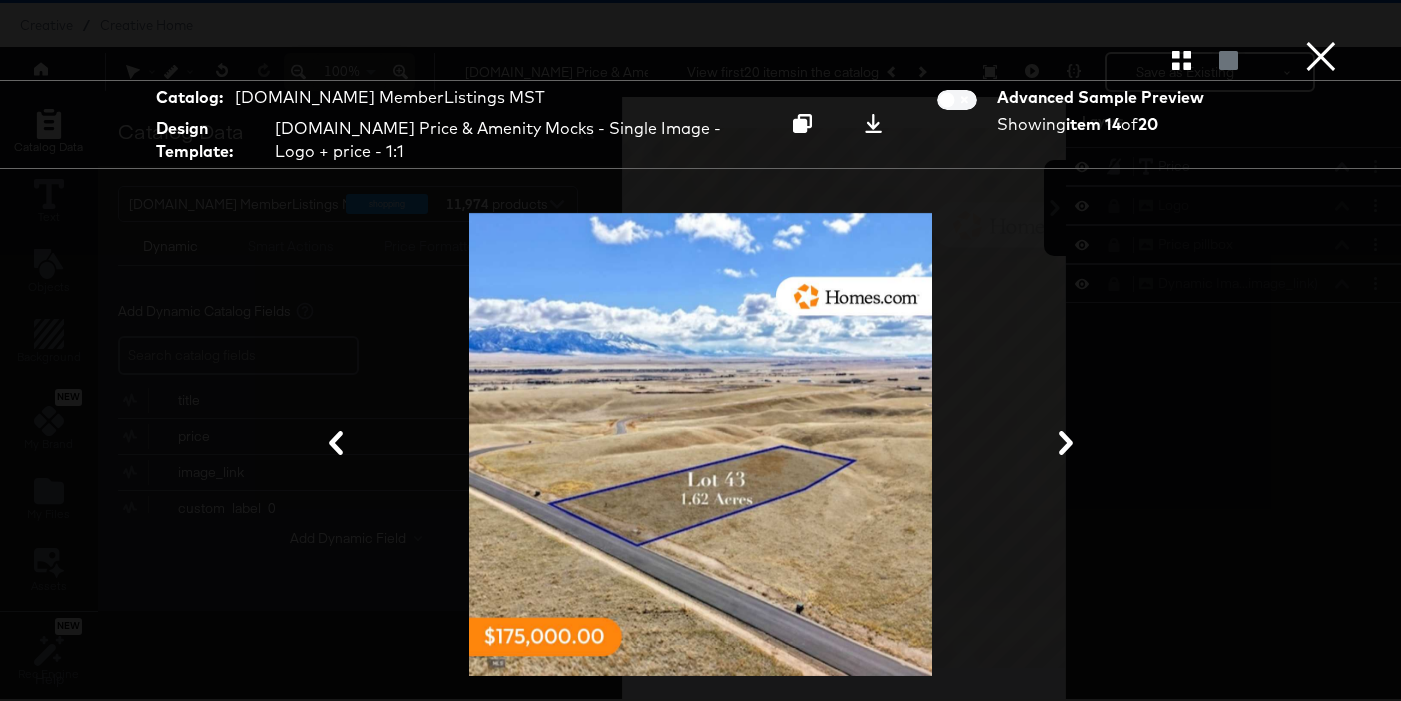 click 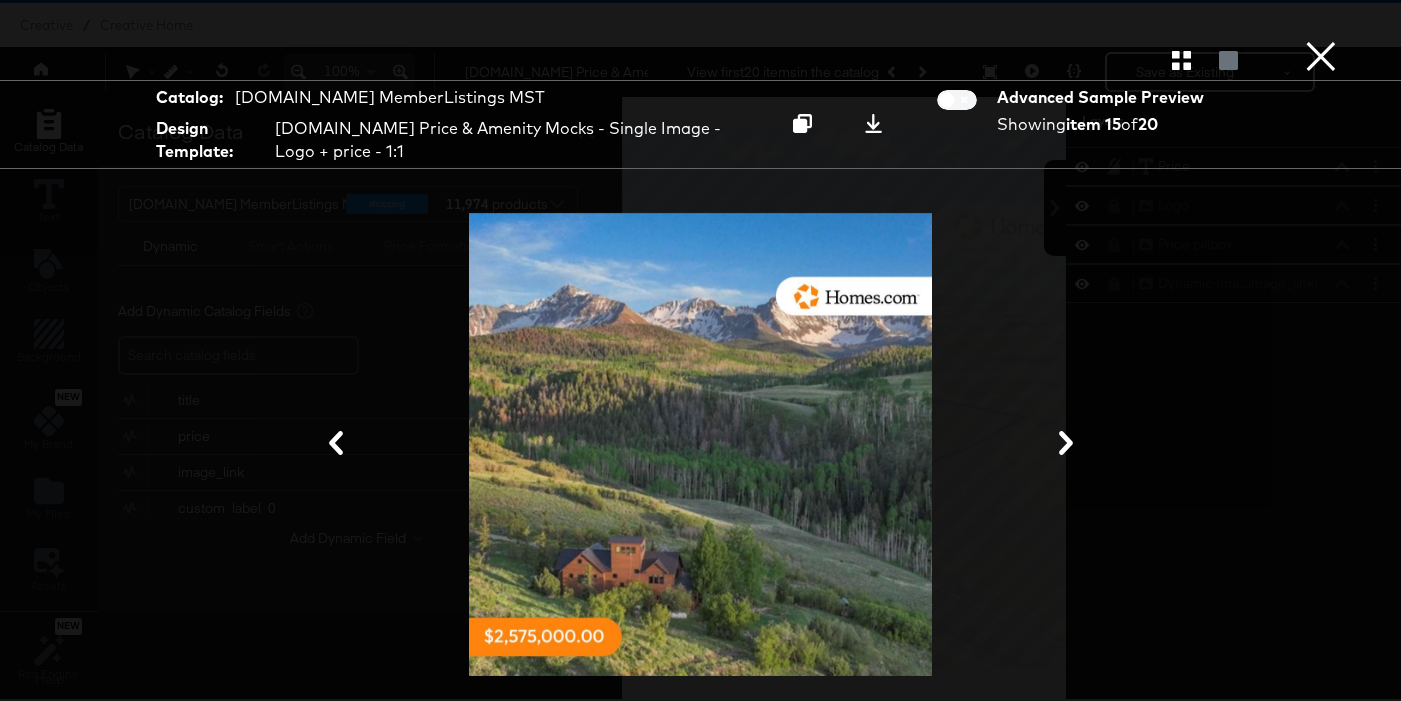 click 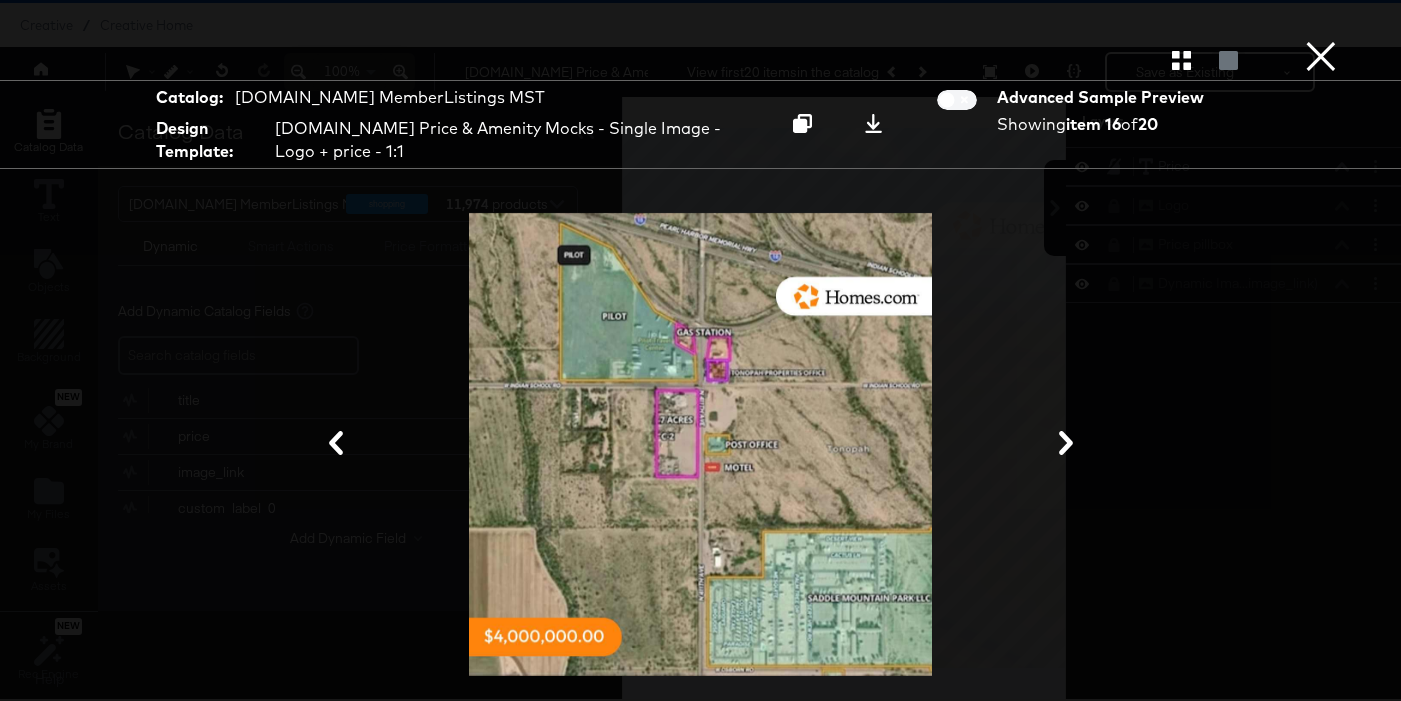 click 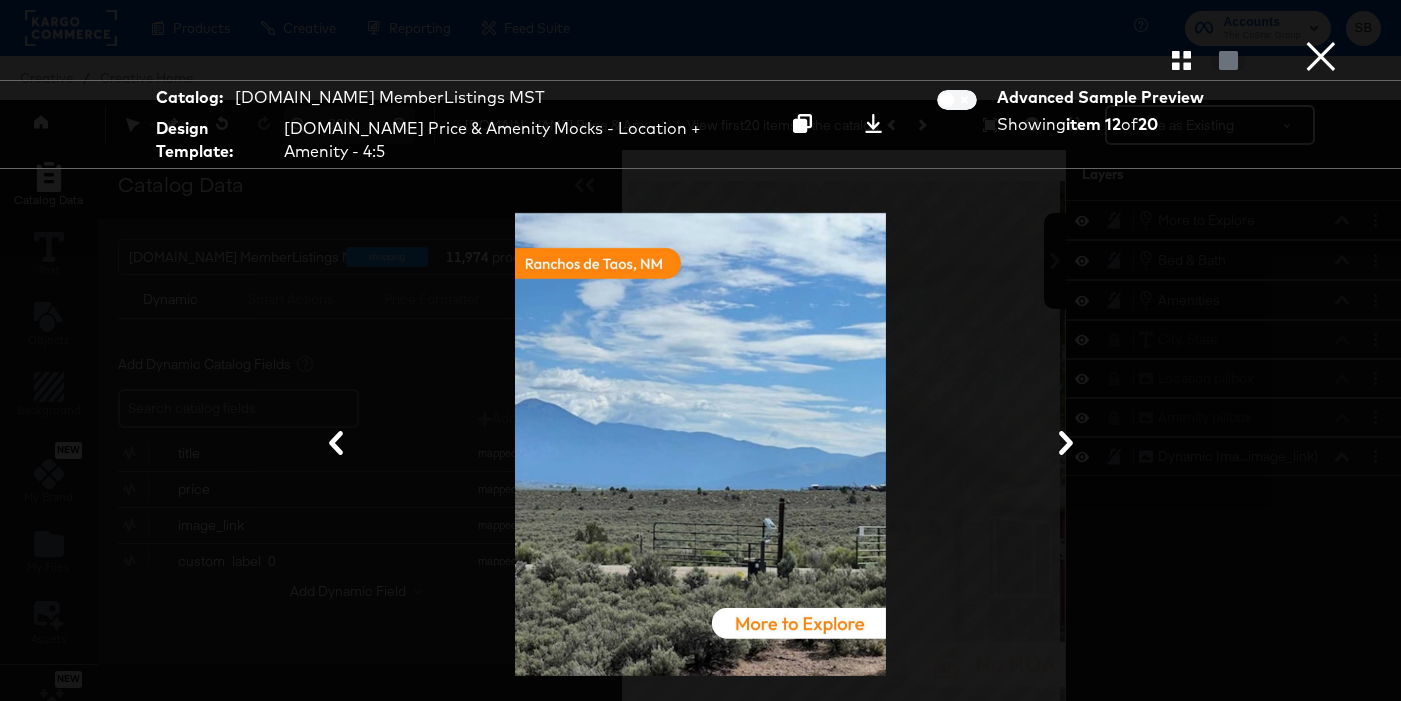 scroll, scrollTop: 2, scrollLeft: 0, axis: vertical 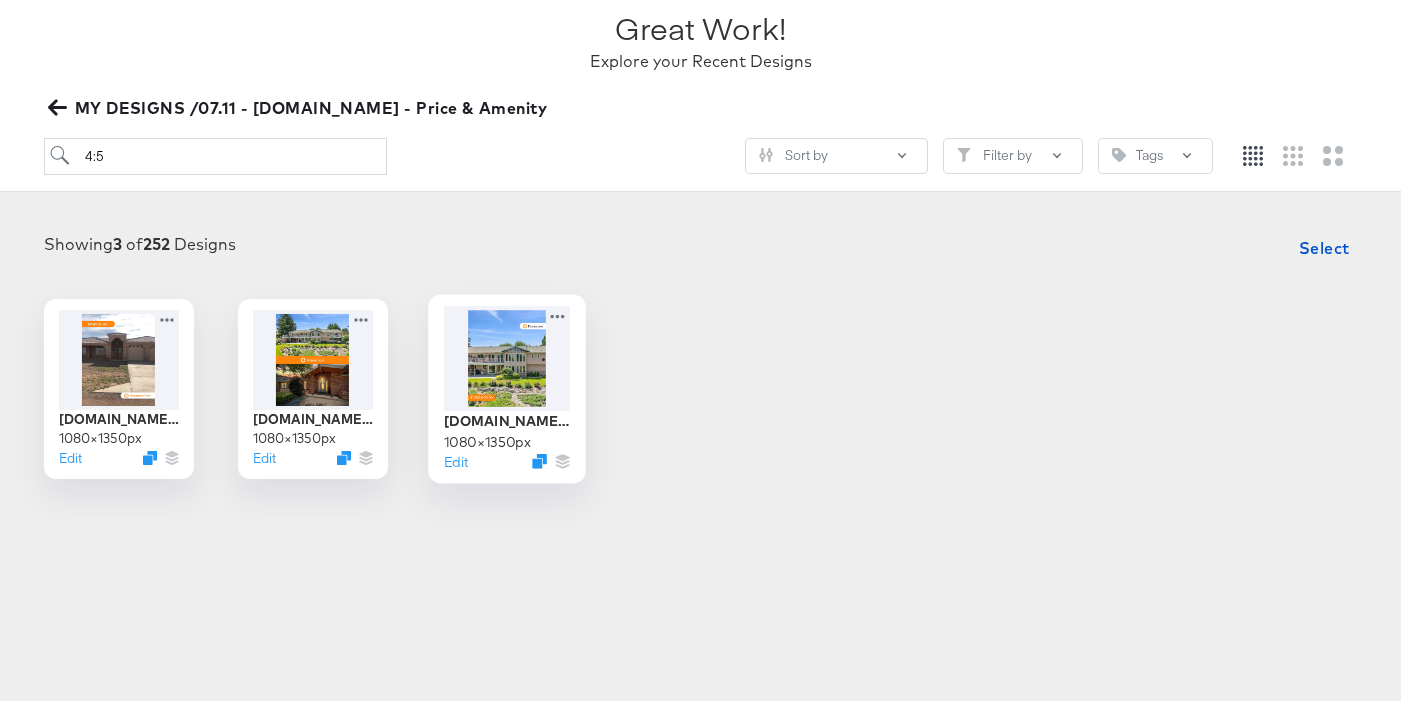 click at bounding box center (507, 358) 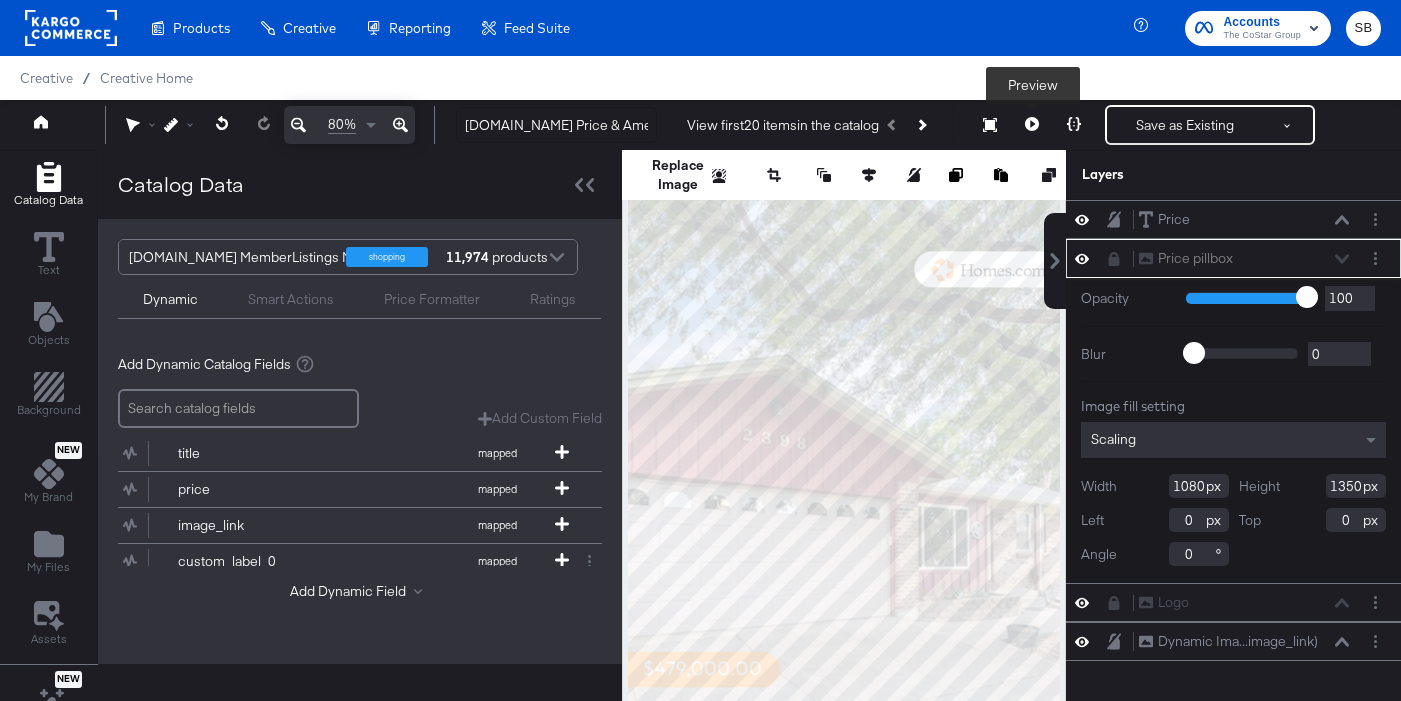 click at bounding box center [1032, 125] 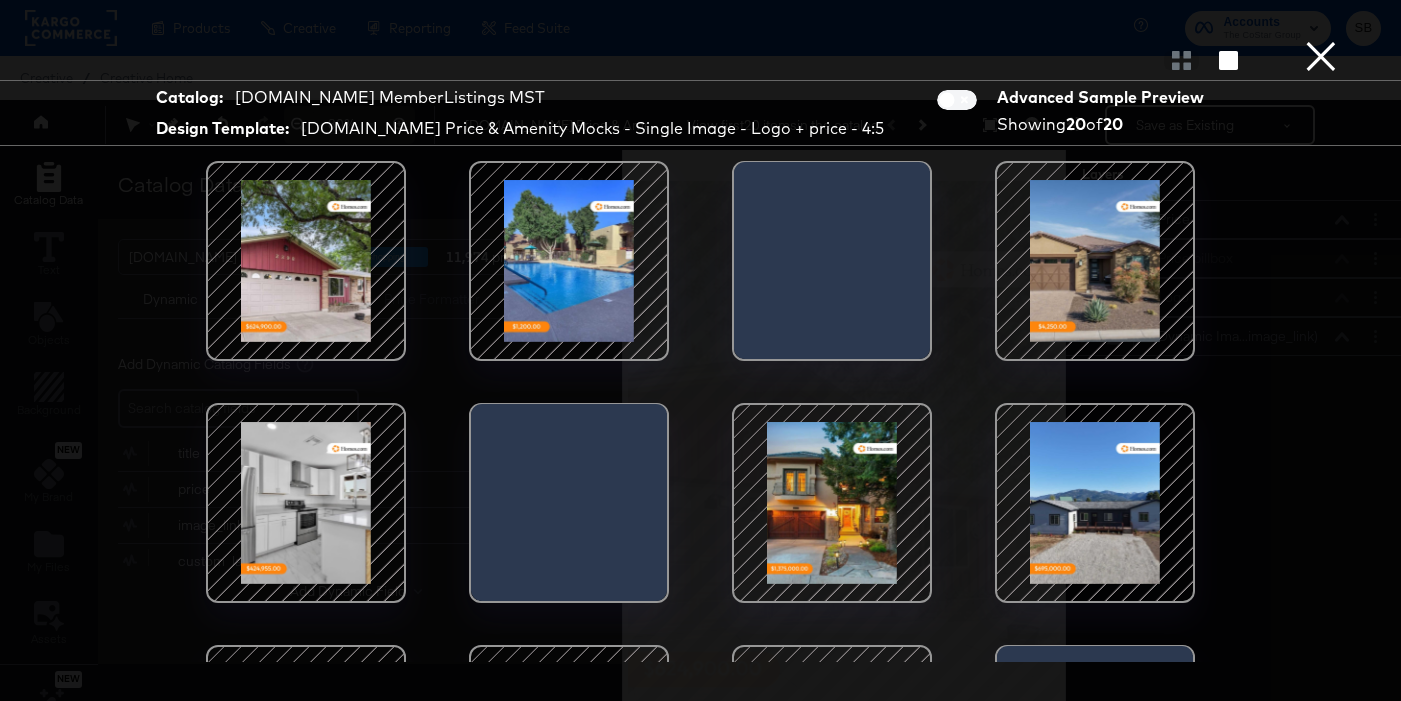 click at bounding box center [306, 261] 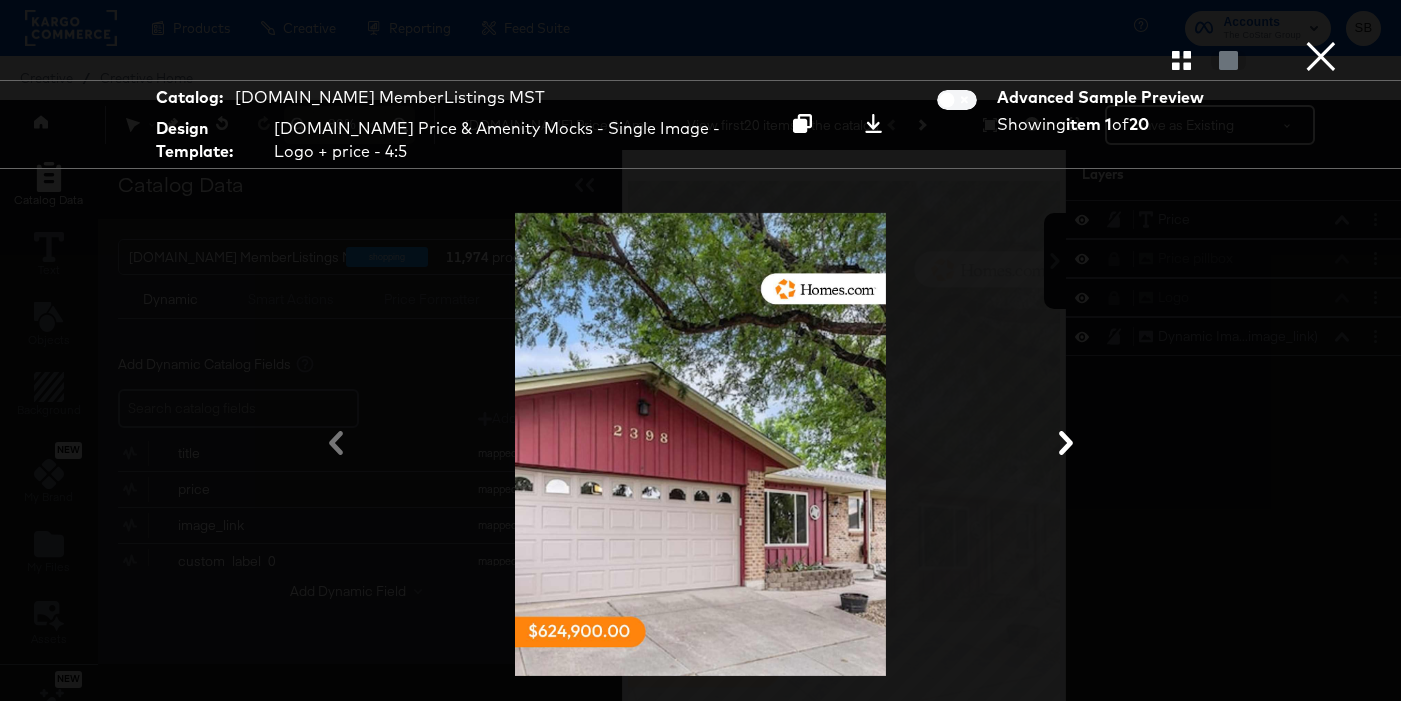 click 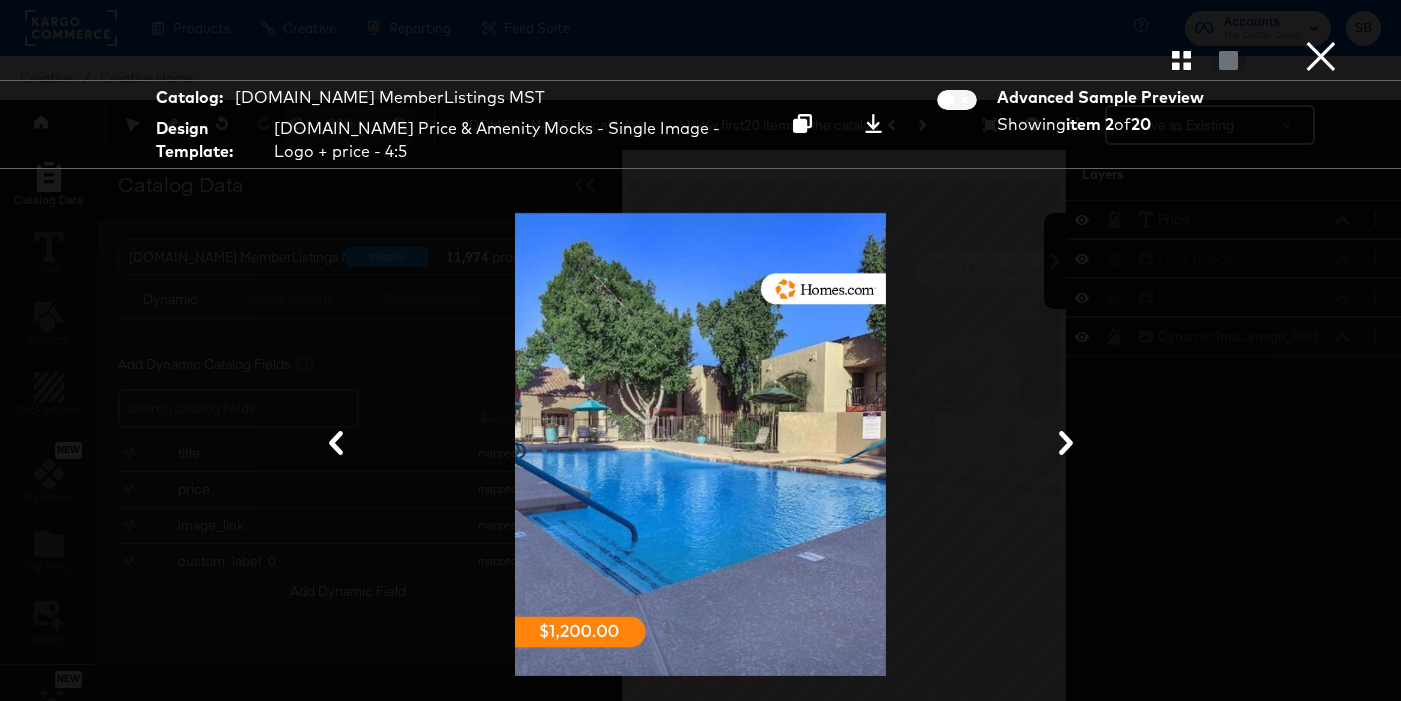 click 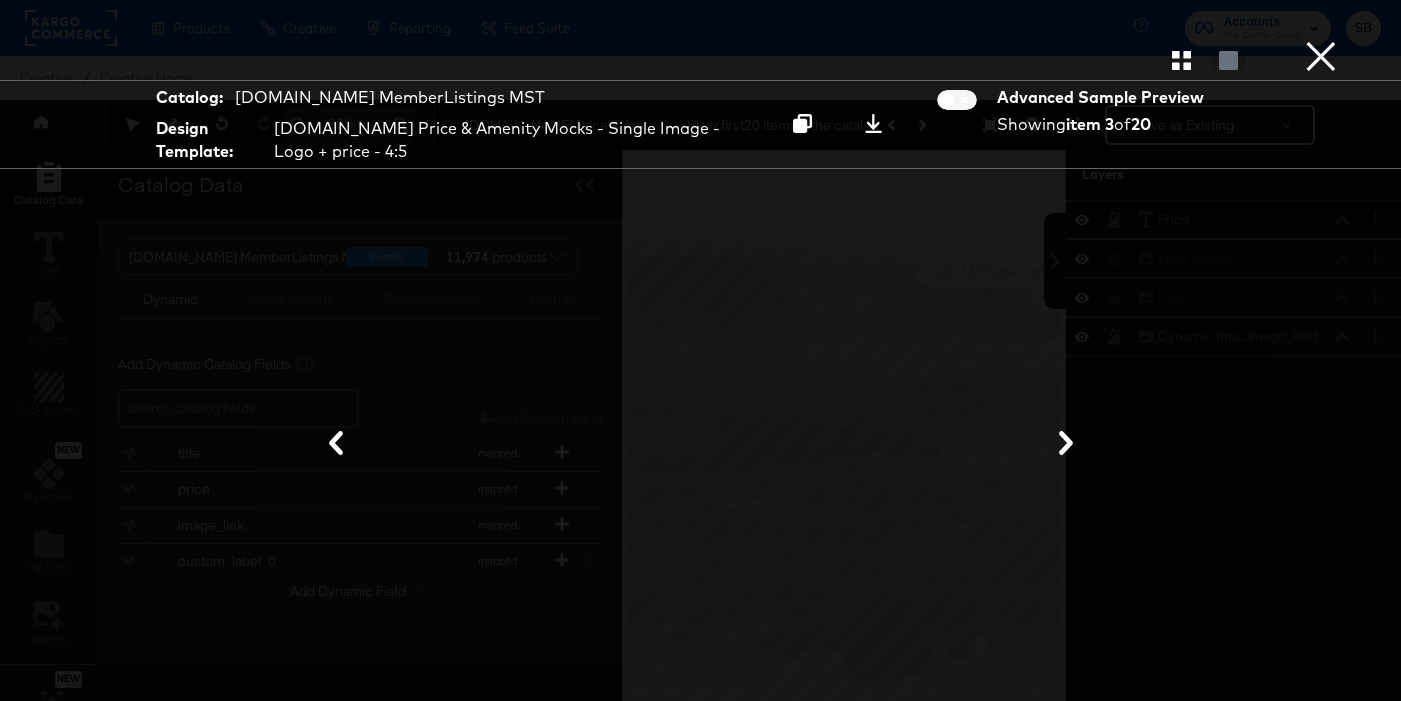 click 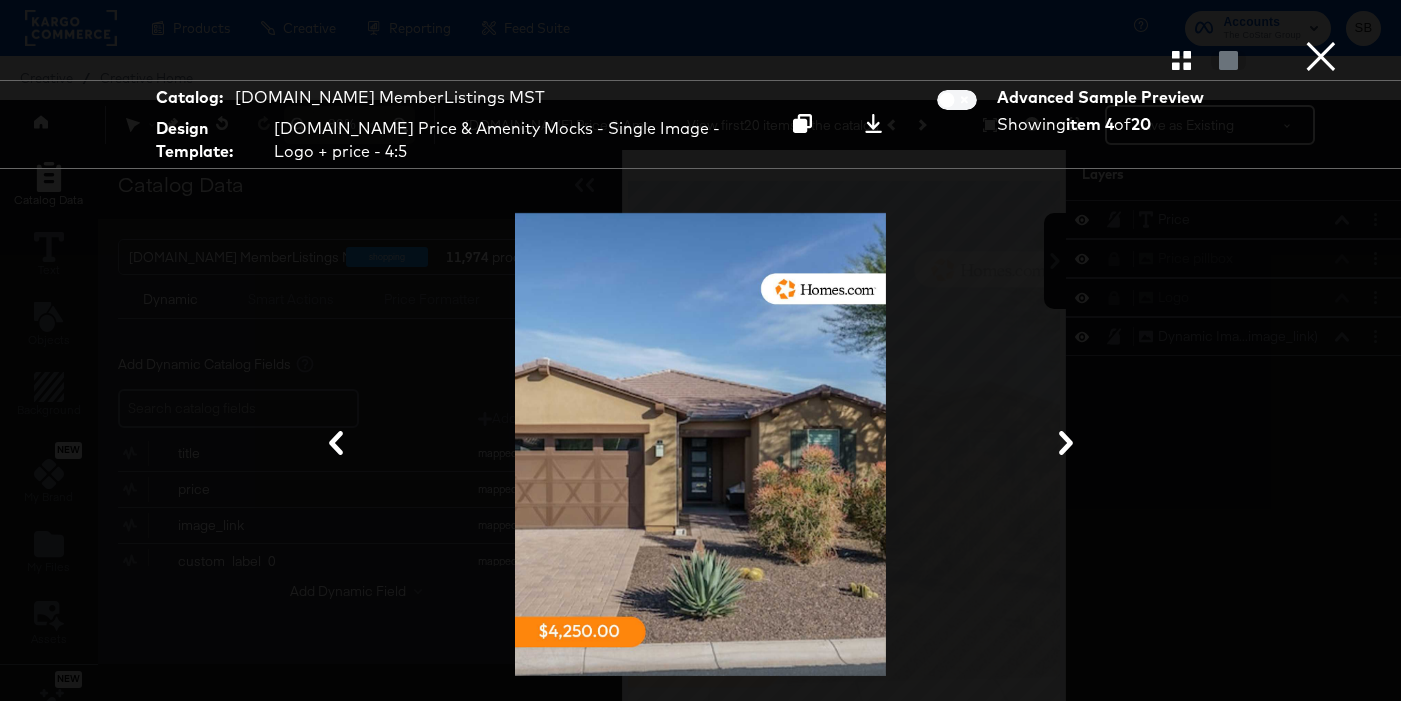 click 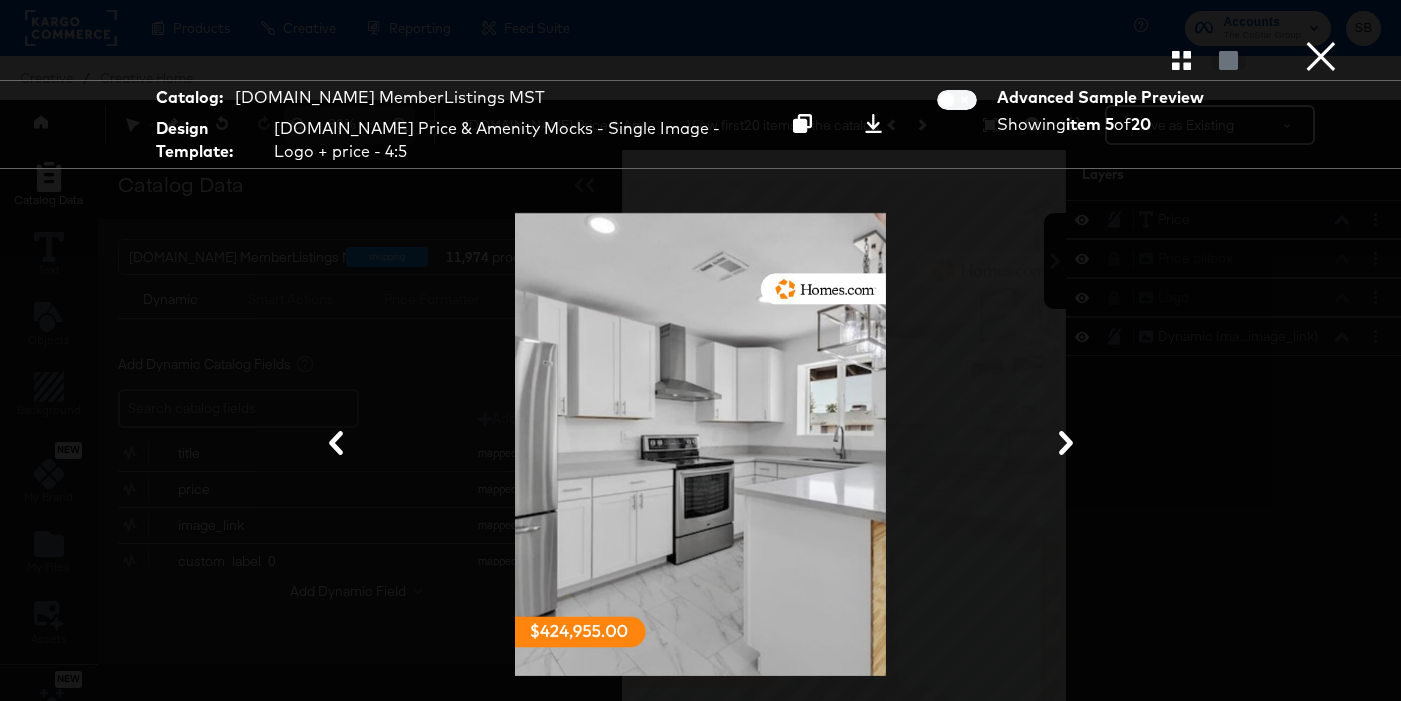 click 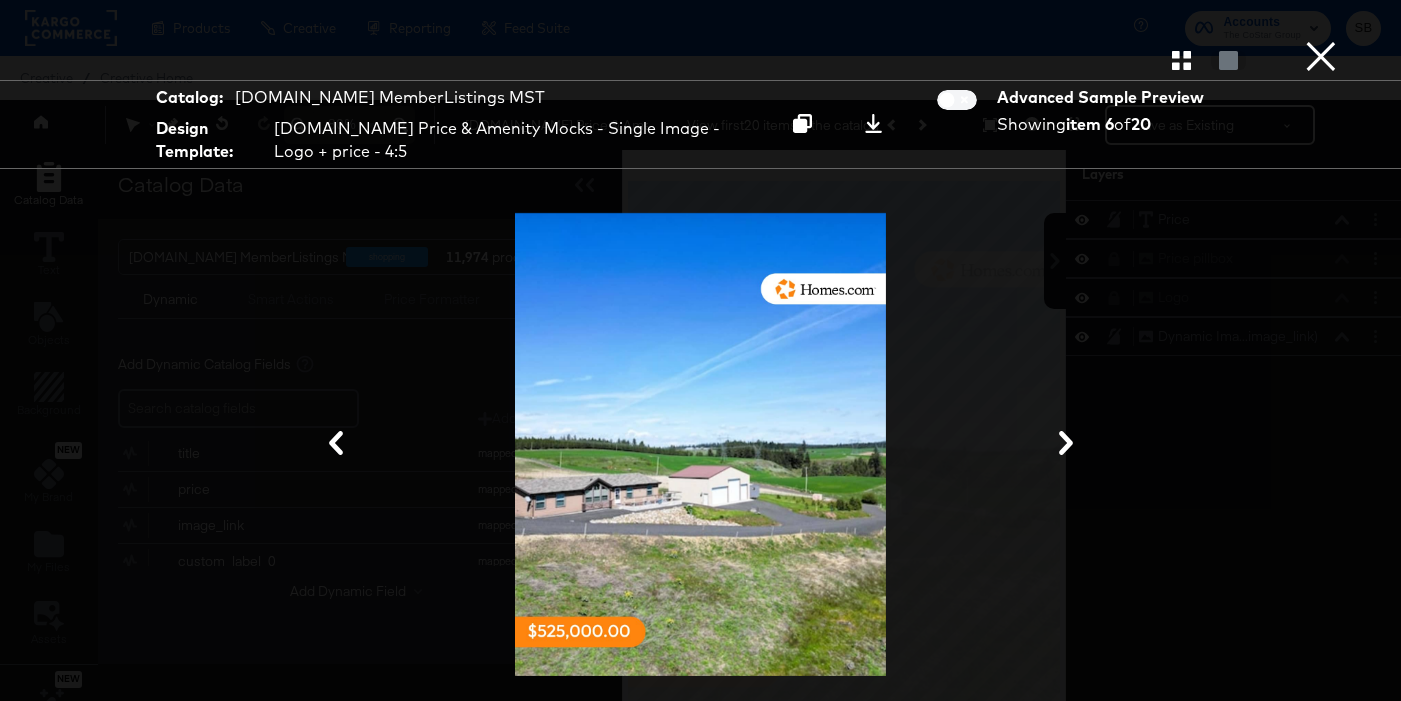 click 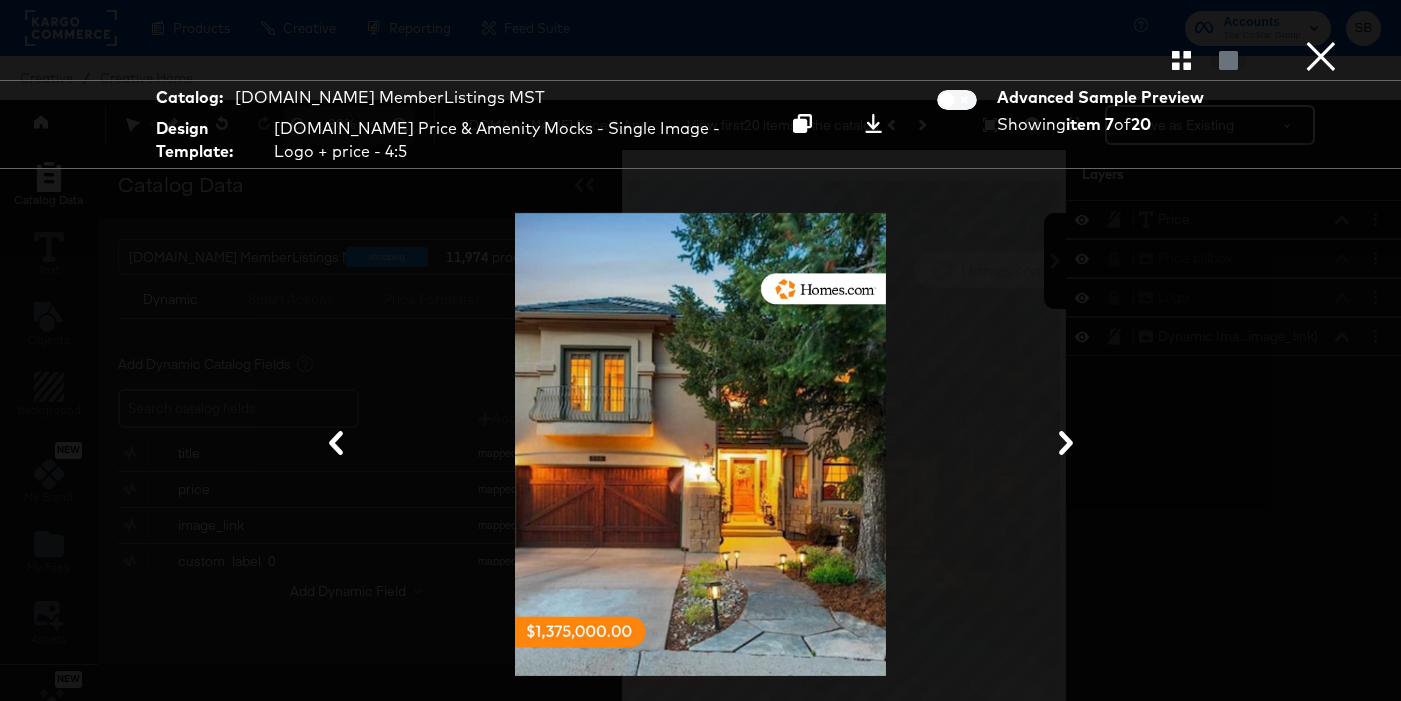 click 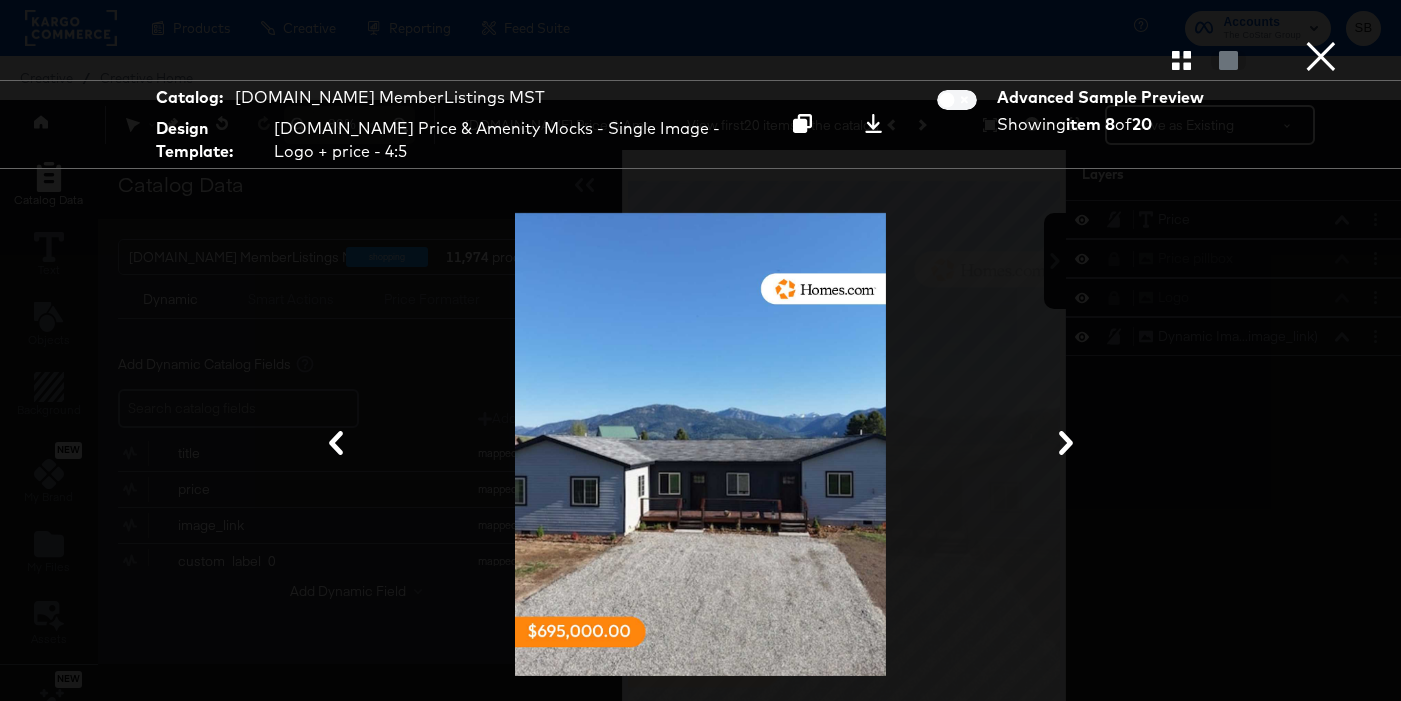 click on "×" at bounding box center (1321, 20) 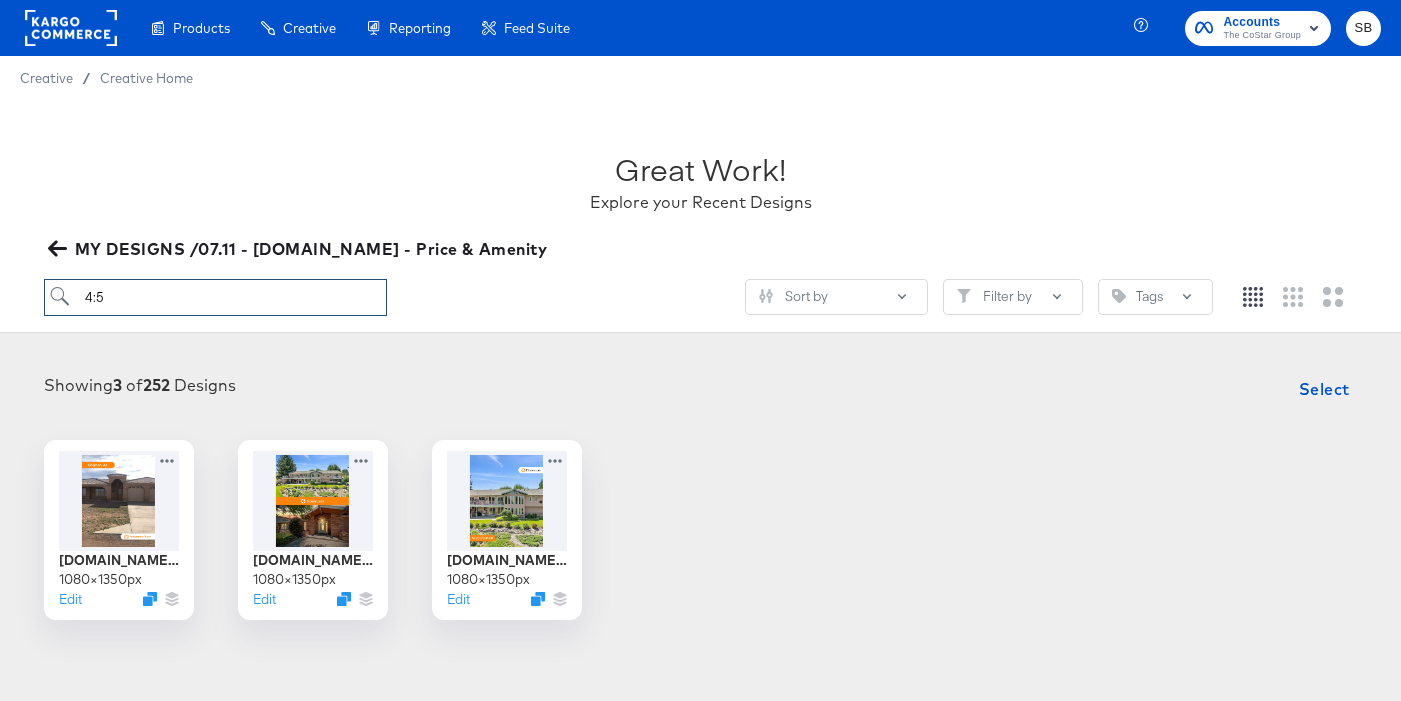 click on "4:5" at bounding box center (215, 297) 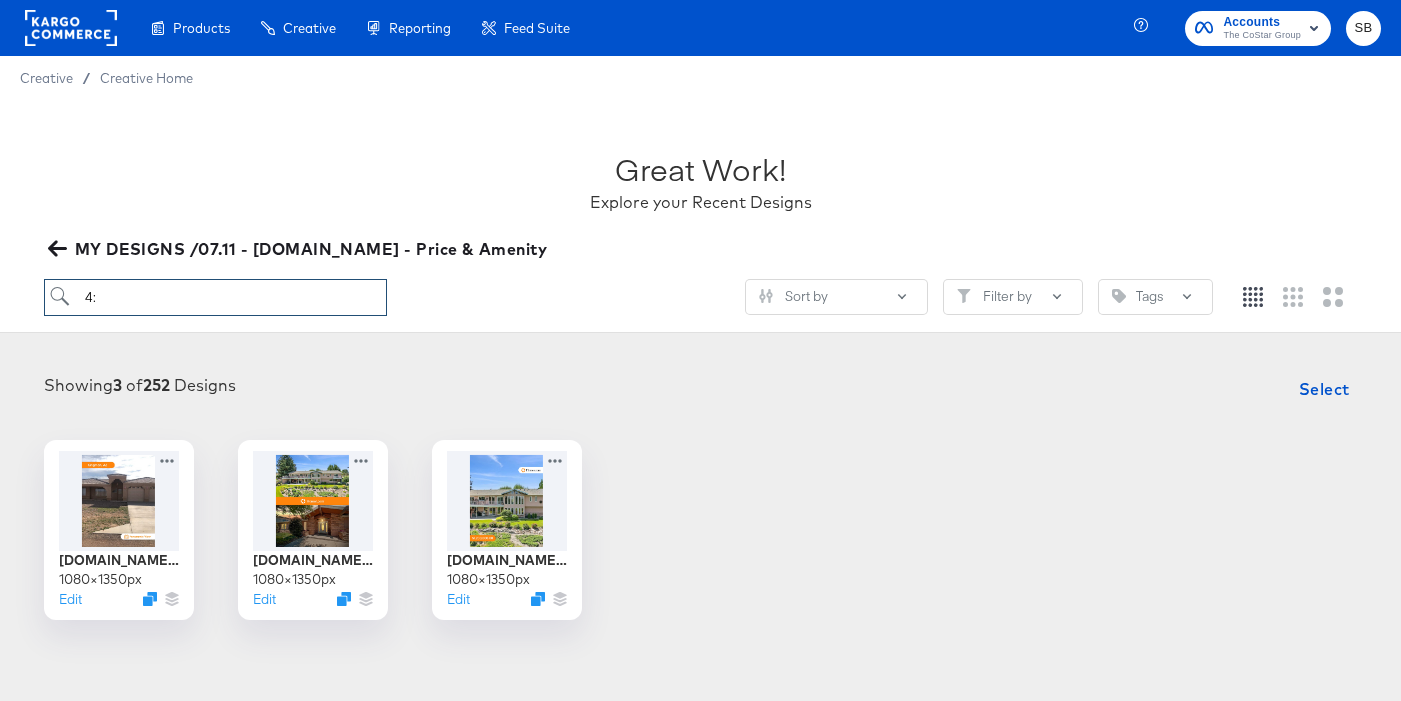 type on "4" 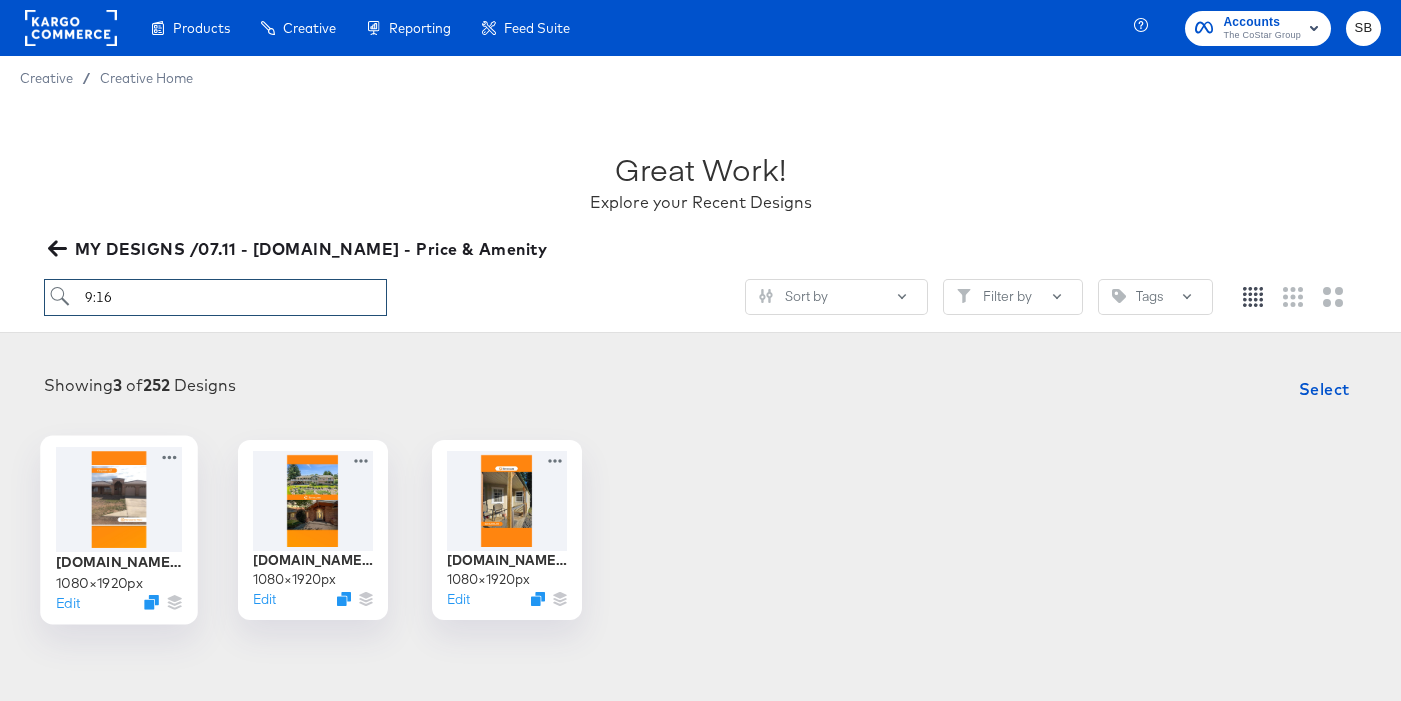 type on "9:16" 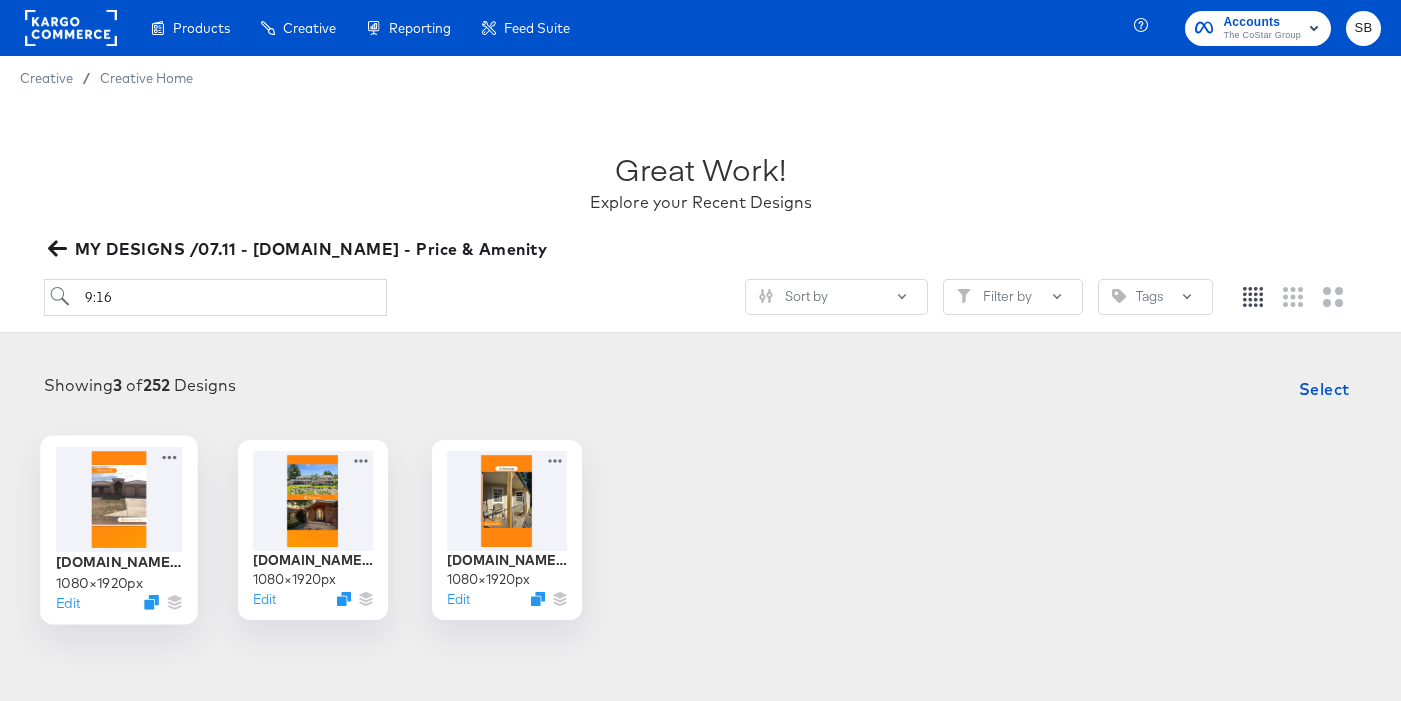 click at bounding box center [119, 499] 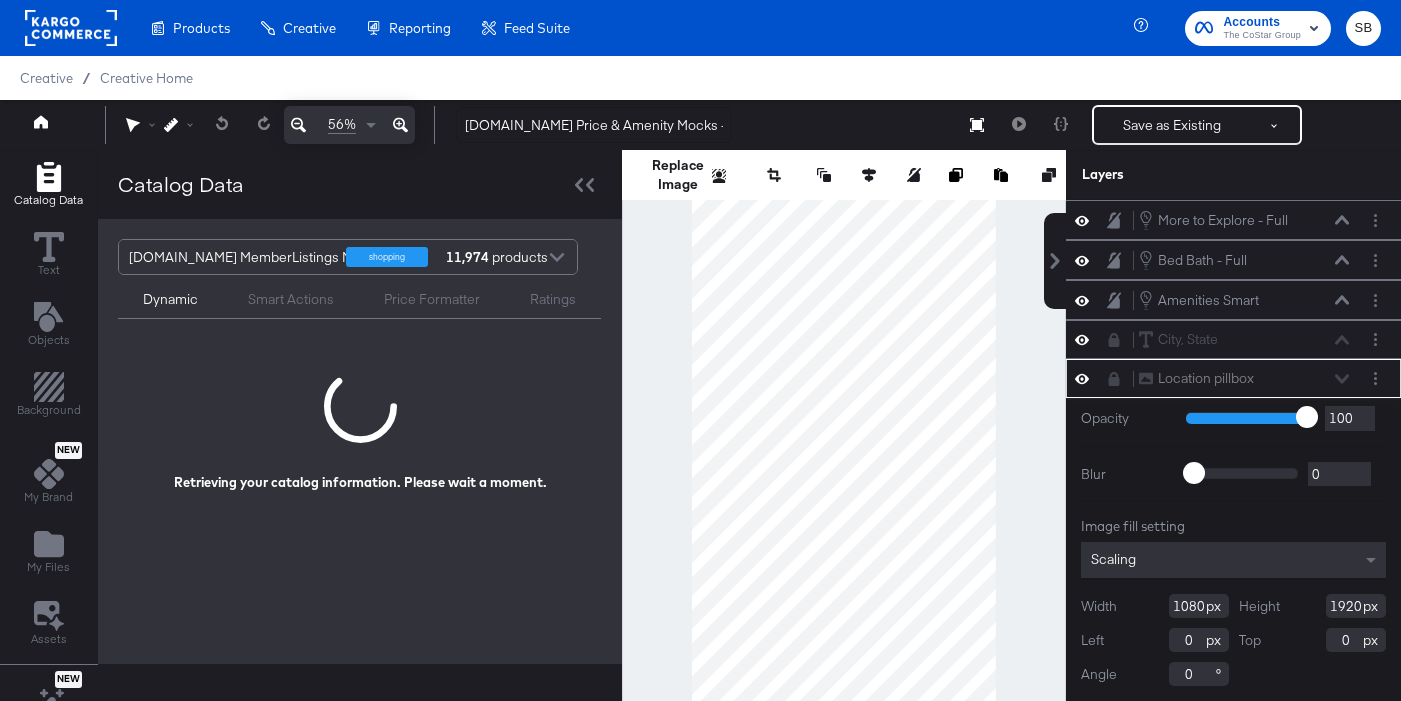 scroll, scrollTop: 2, scrollLeft: 0, axis: vertical 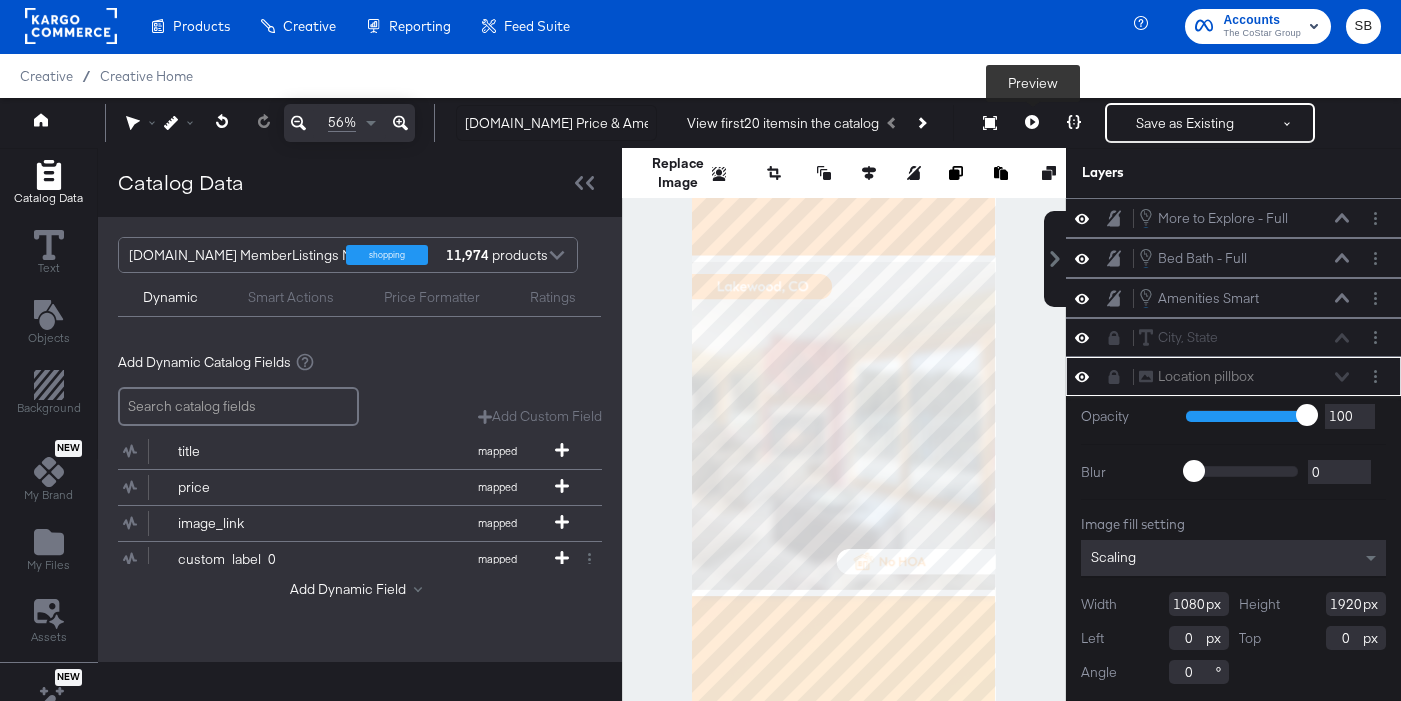 click 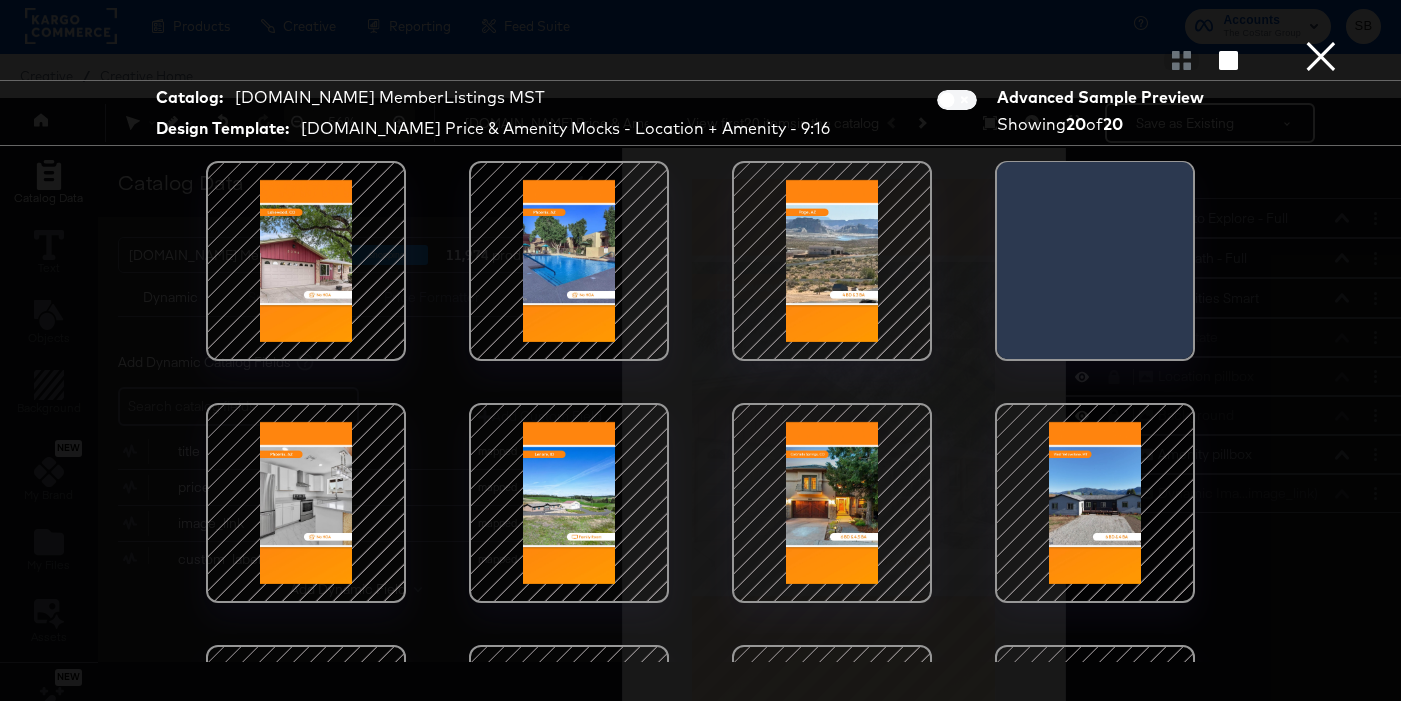 click at bounding box center [306, 261] 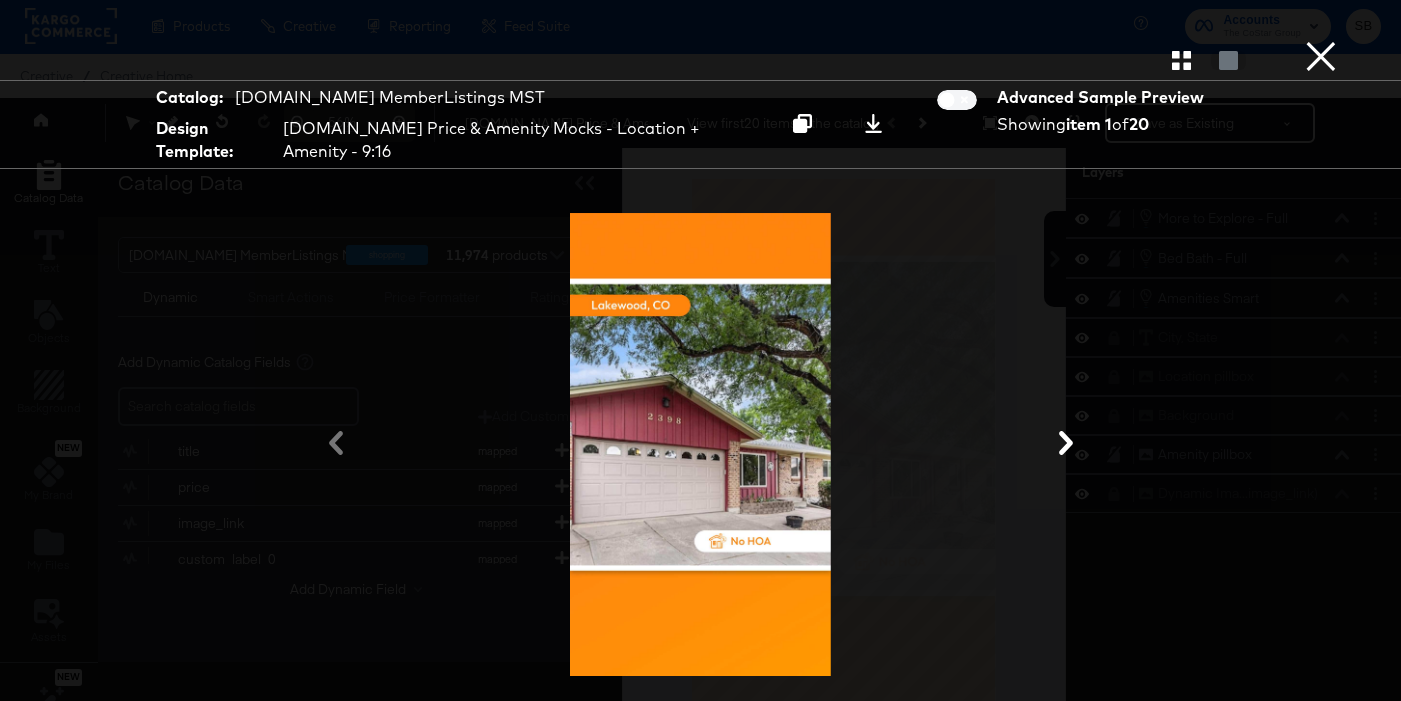 click 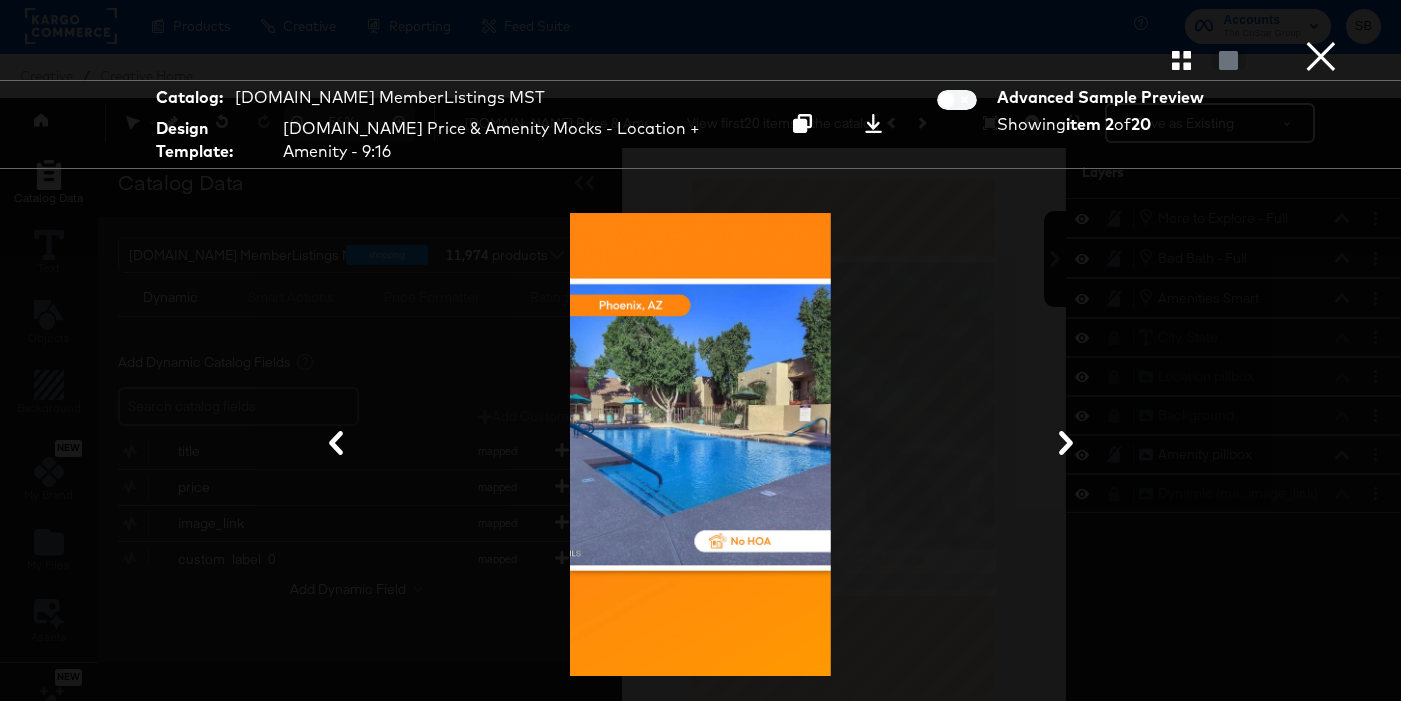 click 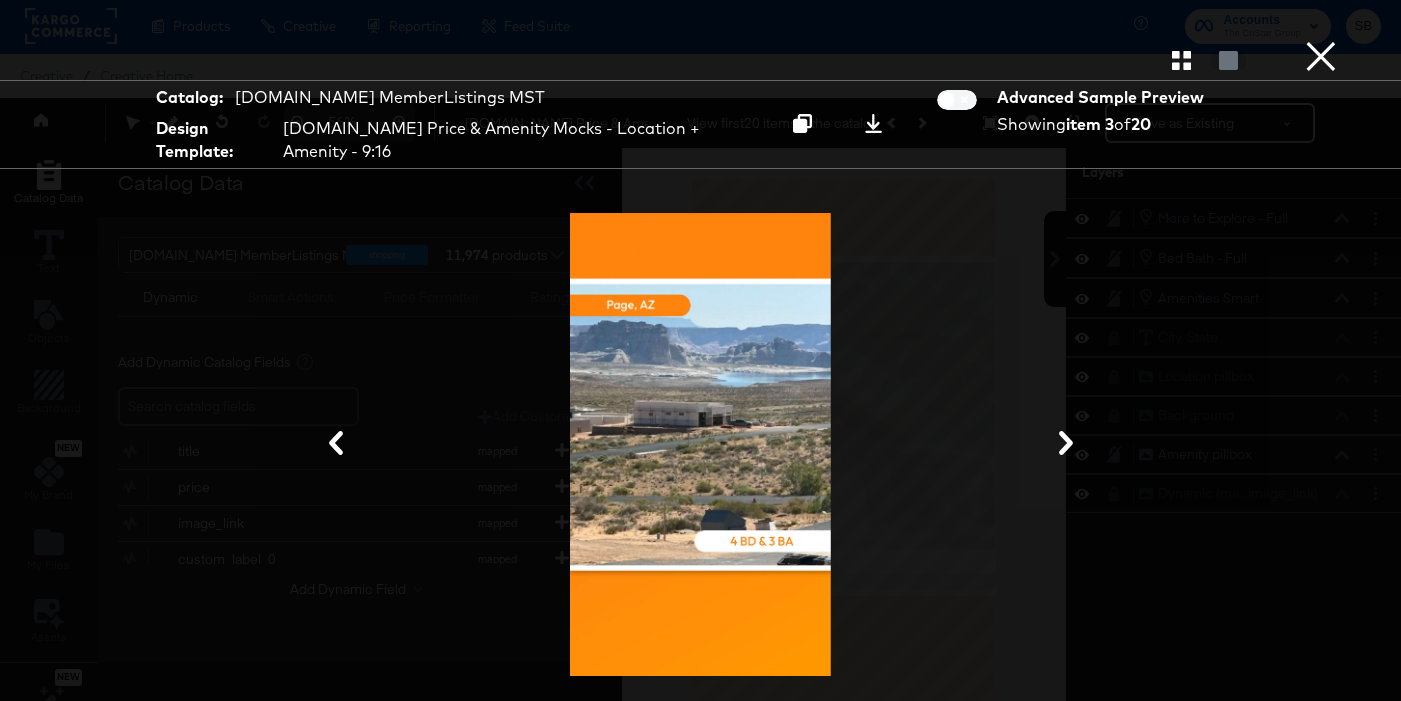 click 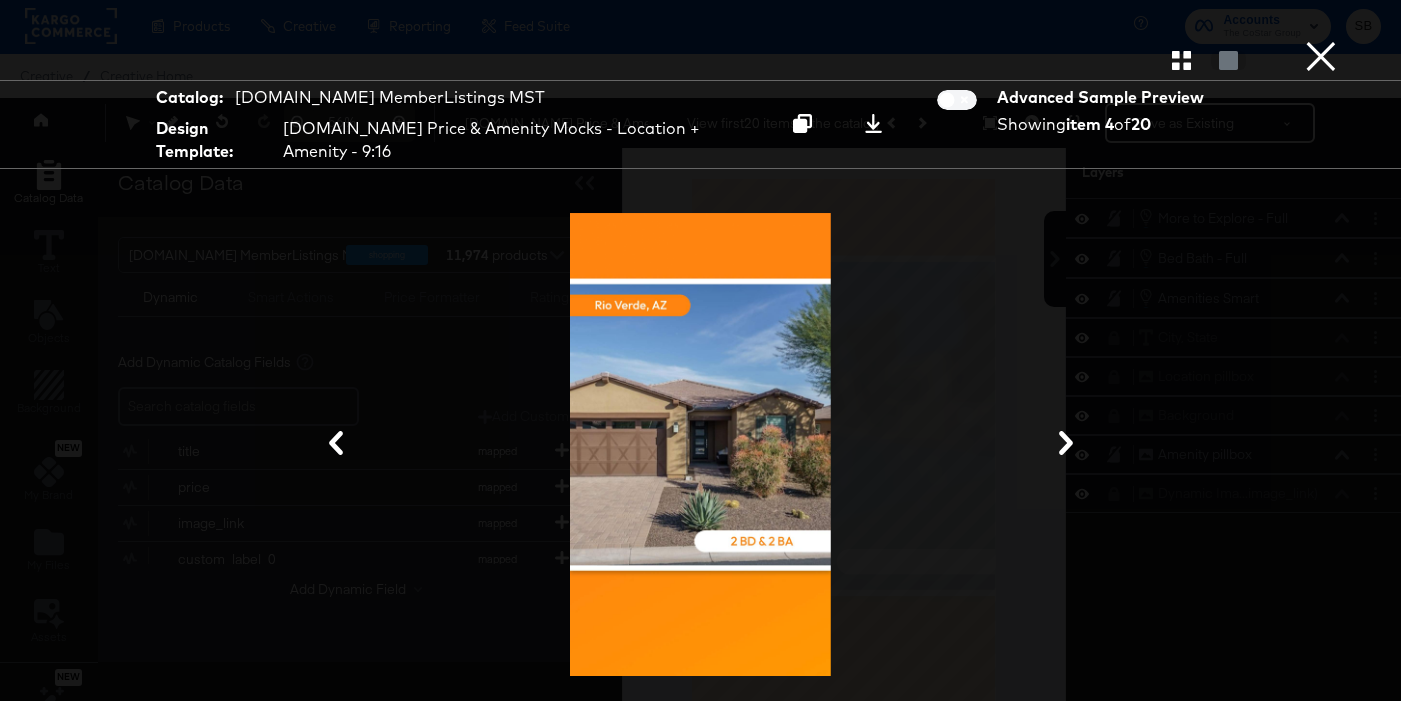 click 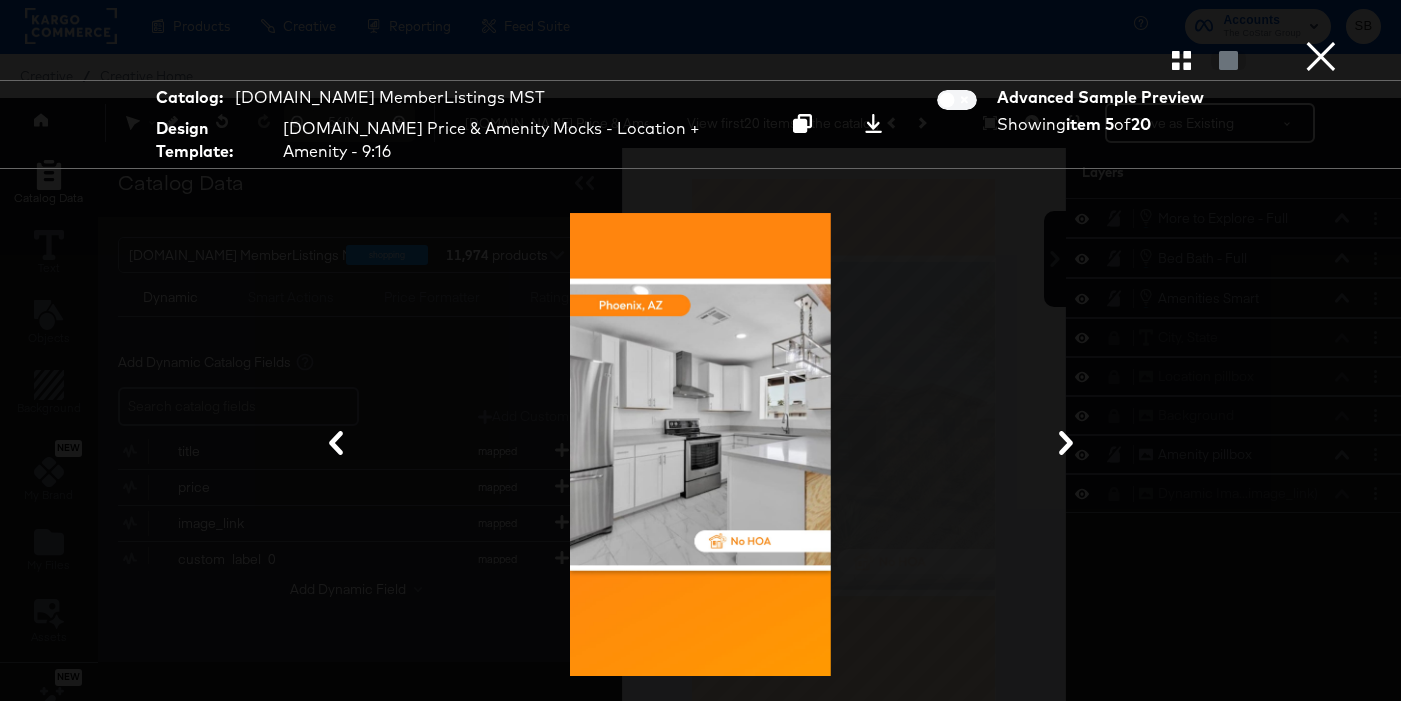 click 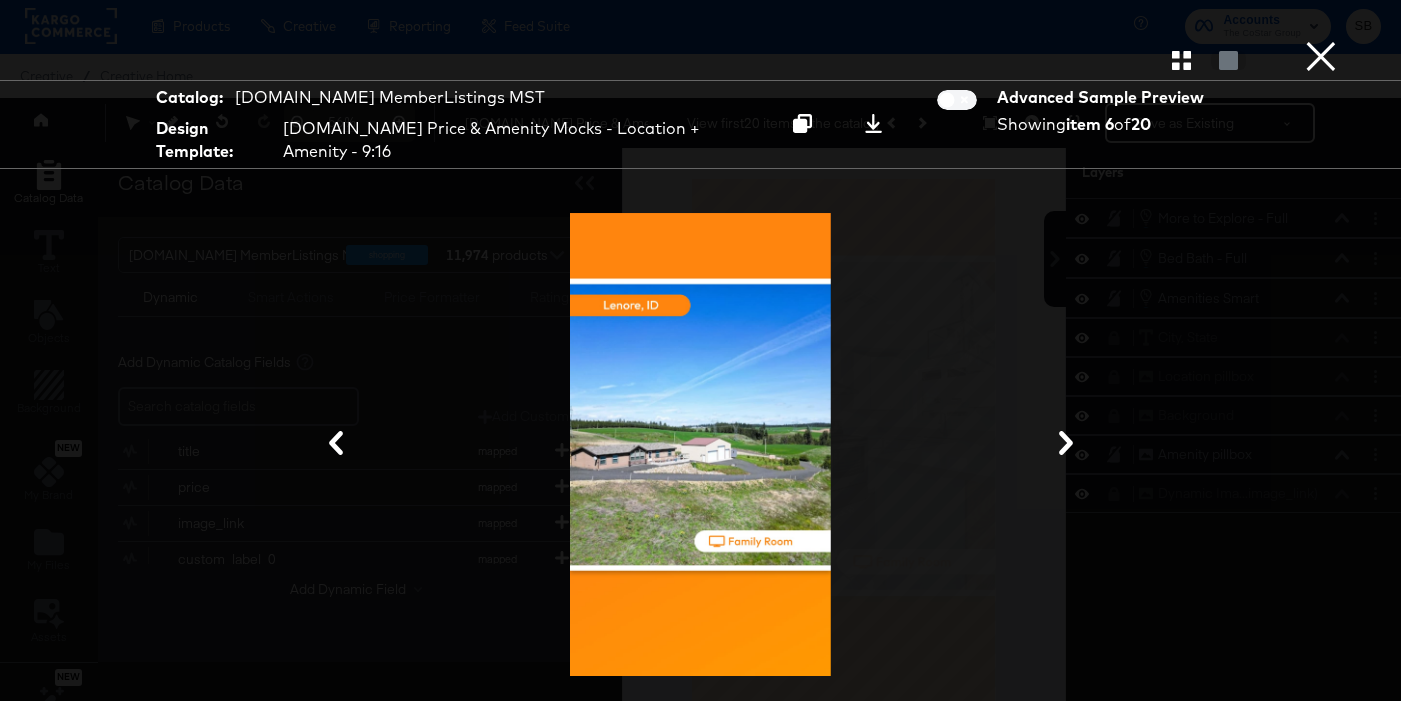 click 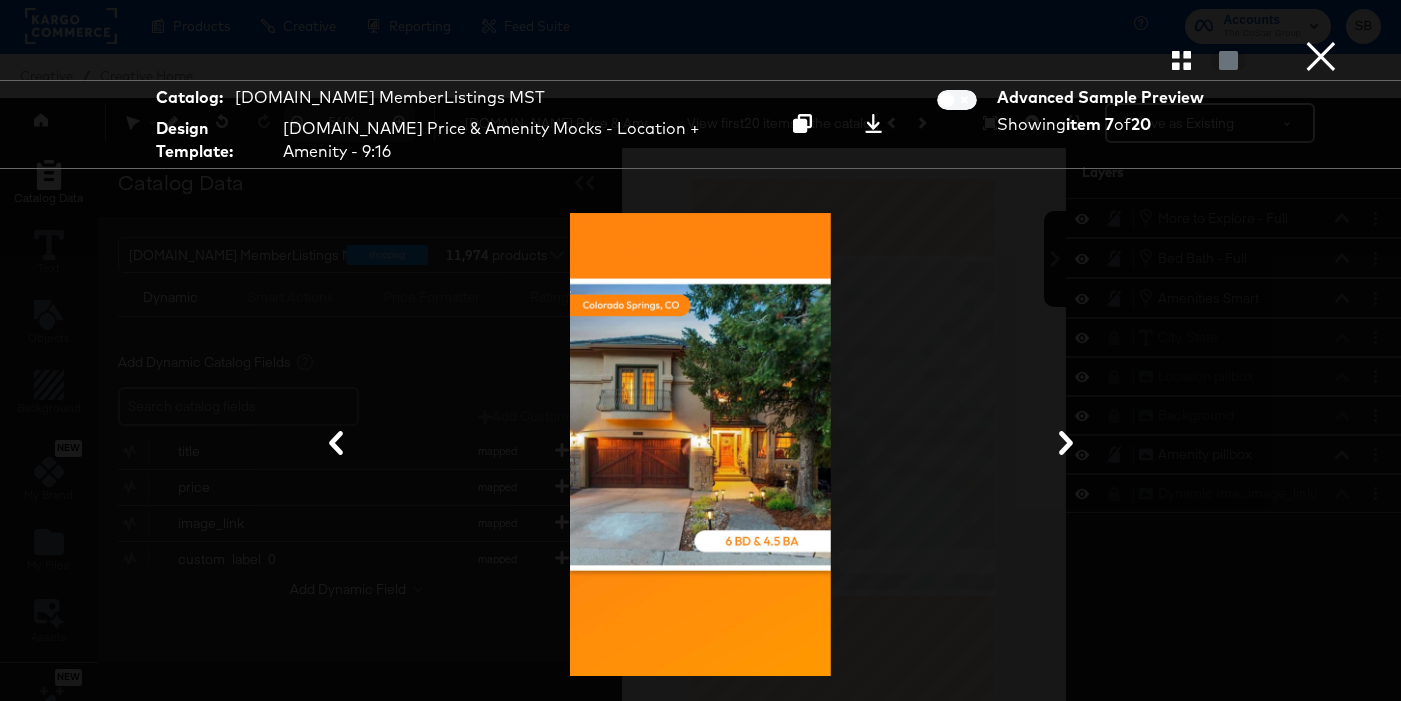 click 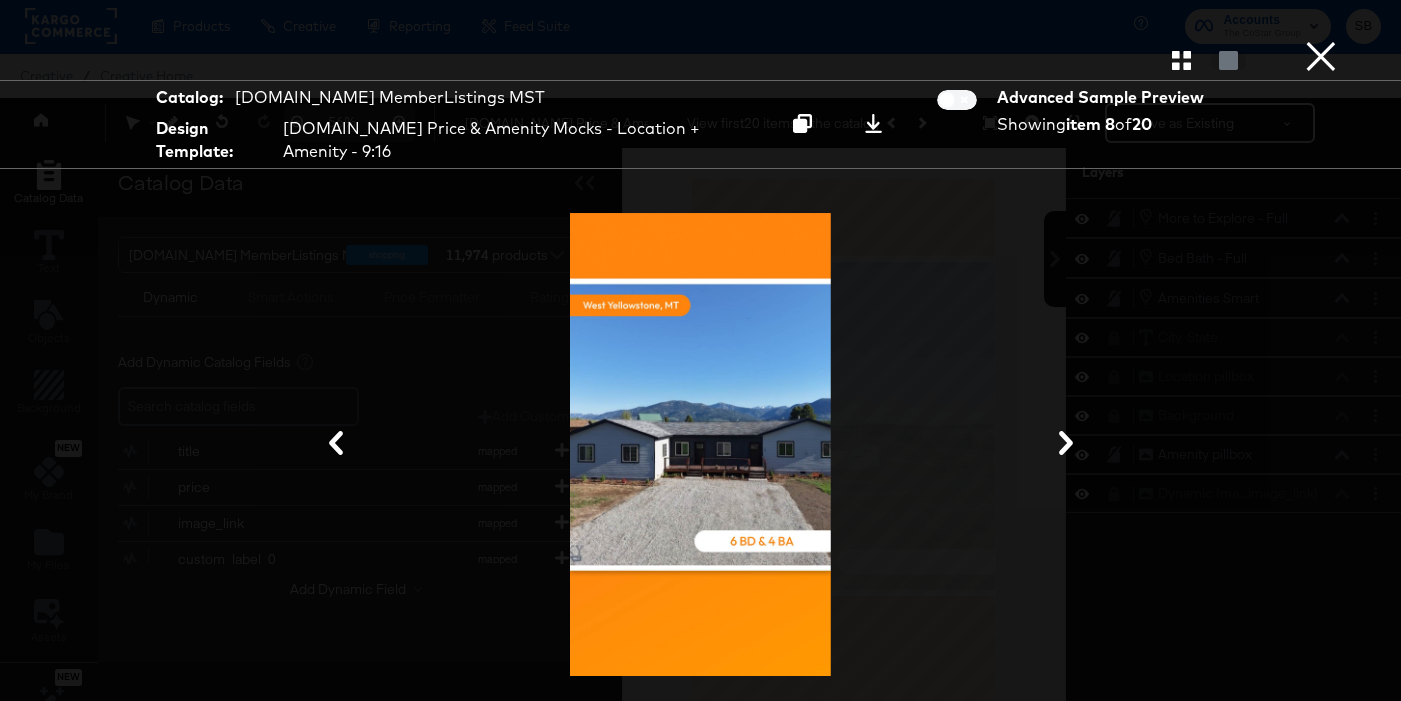 click 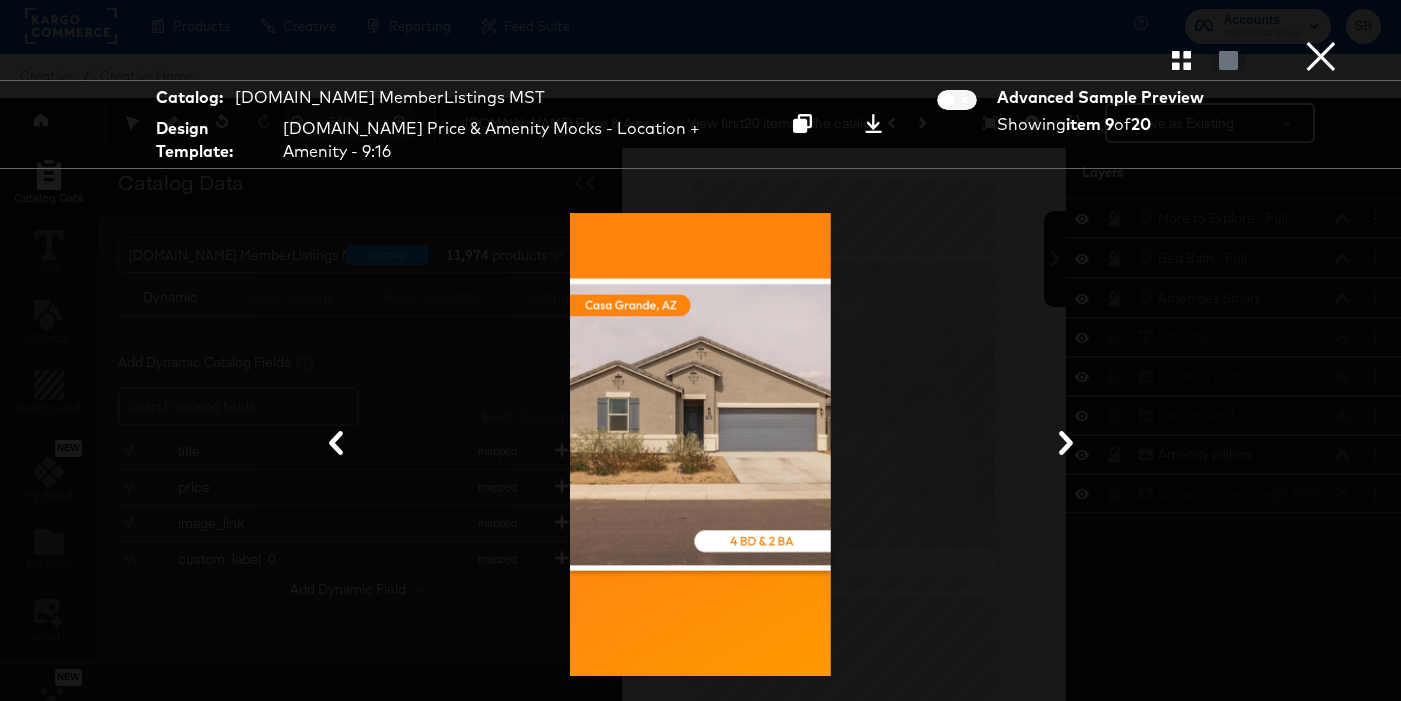 click 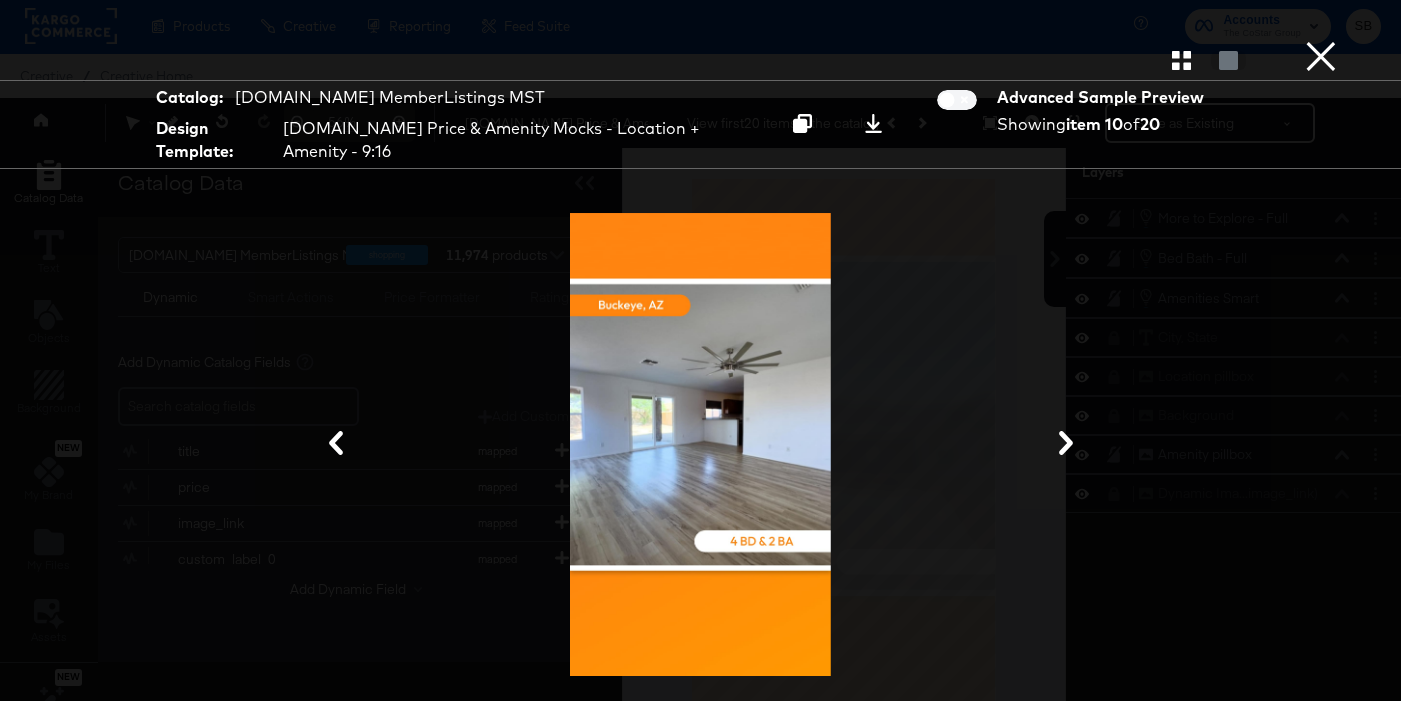 click 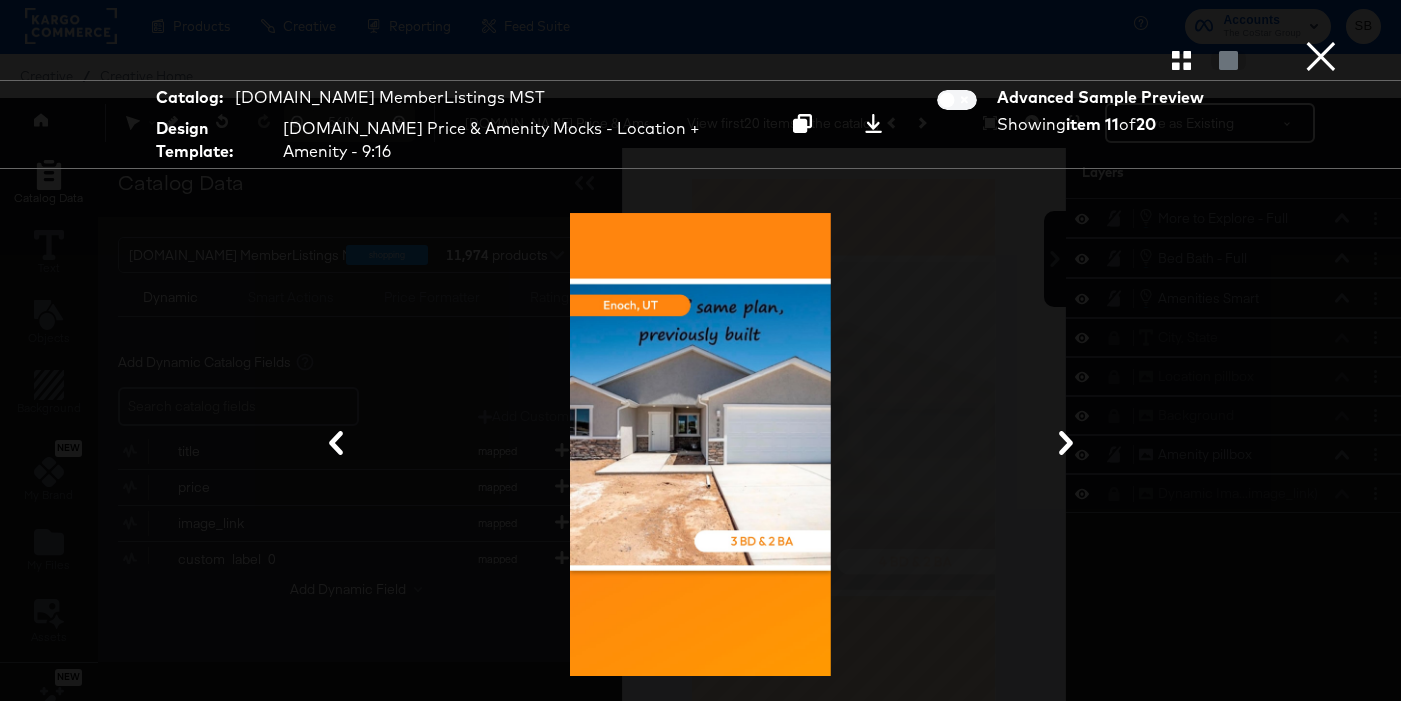 click 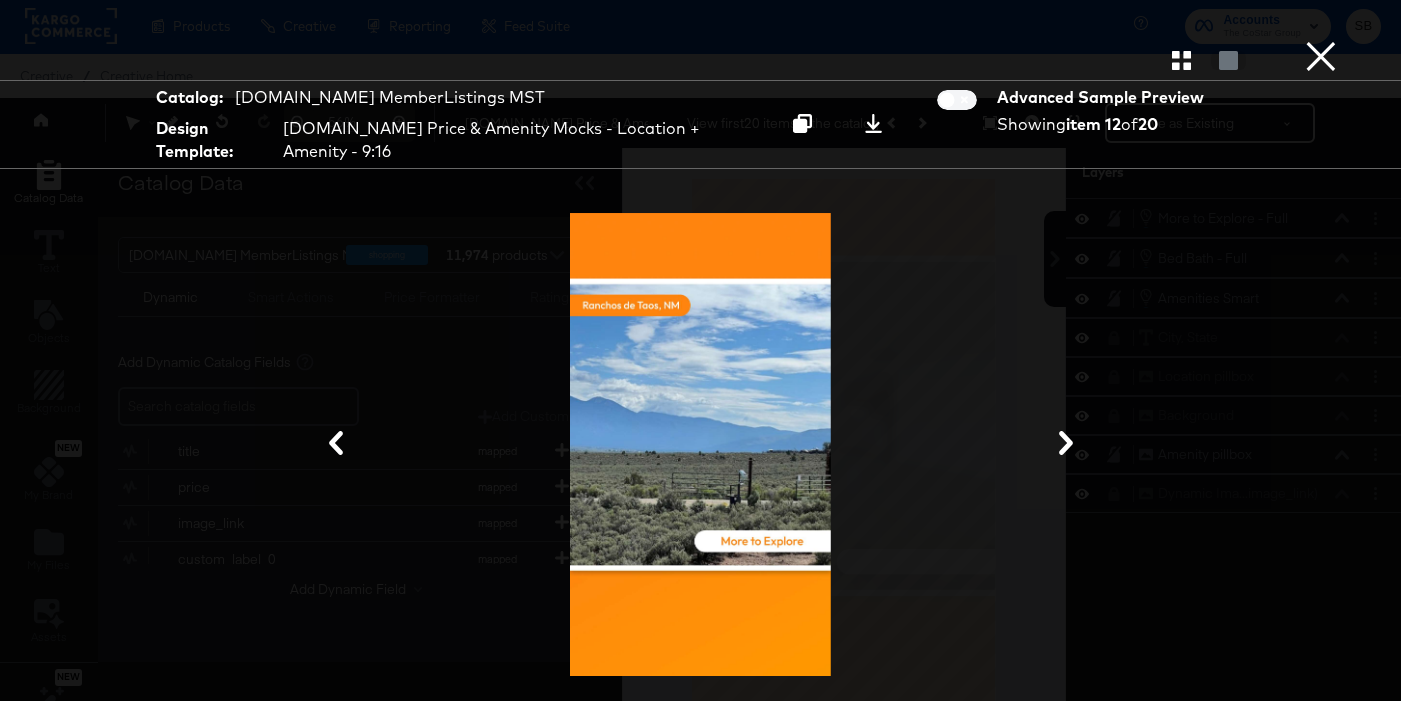 click 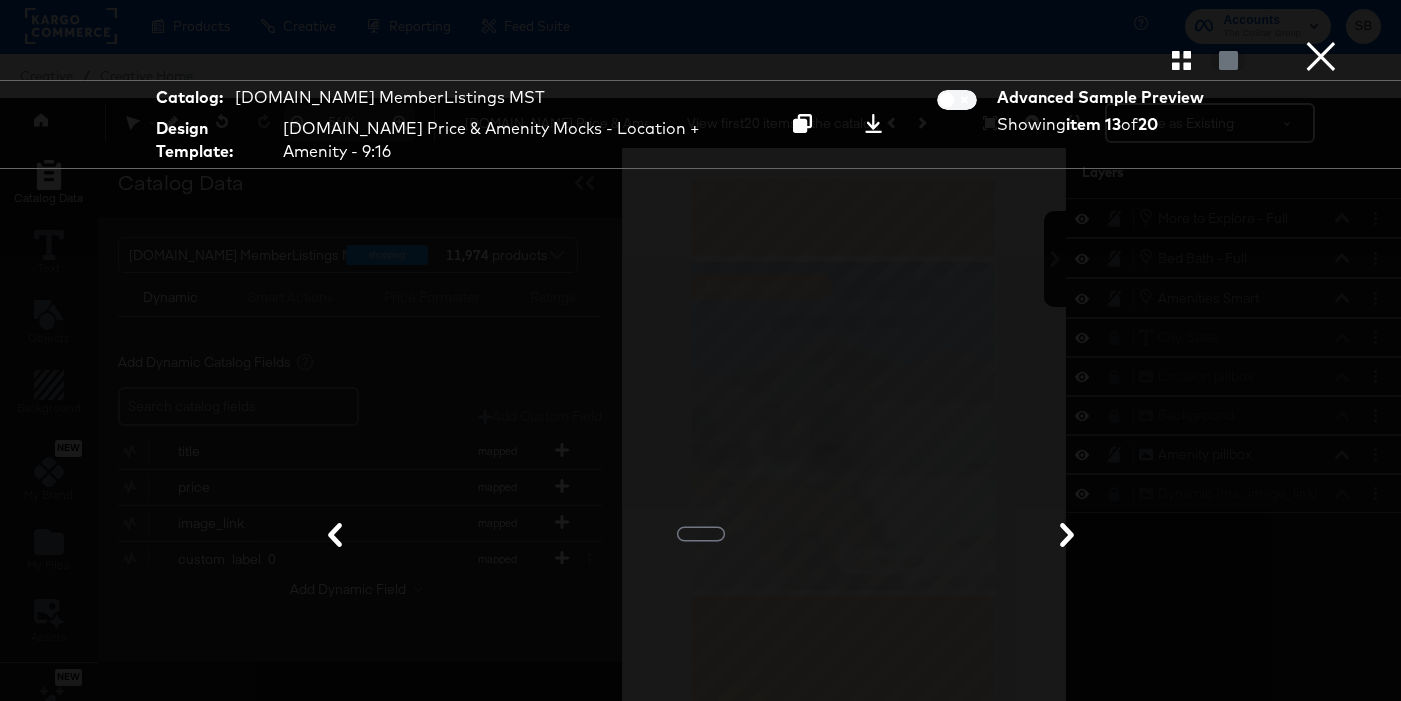 click at bounding box center (700, 444) 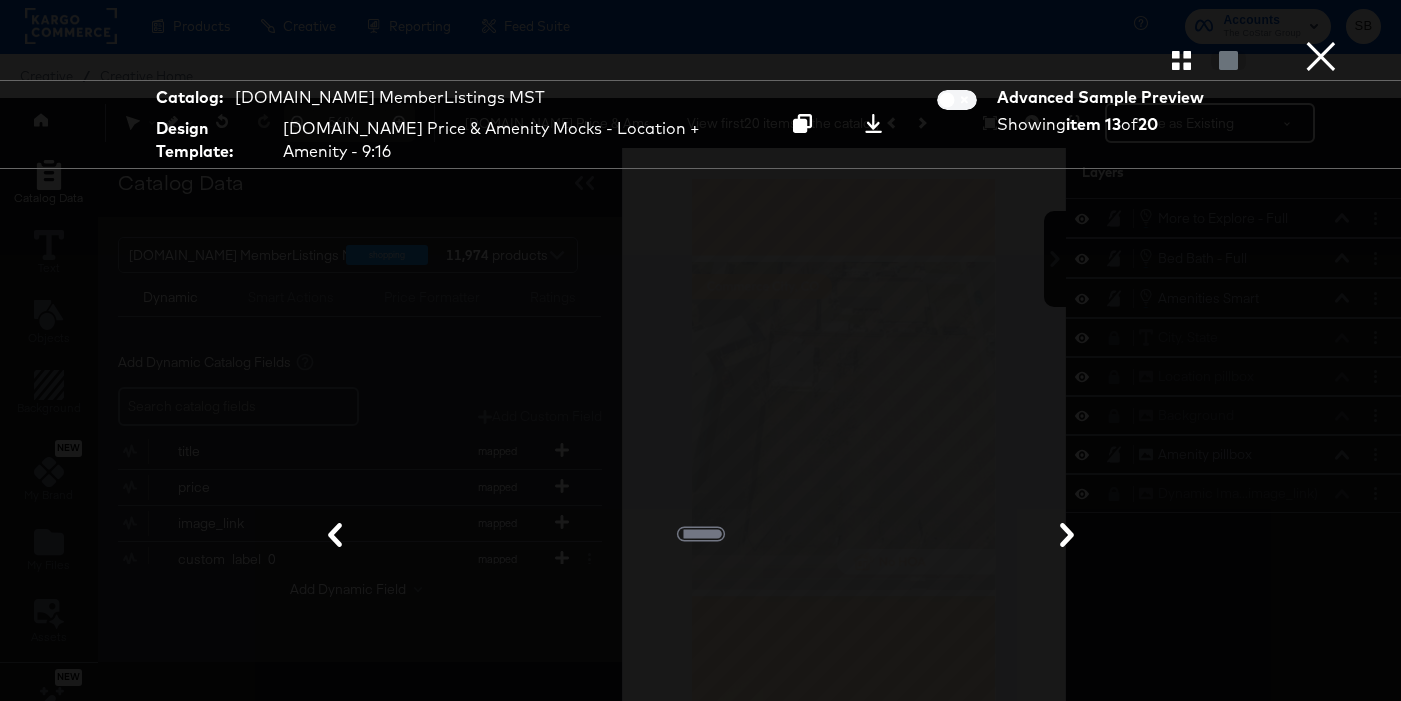 click on "×" at bounding box center [1321, 20] 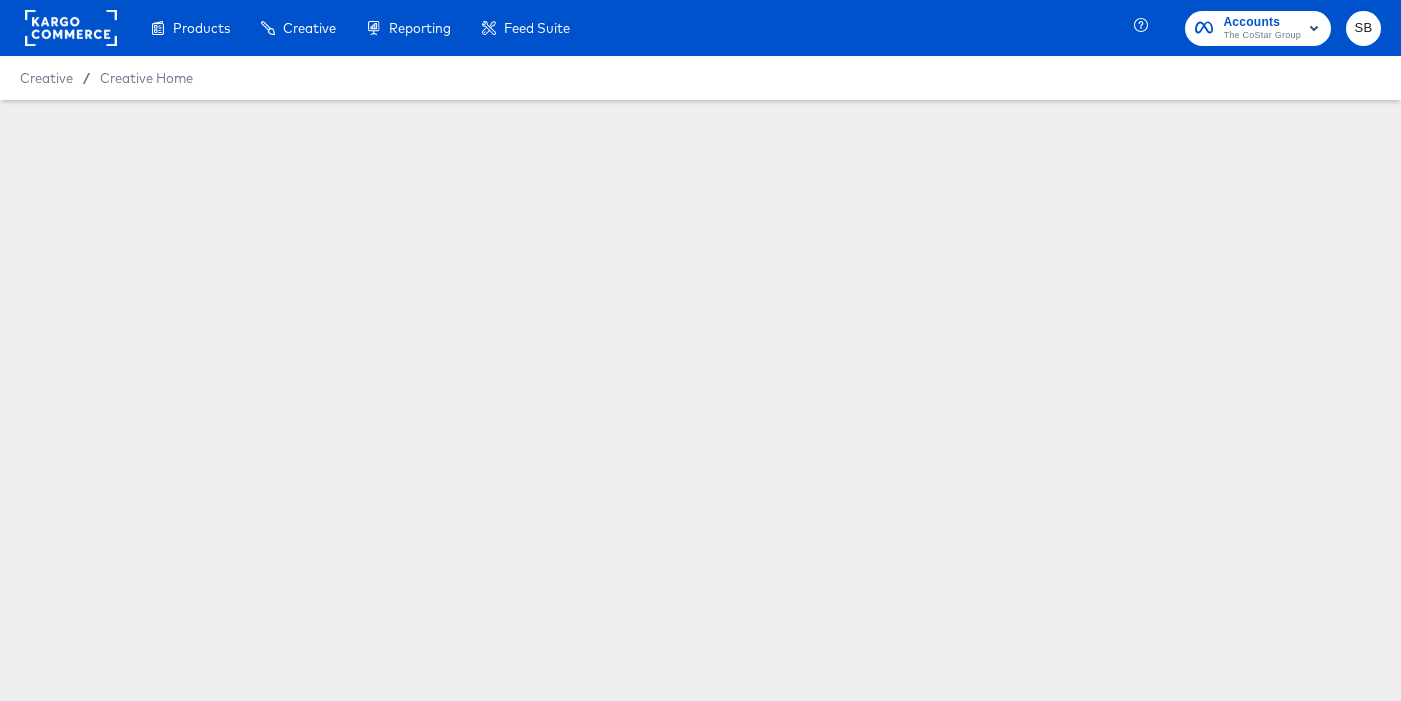 scroll, scrollTop: 0, scrollLeft: 0, axis: both 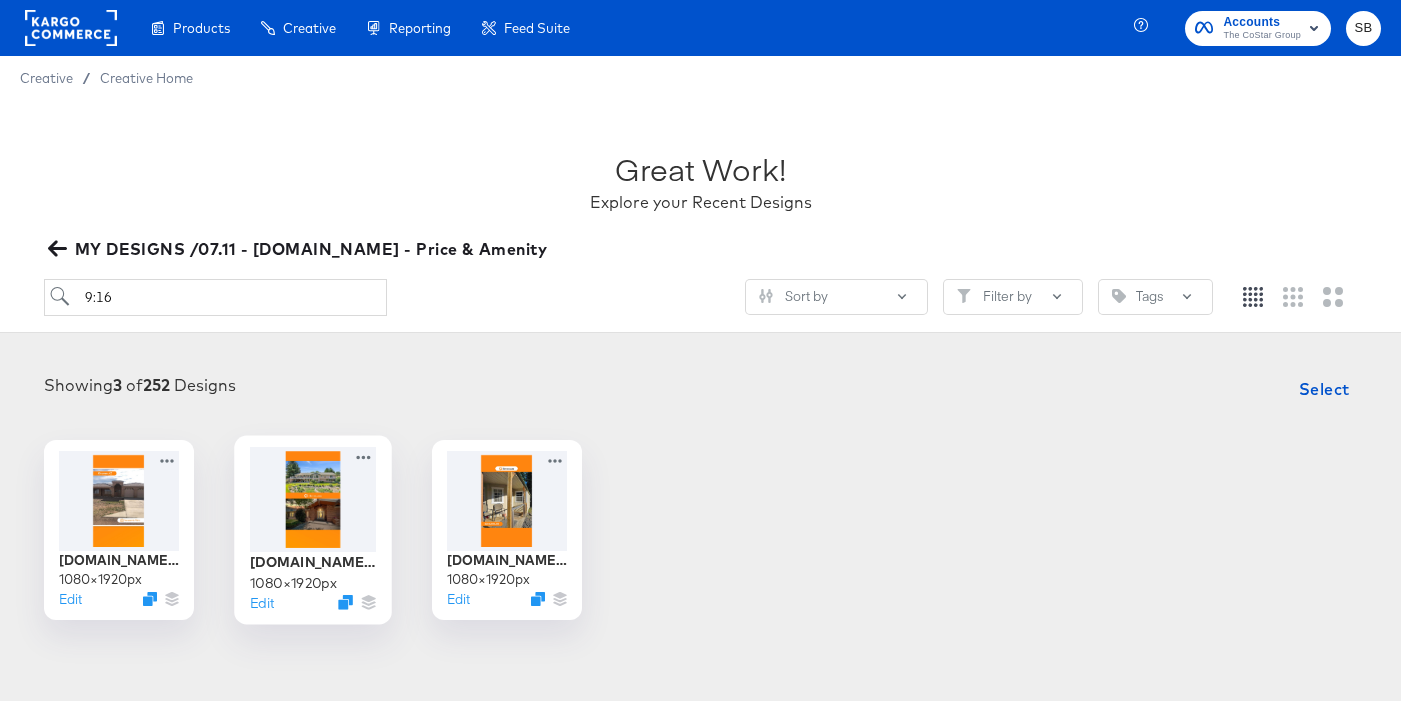 click at bounding box center (313, 499) 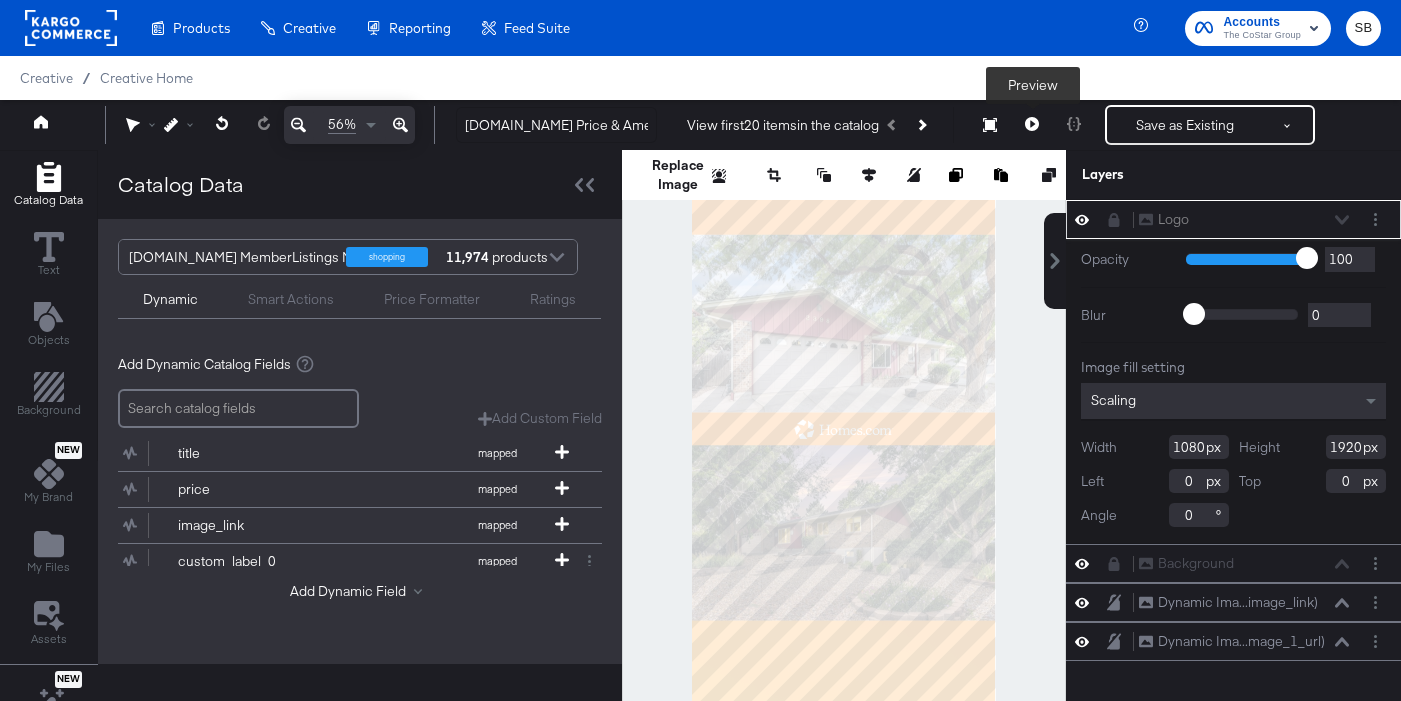 click at bounding box center (1032, 125) 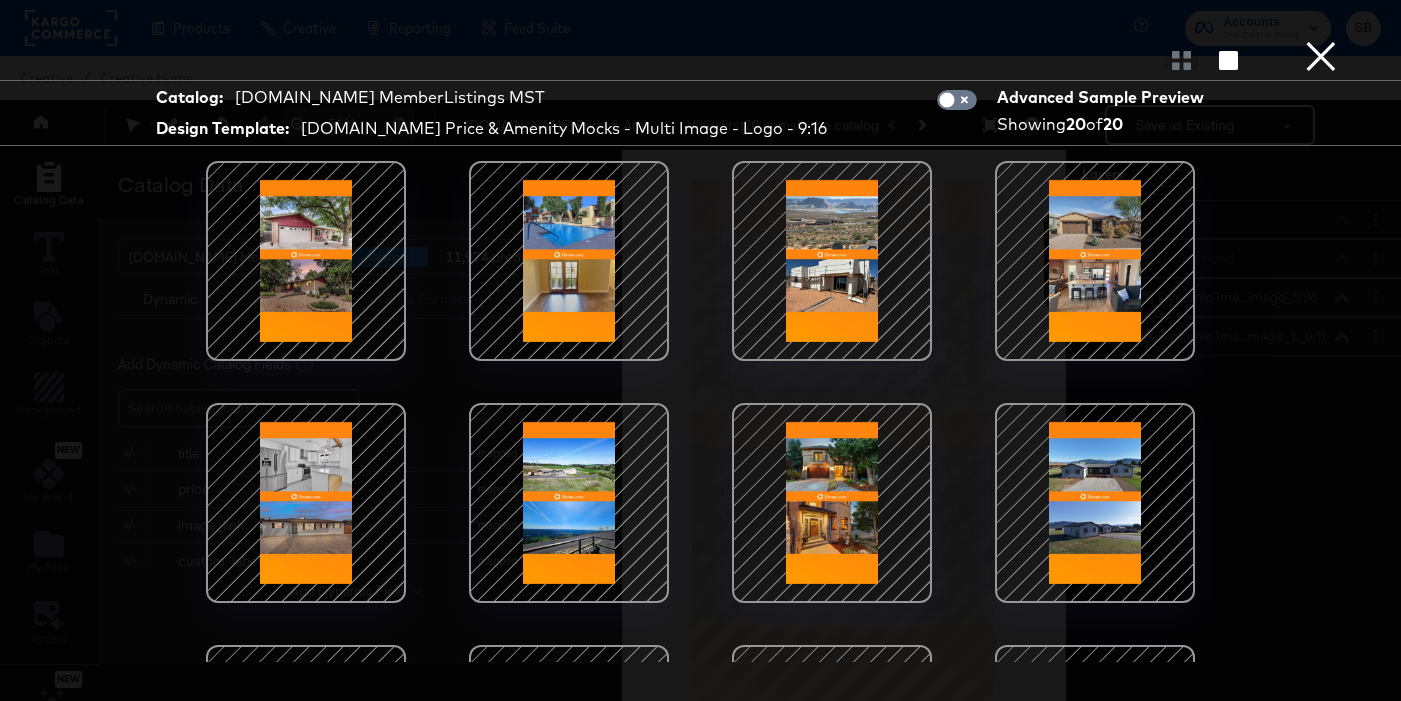 click at bounding box center (306, 503) 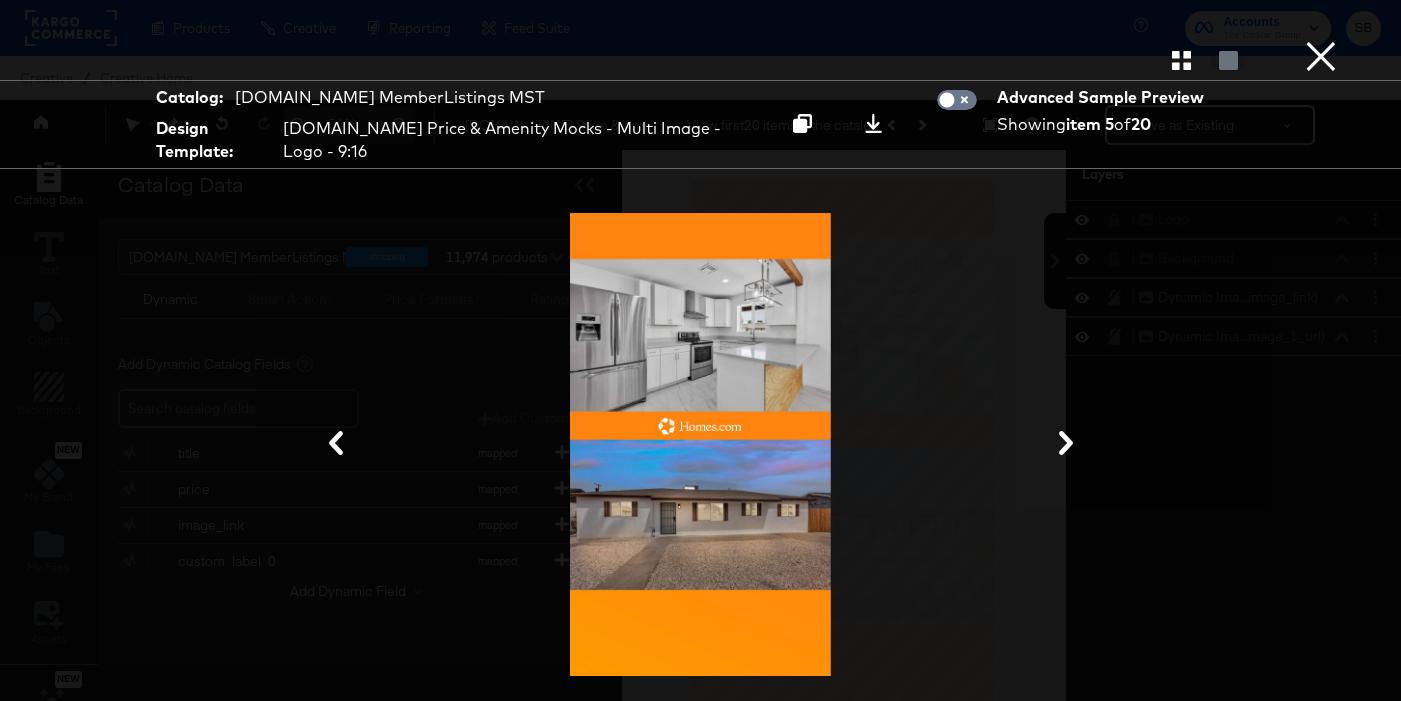 click 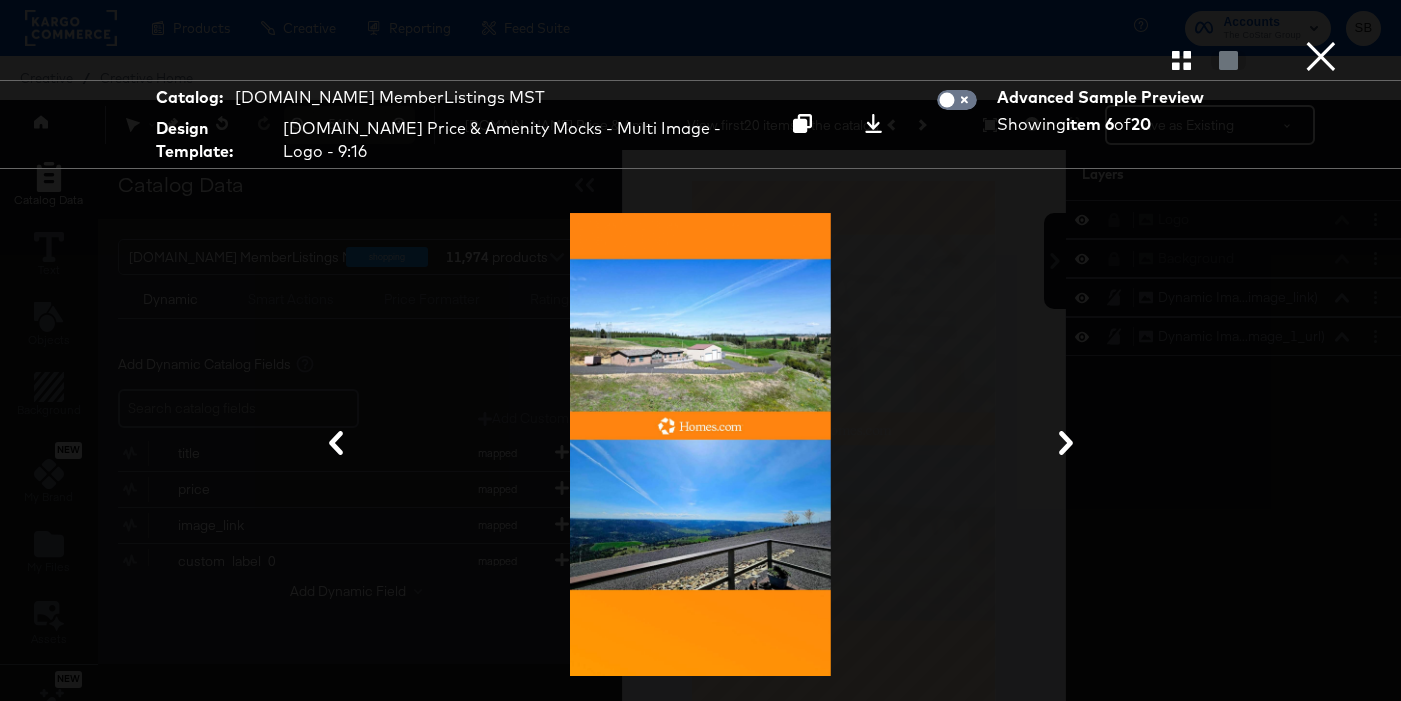 click 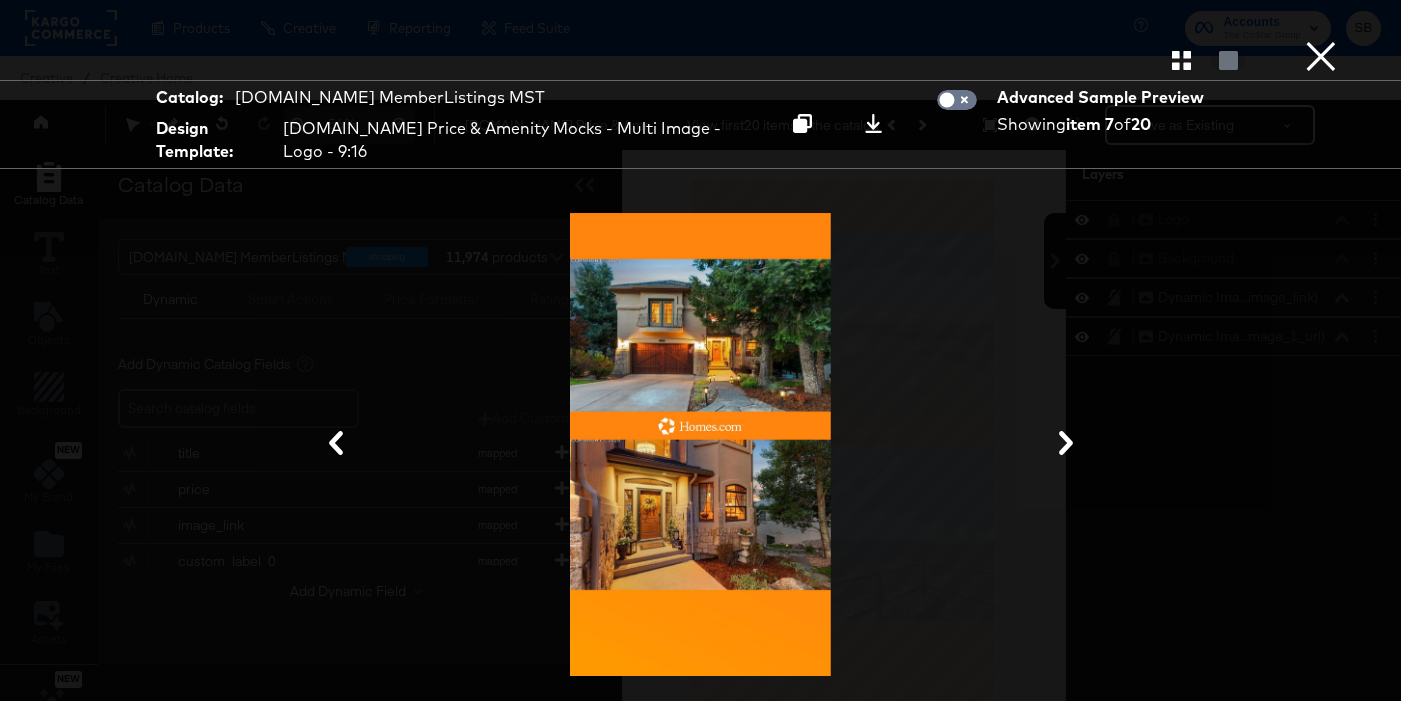 click 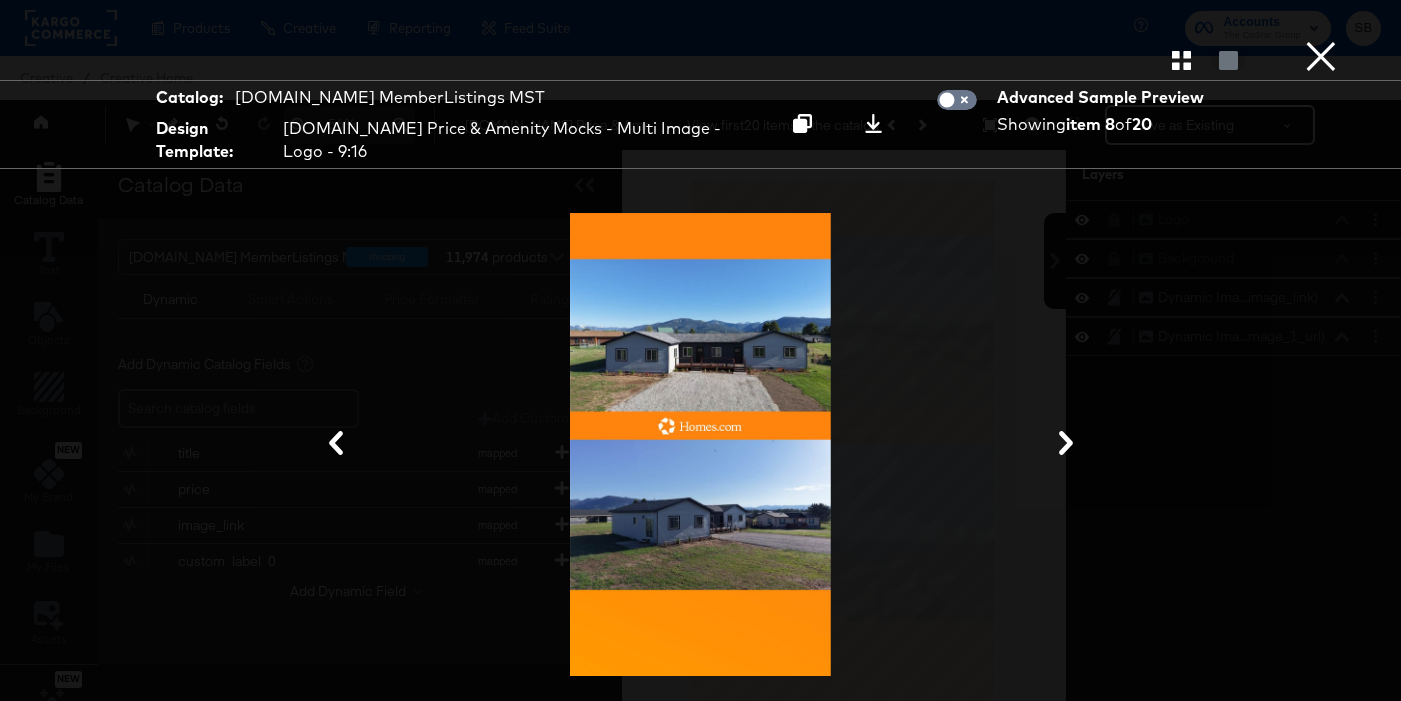 click 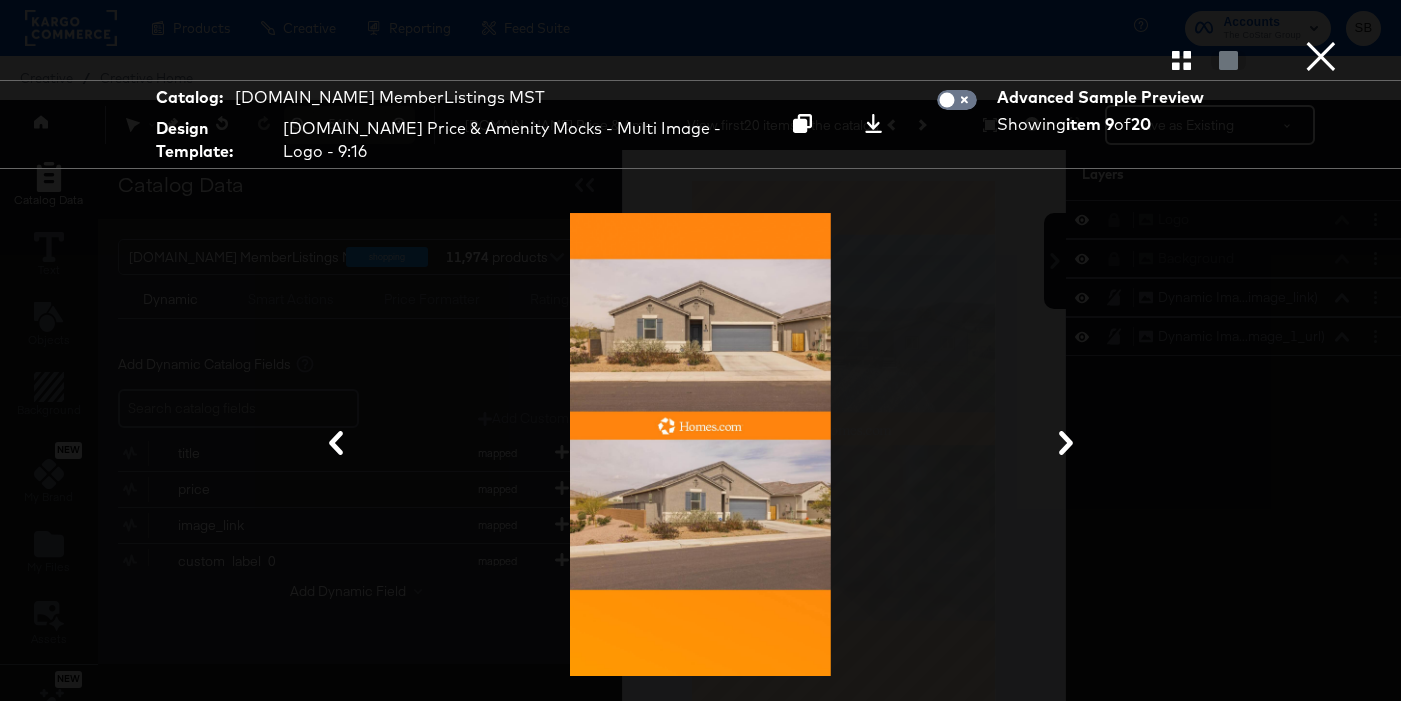 click 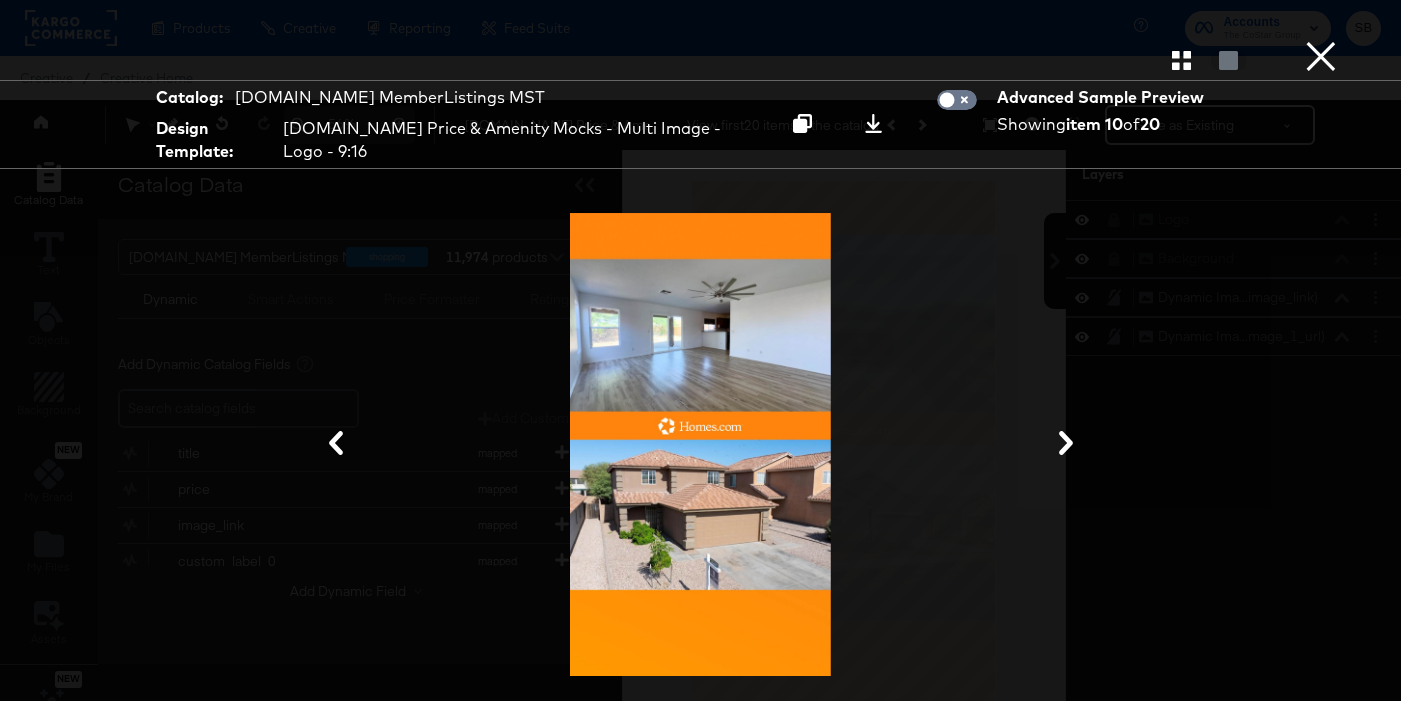 click 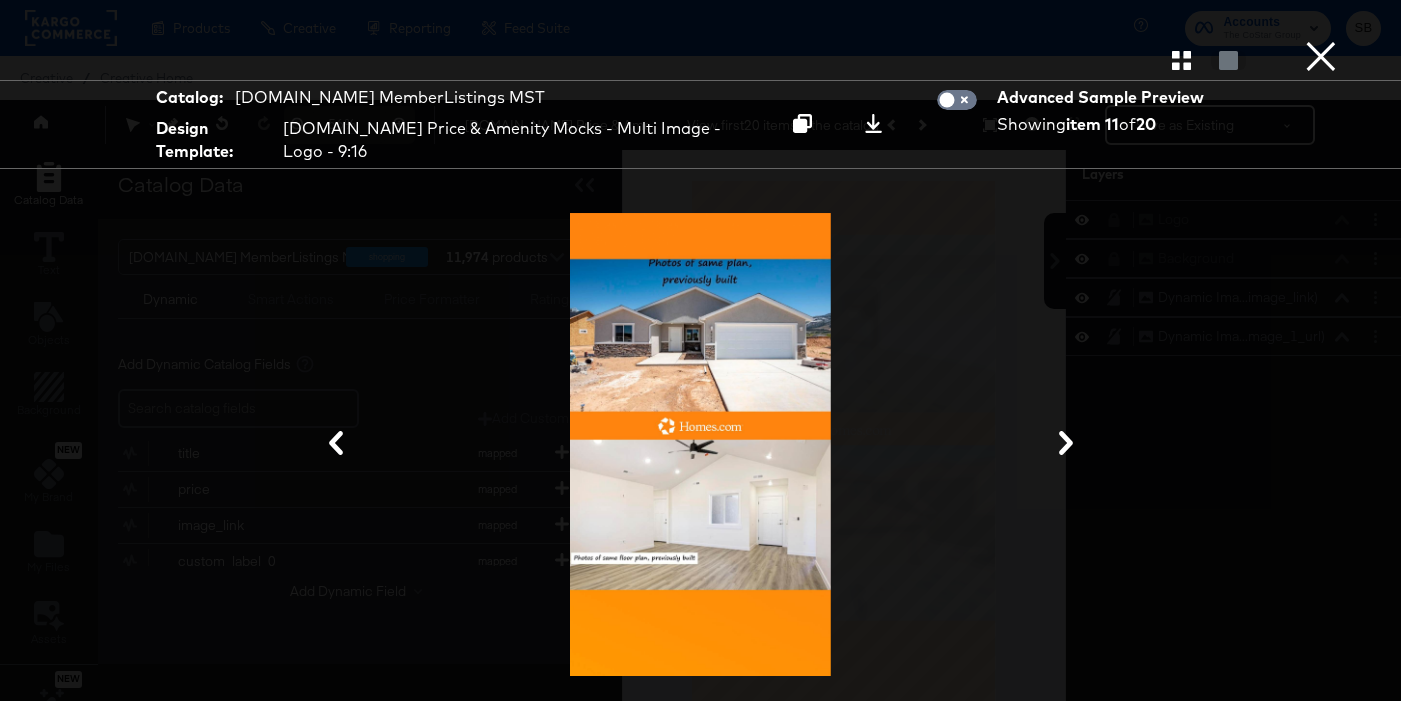 click 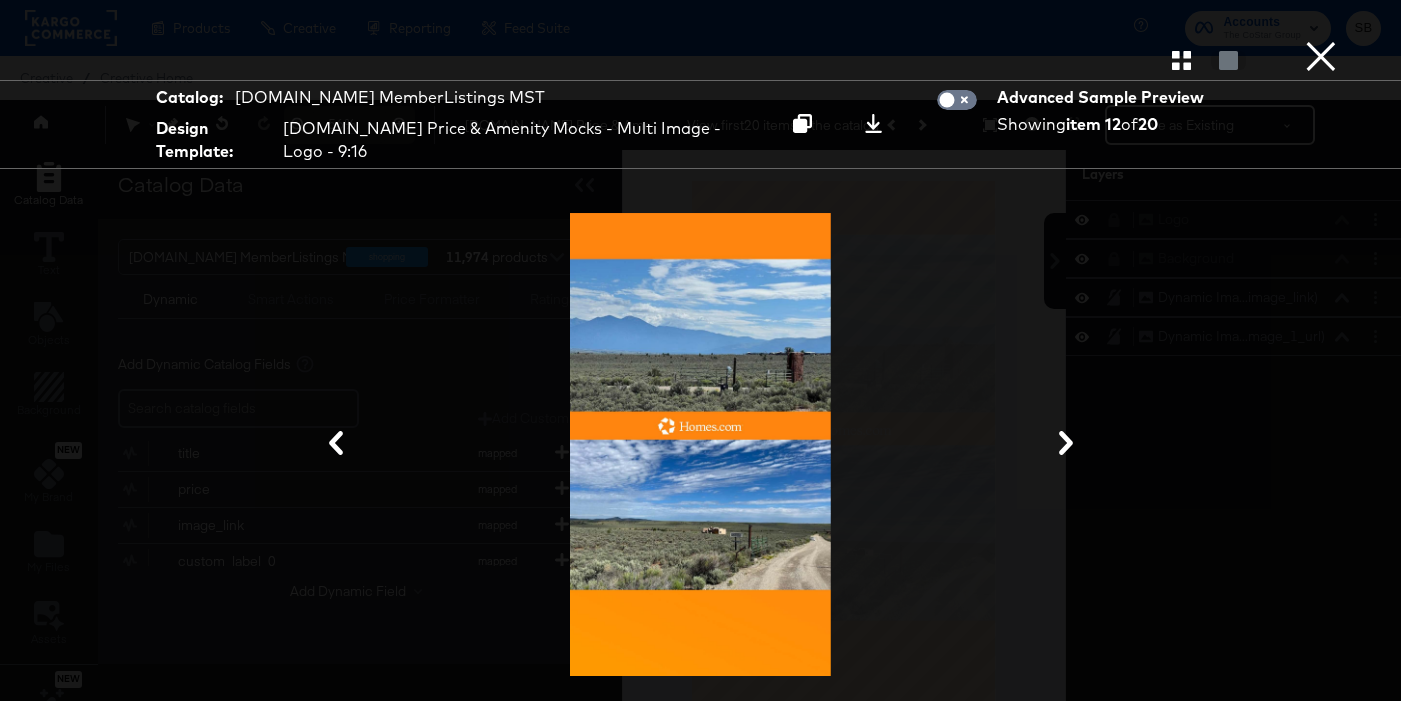 click on "×" at bounding box center [1321, 20] 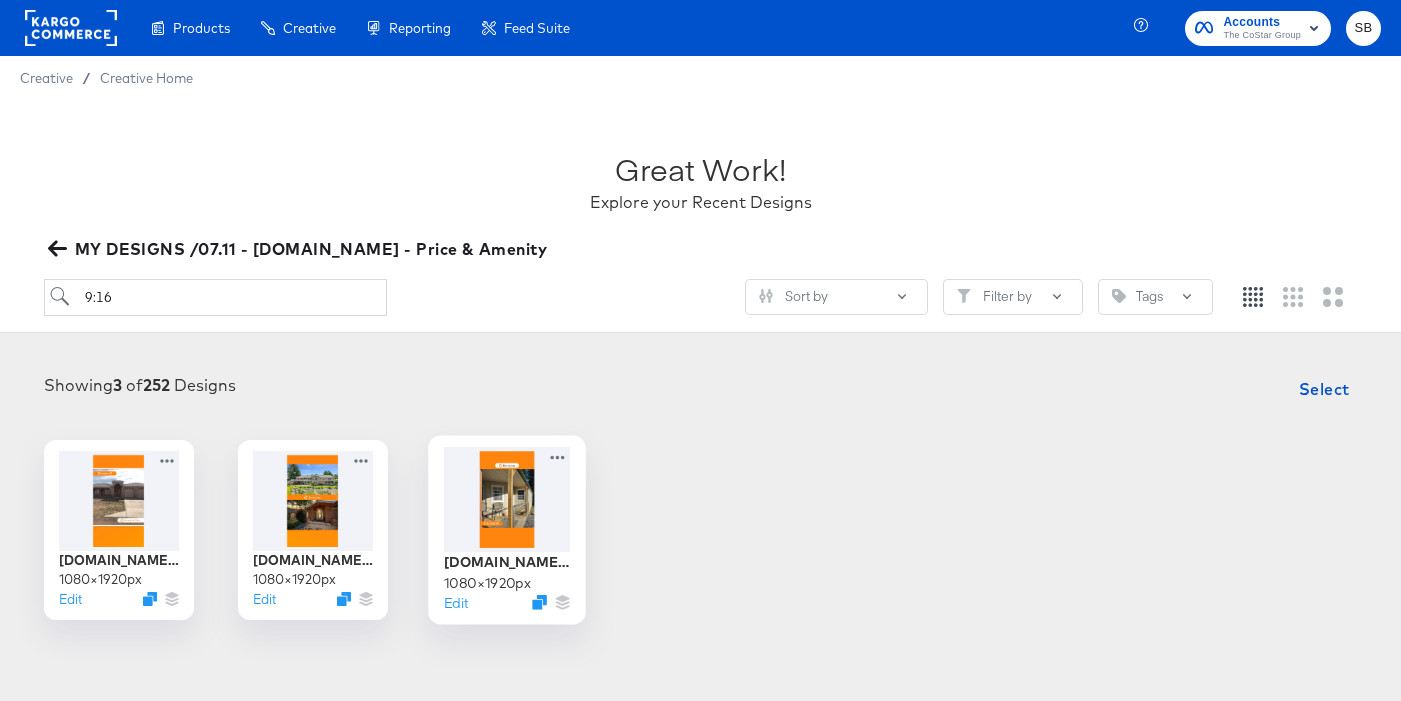 click at bounding box center (507, 499) 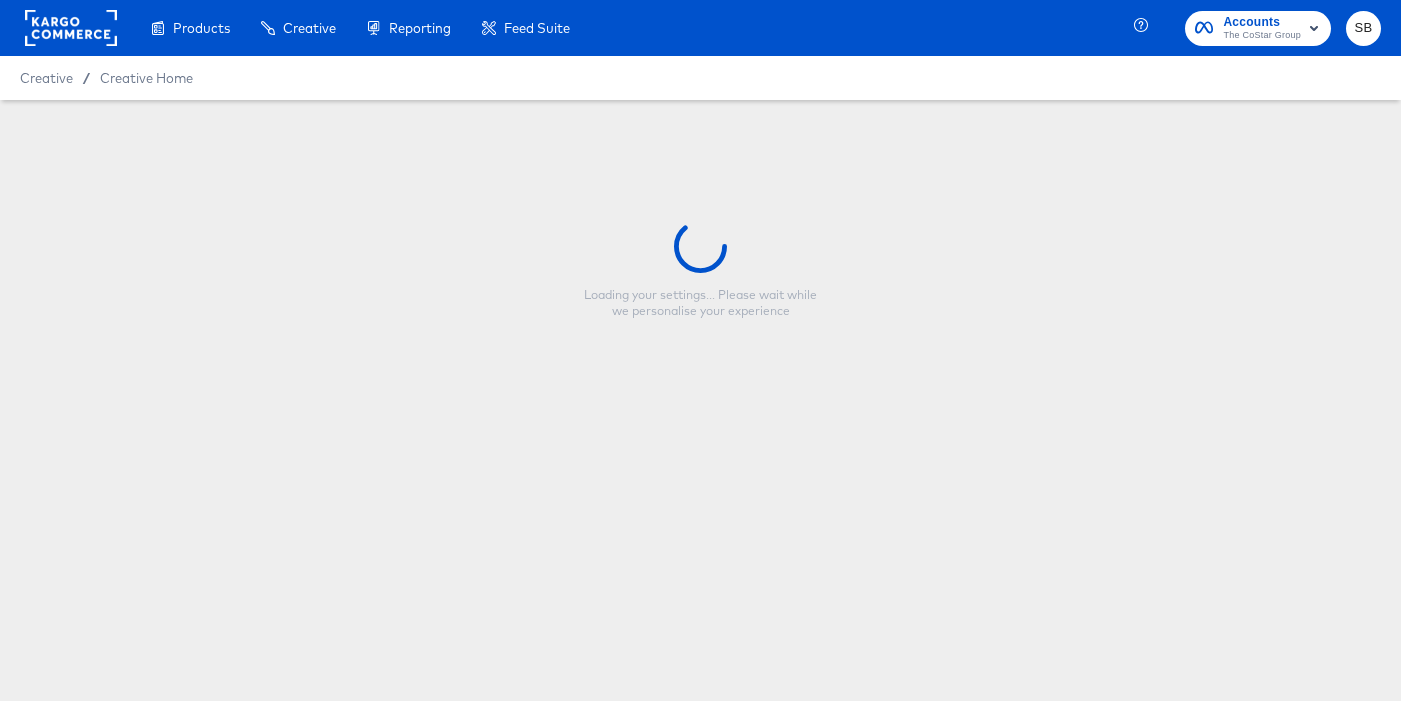 type on "[DOMAIN_NAME] Price & Amenity Mocks - Single Image - Logo + price - 9:16" 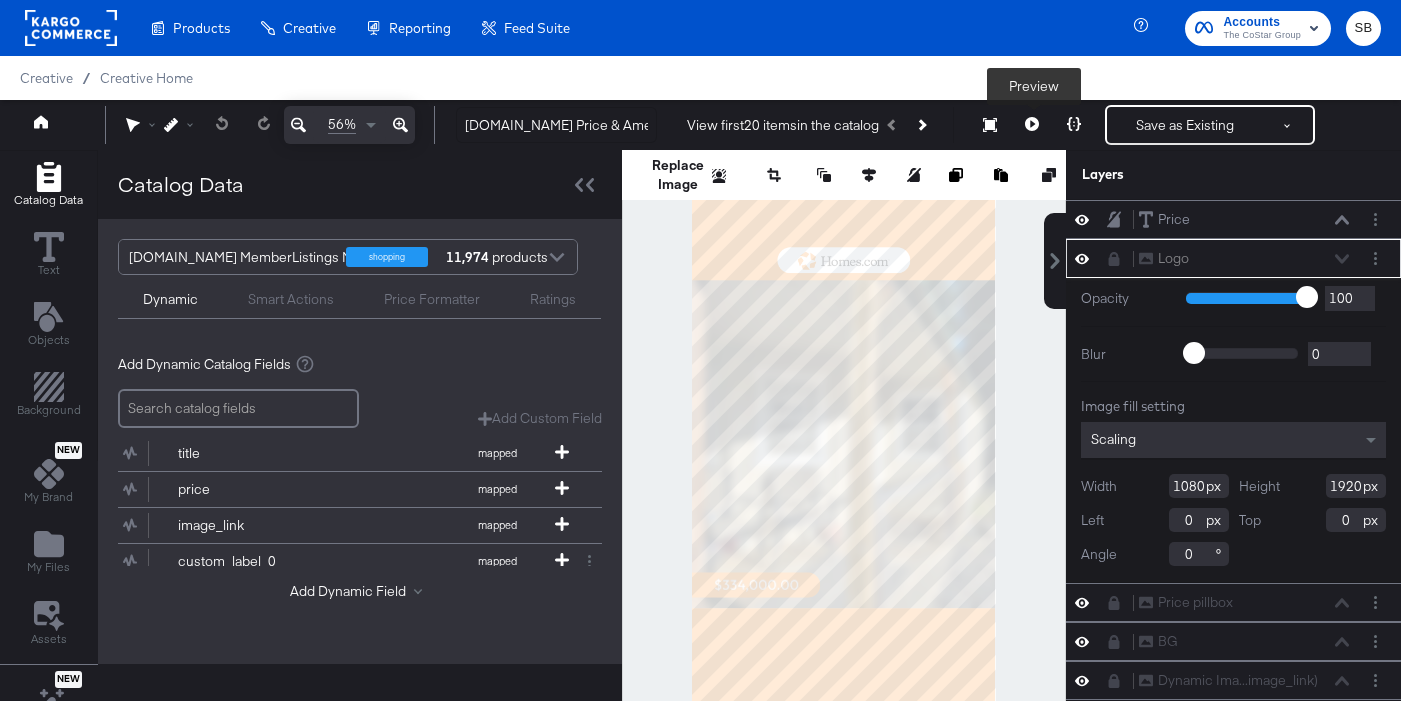 click at bounding box center (1032, 125) 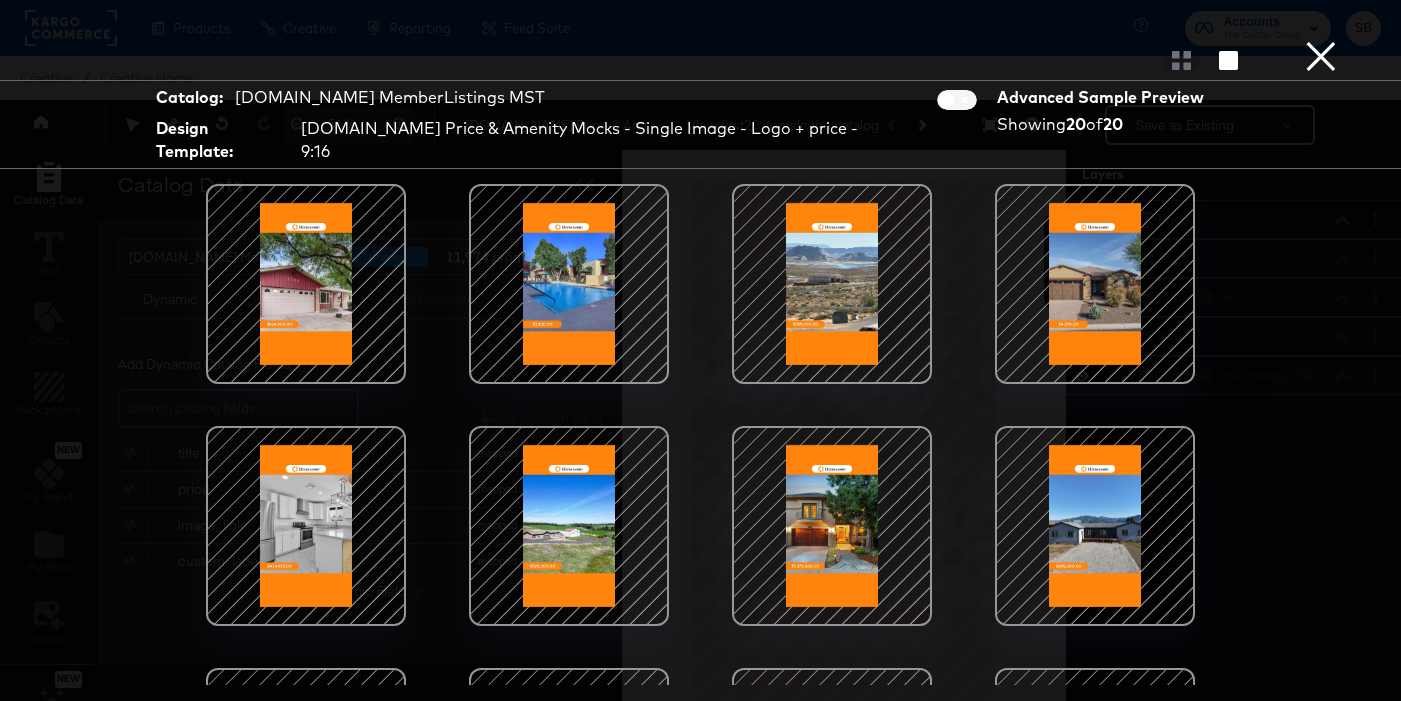 click at bounding box center (569, 284) 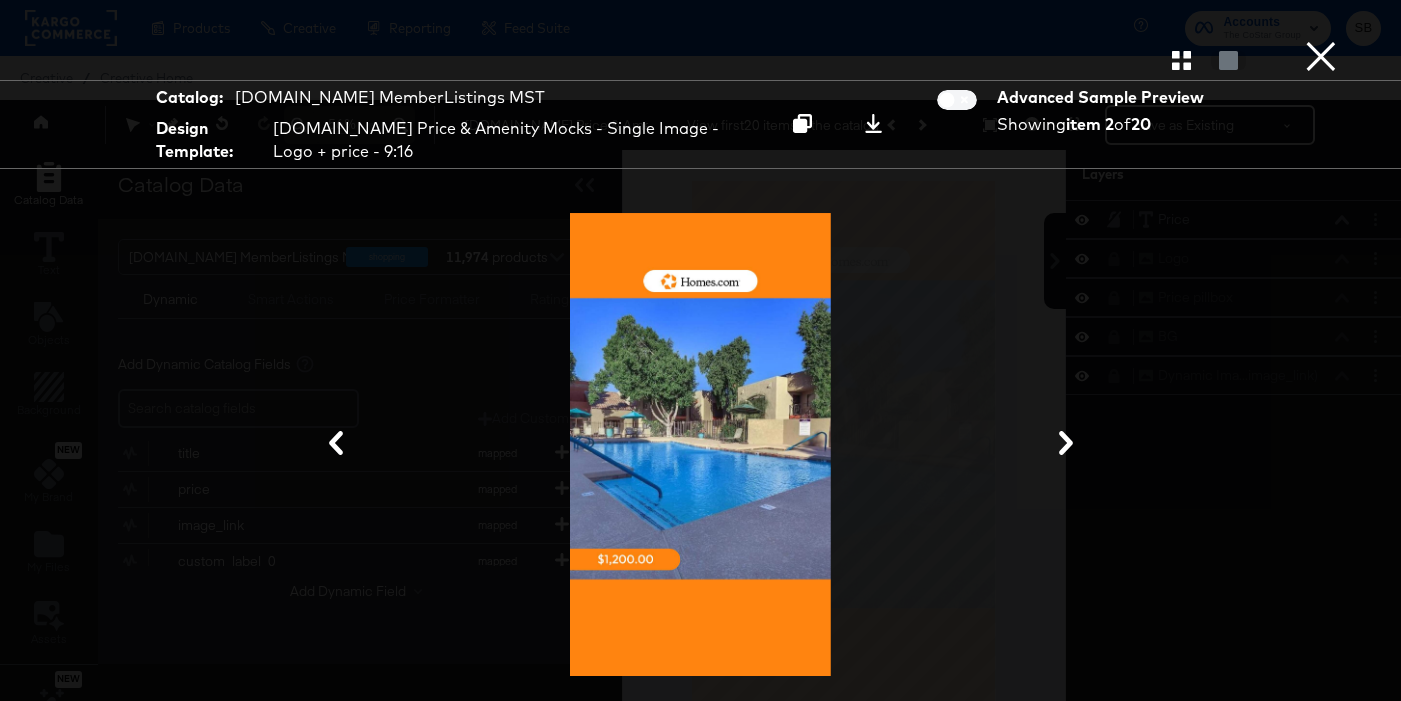 click at bounding box center [1066, 444] 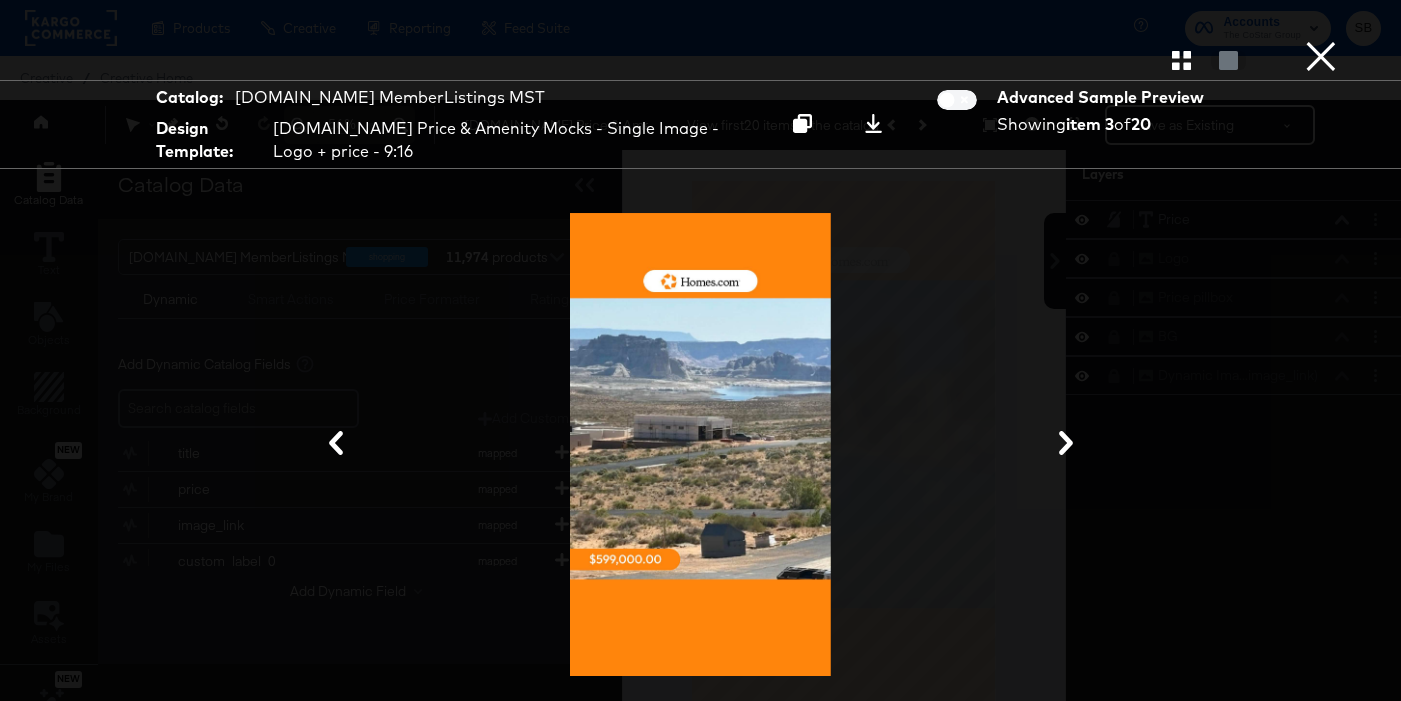 click at bounding box center [1066, 444] 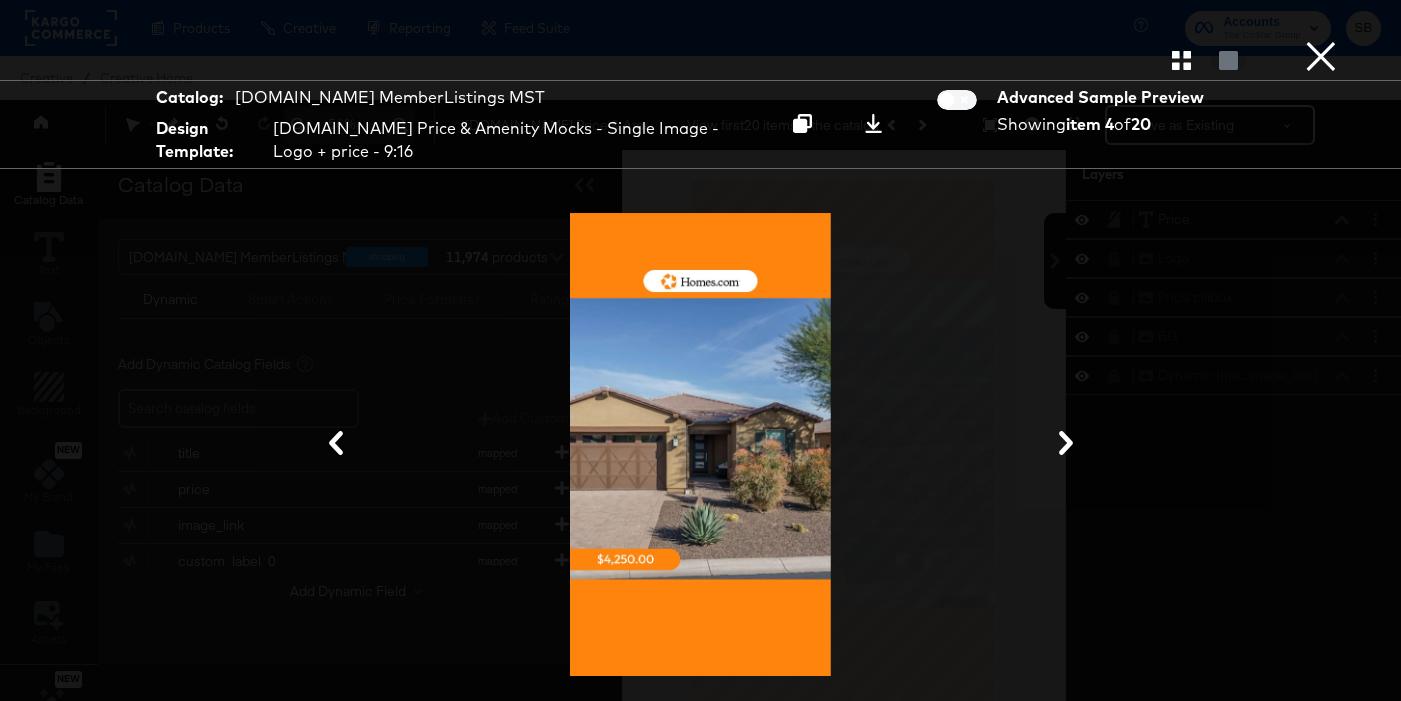 click at bounding box center (1066, 444) 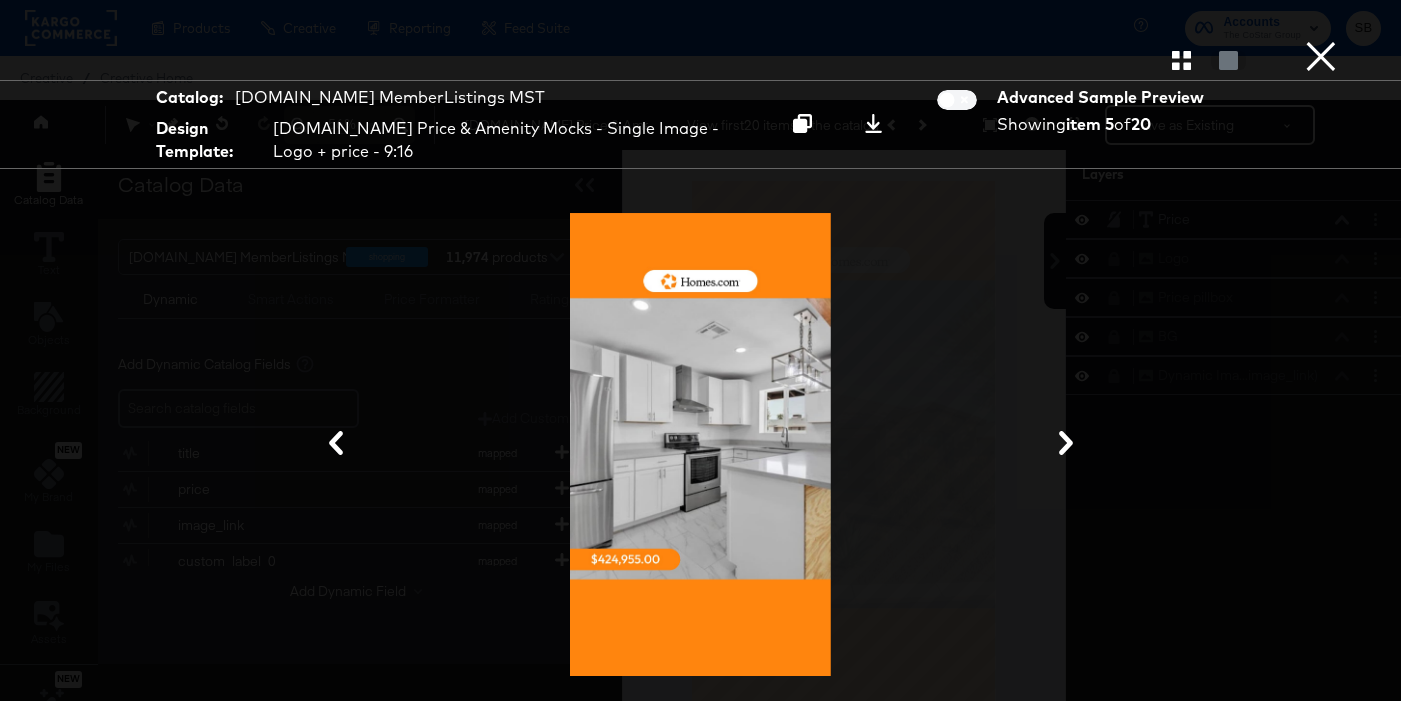click at bounding box center (1066, 444) 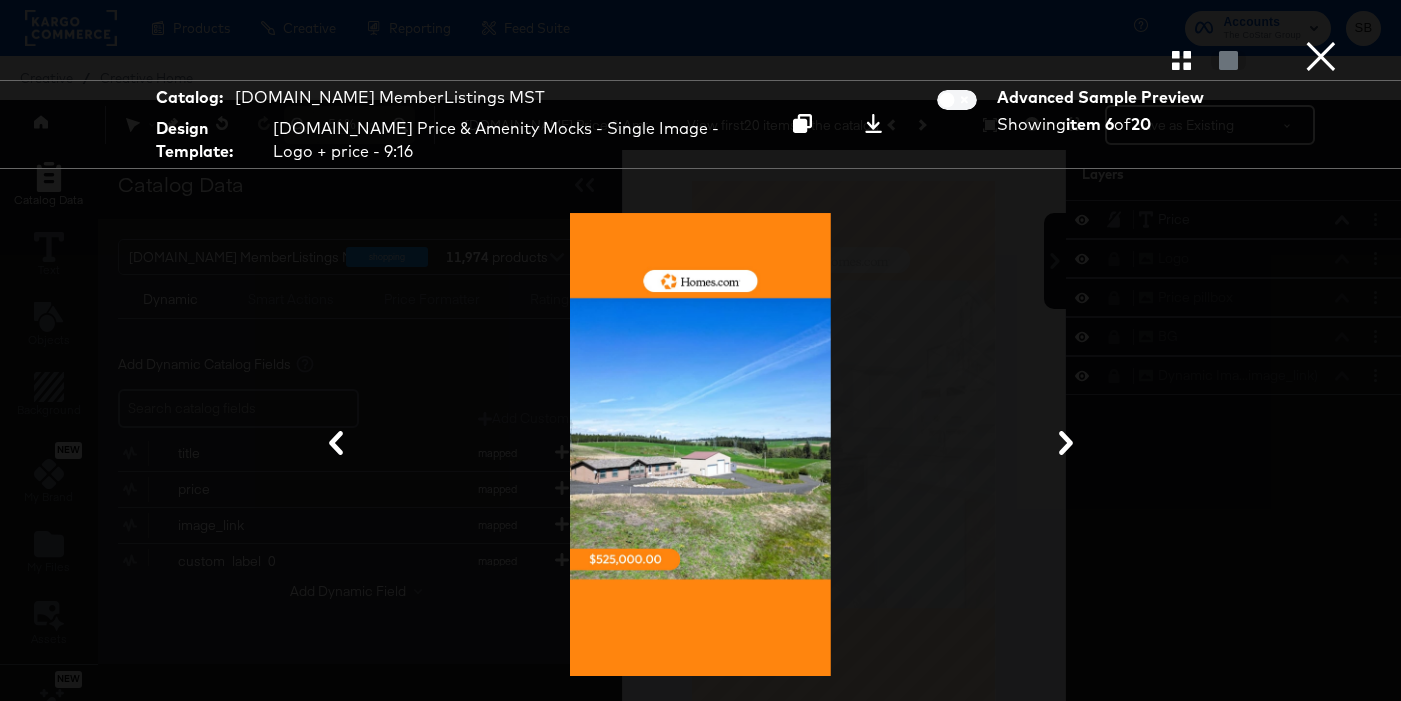 click at bounding box center (1066, 444) 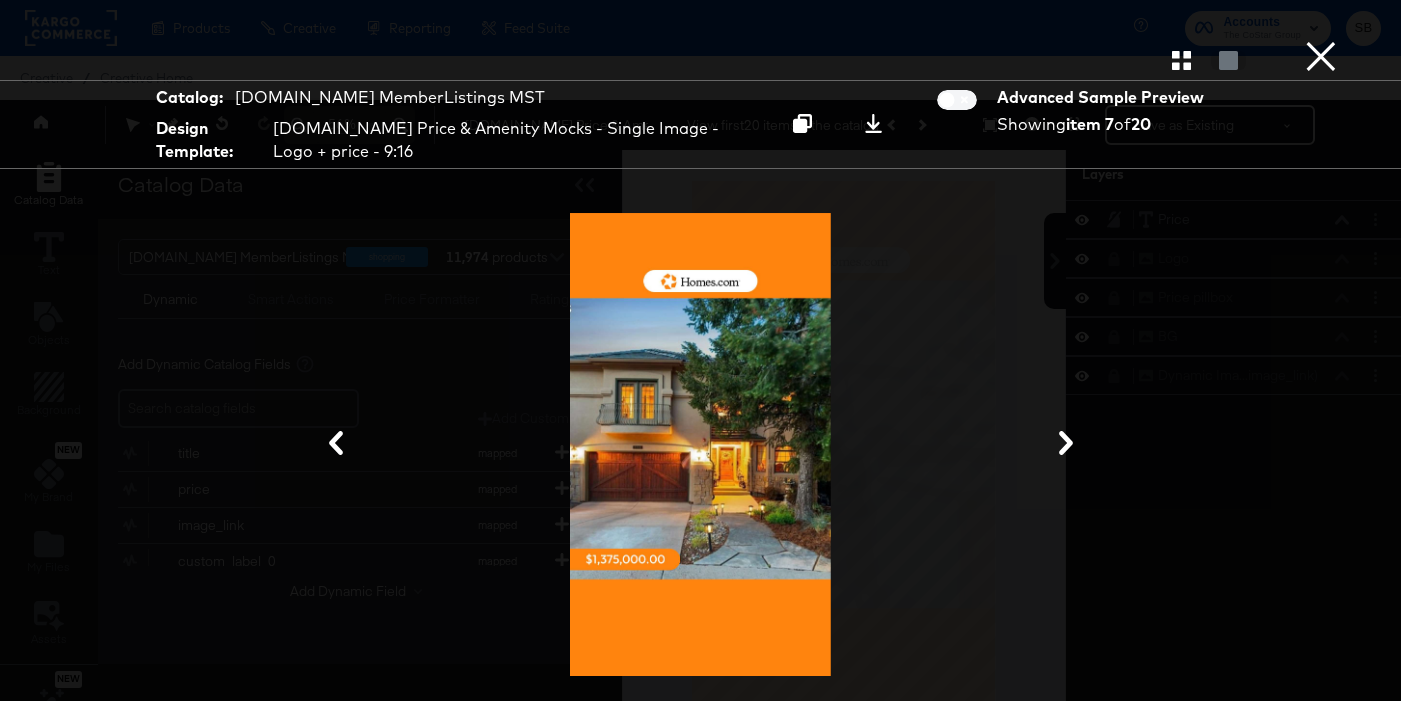 click at bounding box center (1066, 444) 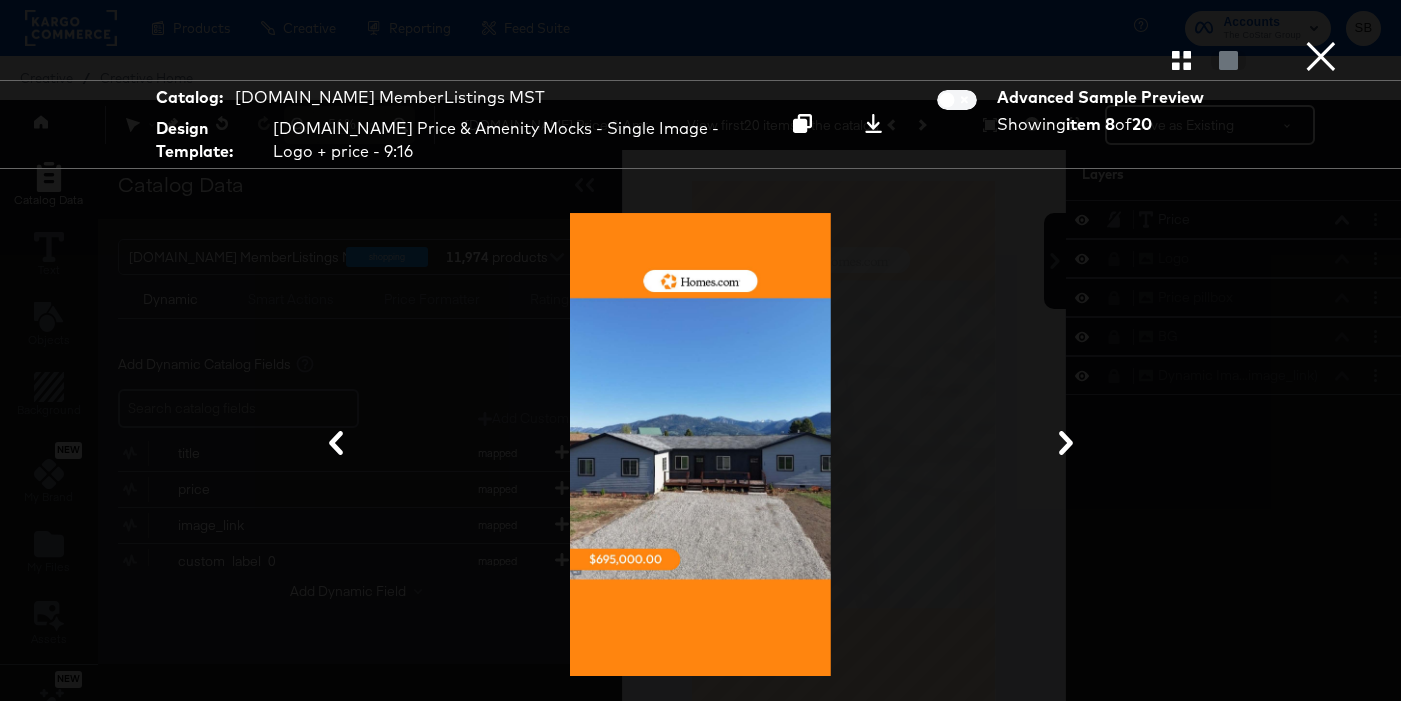 click at bounding box center [700, 444] 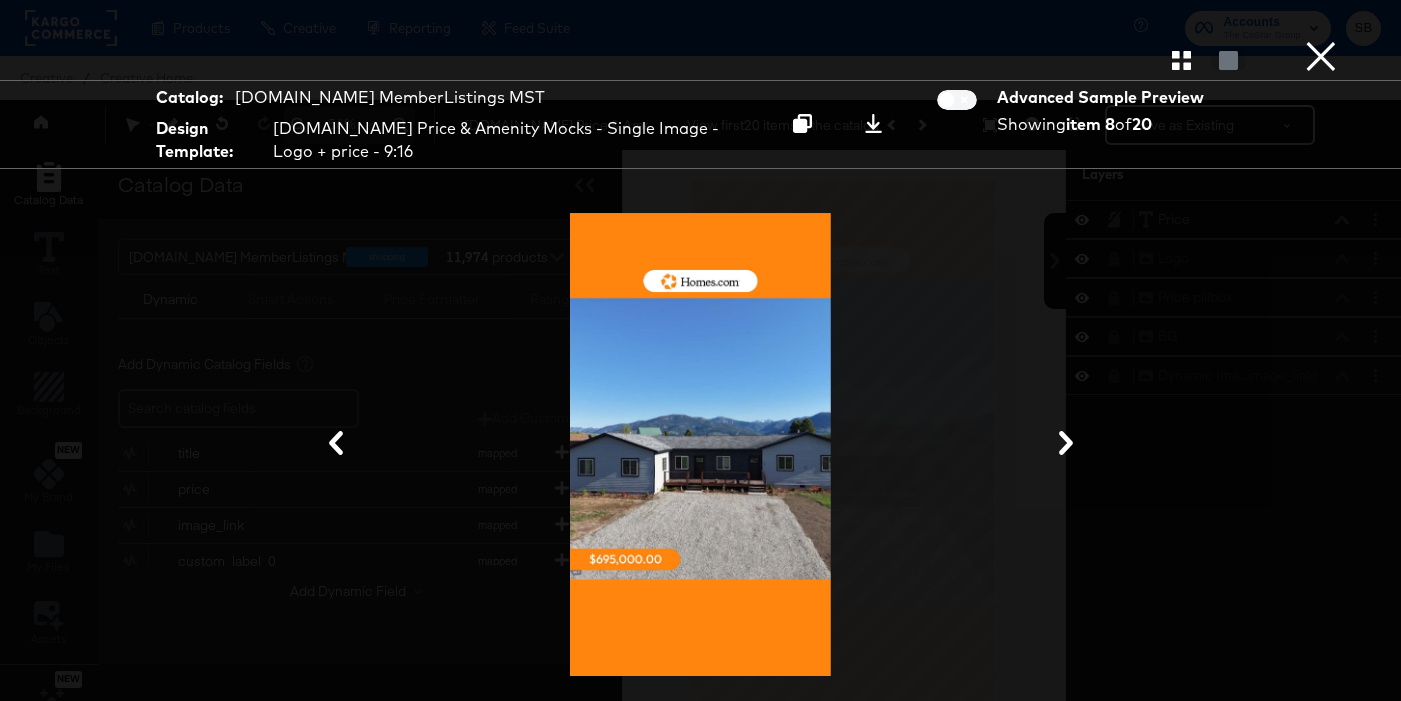 scroll, scrollTop: 0, scrollLeft: 0, axis: both 